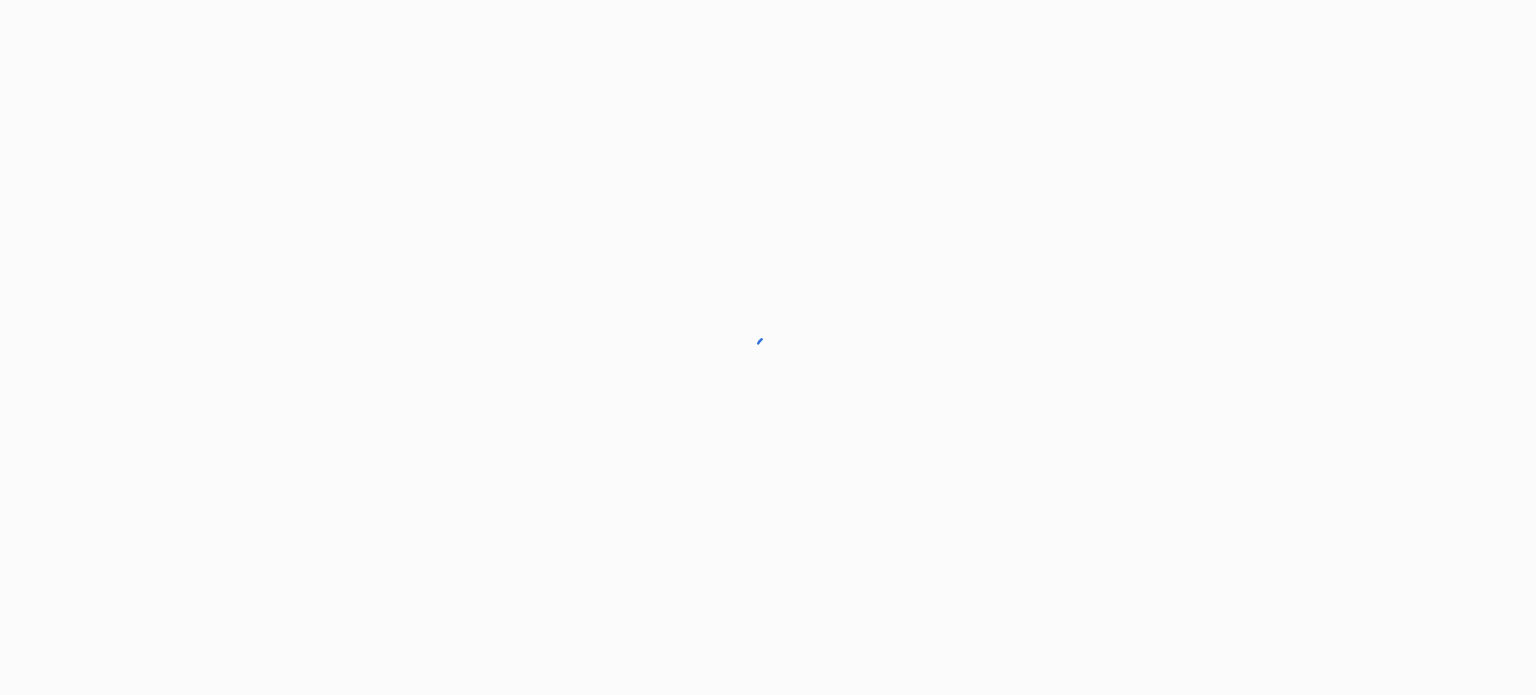 scroll, scrollTop: 0, scrollLeft: 0, axis: both 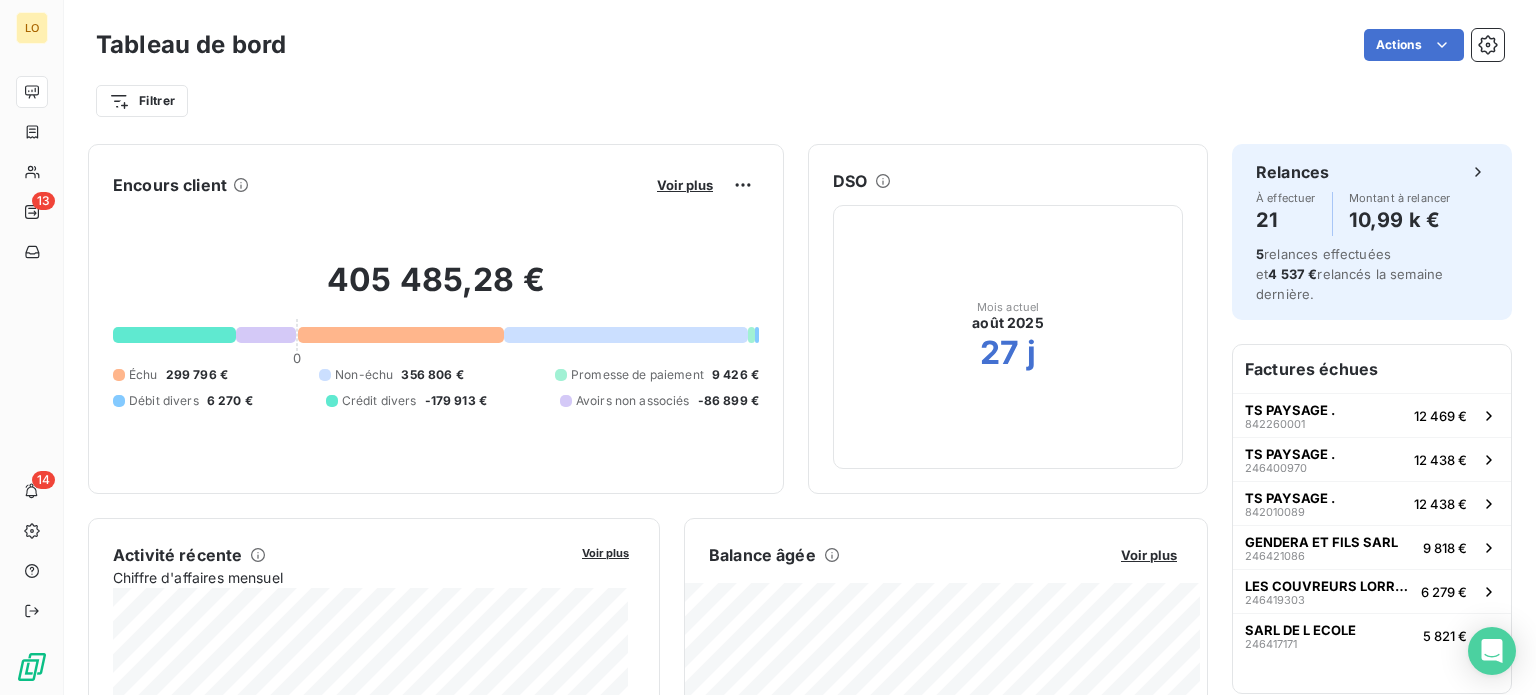 drag, startPoint x: 471, startPoint y: 126, endPoint x: 289, endPoint y: 99, distance: 183.99185 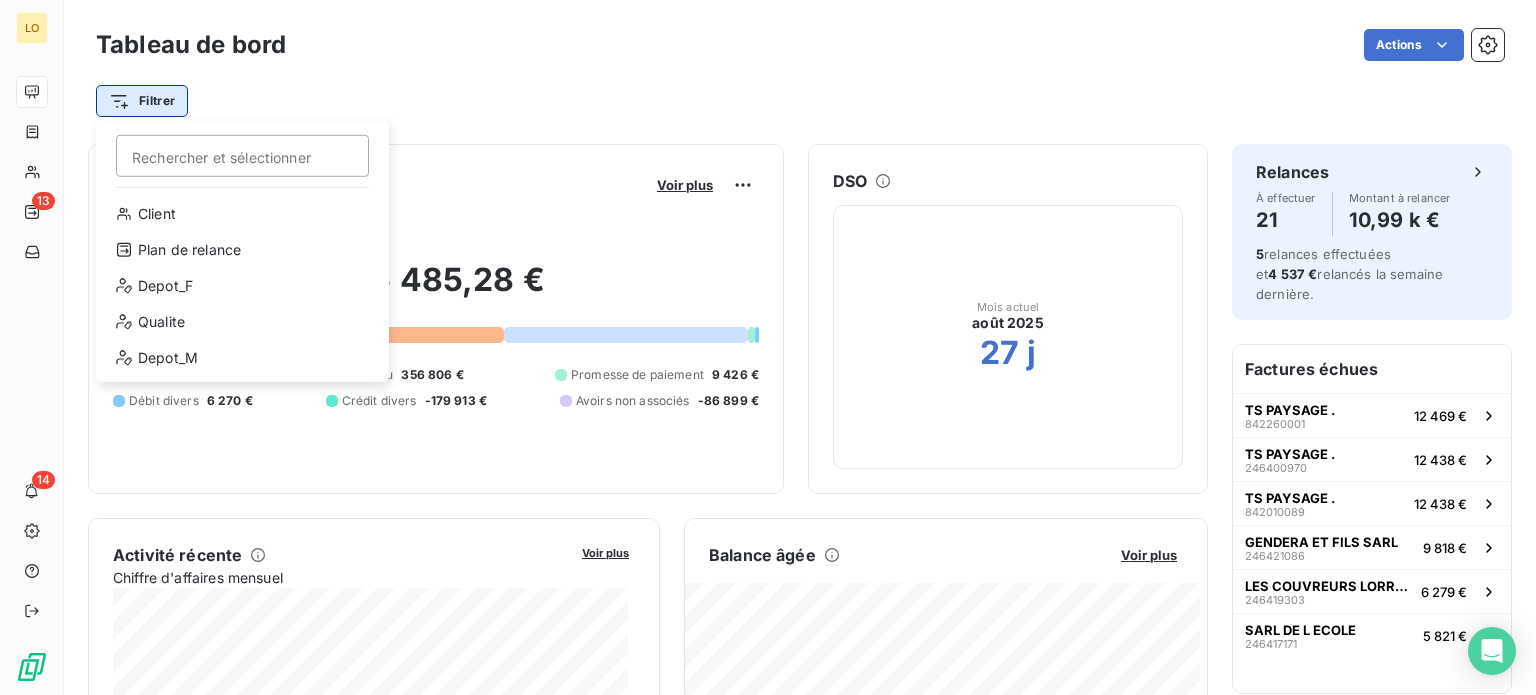 click on "LO 13 14 Tableau de bord Actions Filtrer Rechercher et sélectionner Client Plan de relance Depot_F Qualite Depot_M Encours client   Voir plus [PRICE] 0 Échu [PRICE] Non-échu [PRICE]   Promesse de paiement [PRICE] Débit divers [PRICE] Crédit divers [PRICE] Avoirs non associés [PRICE] DSO Mois actuel août 2025 27 j Activité récente Chiffre d'affaires mensuel Voir plus Balance âgée Voir plus Relances par montant Encaissements Prévisionnel basé sur le délai moyen de paiement des 3 derniers mois Relances À effectuer 21 Montant à relancer 10,99 k € 5  relances effectuées et  [PRICE]  relancés la semaine dernière. Factures échues TS PAYSAGE . 842260001 [PRICE] TS PAYSAGE . 246400970 [PRICE] TS PAYSAGE . 842010089 [PRICE] GENDERA ET FILS SARL 246421086 [PRICE] LES COUVREURS LORRAINS 246419303 [PRICE] SARL DE L ECOLE 246417171 [PRICE] Principaux débiteurs GAEC DE L'ALLIANCE [PRICE] LICHT CONSTRUCTION" at bounding box center [768, 347] 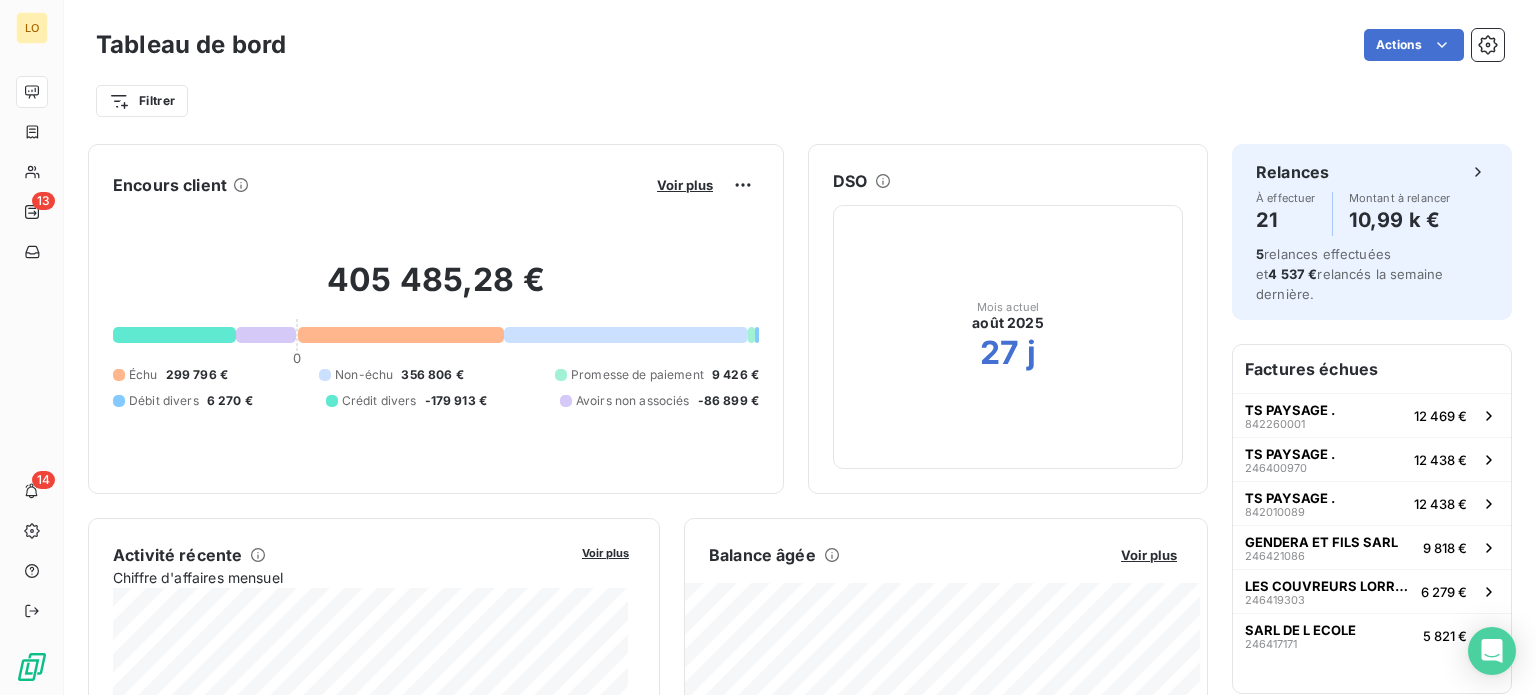 click on "LO 13 14 Tableau de bord Actions Filtrer Encours client   Voir plus 405 485,28 € 0 Échu 299 796 € Non-échu 356 806 €   Promesse de paiement 9 426 € Débit divers 6 270 € Crédit divers -179 913 € Avoirs non associés -86 899 € DSO Mois actuel août 2025 27 j Activité récente Chiffre d'affaires mensuel Voir plus Balance âgée Voir plus Relances par montant Encaissements Prévisionnel basé sur le délai moyen de paiement des 3 derniers mois Relances À effectuer 21 Montant à relancer 10,99 k € 5  relances effectuées et  4 537 €  relancés la semaine dernière. Factures échues TS PAYSAGE . 842260001 12 469 € TS PAYSAGE . 246400970 12 438 € TS PAYSAGE . 842010089 12 438 € GENDERA ET FILS SARL 246421086 9 818 € LES COUVREURS LORRAINS 246419303 6 279 € SARL DE L ECOLE 246417171 5 821 € Principaux débiteurs GAEC DE L'ALLIANCE 24 867 € LICHT CONSTRUCTION 16 394 € GAEC DU CHEVREUIL 13 638 € GENDERA ET FILS SARL" at bounding box center [768, 347] 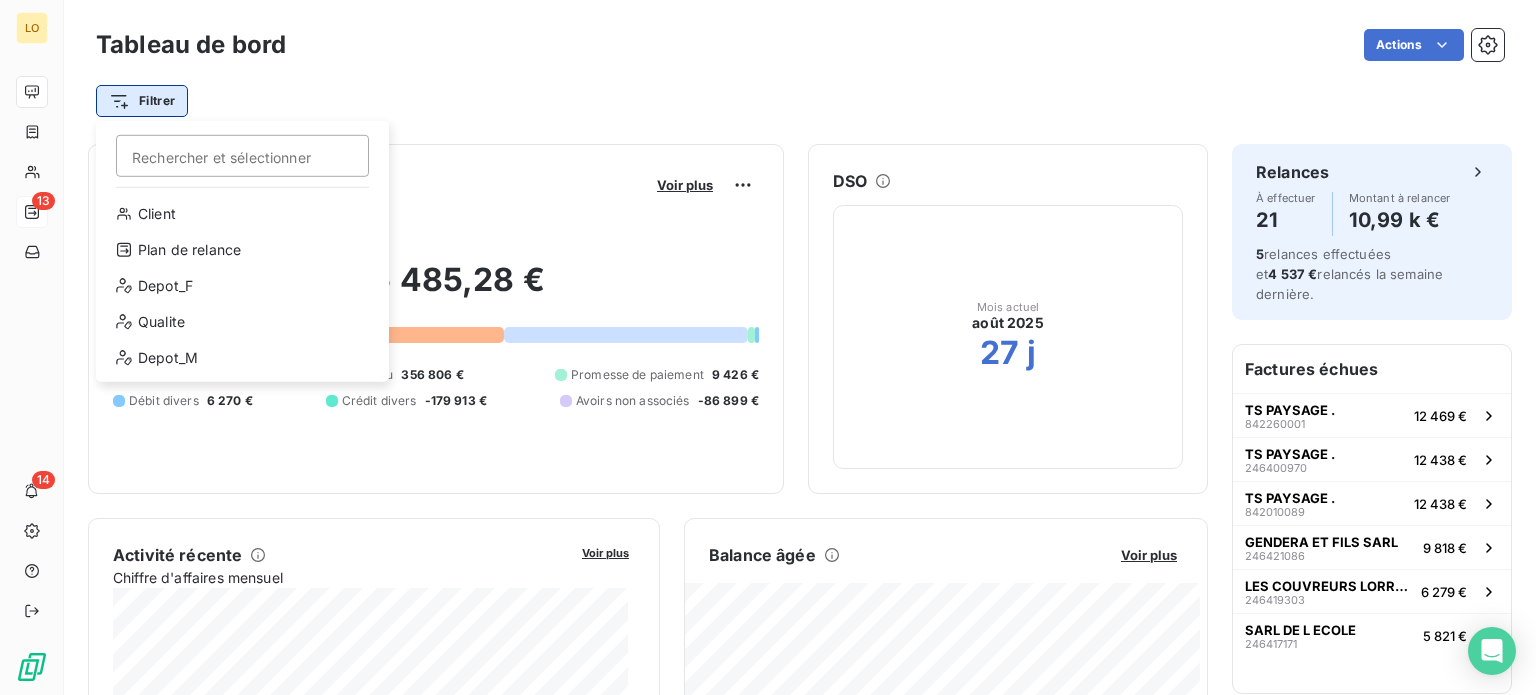 click on "LO 13 14 Tableau de bord Actions Filtrer Rechercher et sélectionner Client Plan de relance Depot_F Qualite Depot_M Encours client   Voir plus 405 485,28 € 0 Échu 299 796 € Non-échu 356 806 €   Promesse de paiement 9 426 € Débit divers 6 270 € Crédit divers -179 913 € Avoirs non associés -86 899 € DSO Mois actuel août 2025 27 j Activité récente Chiffre d'affaires mensuel Voir plus Balance âgée Voir plus Relances par montant Encaissements Prévisionnel basé sur le délai moyen de paiement des 3 derniers mois Relances À effectuer 21 Montant à relancer 10,99 k € 5  relances effectuées et  4 537 €  relancés la semaine dernière. Factures échues TS PAYSAGE . 842260001 12 469 € TS PAYSAGE . 246400970 12 438 € TS PAYSAGE . 842010089 12 438 € GENDERA ET FILS SARL 246421086 9 818 € LES COUVREURS LORRAINS 246419303 6 279 € SARL DE L ECOLE 246417171 5 821 € Principaux débiteurs GAEC DE L'ALLIANCE 24 867 € LICHT CONSTRUCTION" at bounding box center (768, 347) 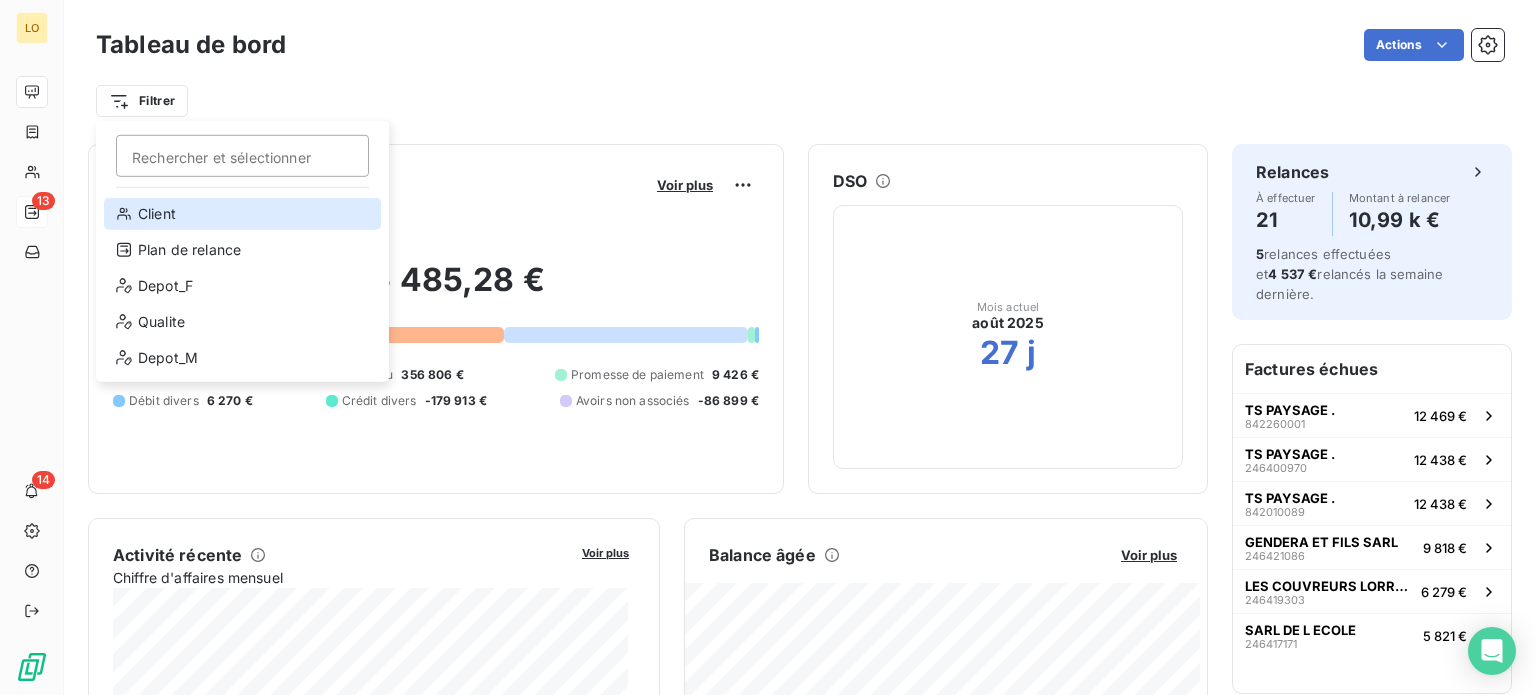 click on "Client" at bounding box center [242, 214] 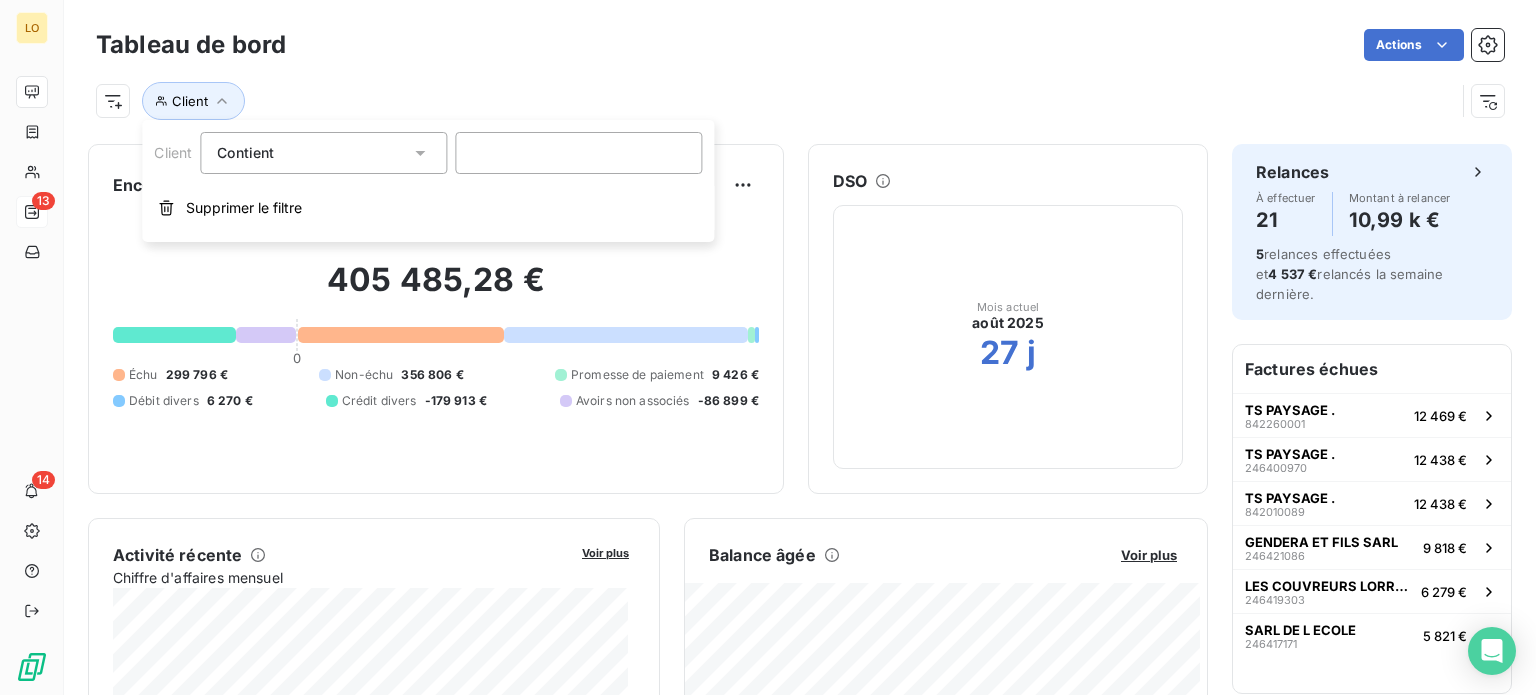 click 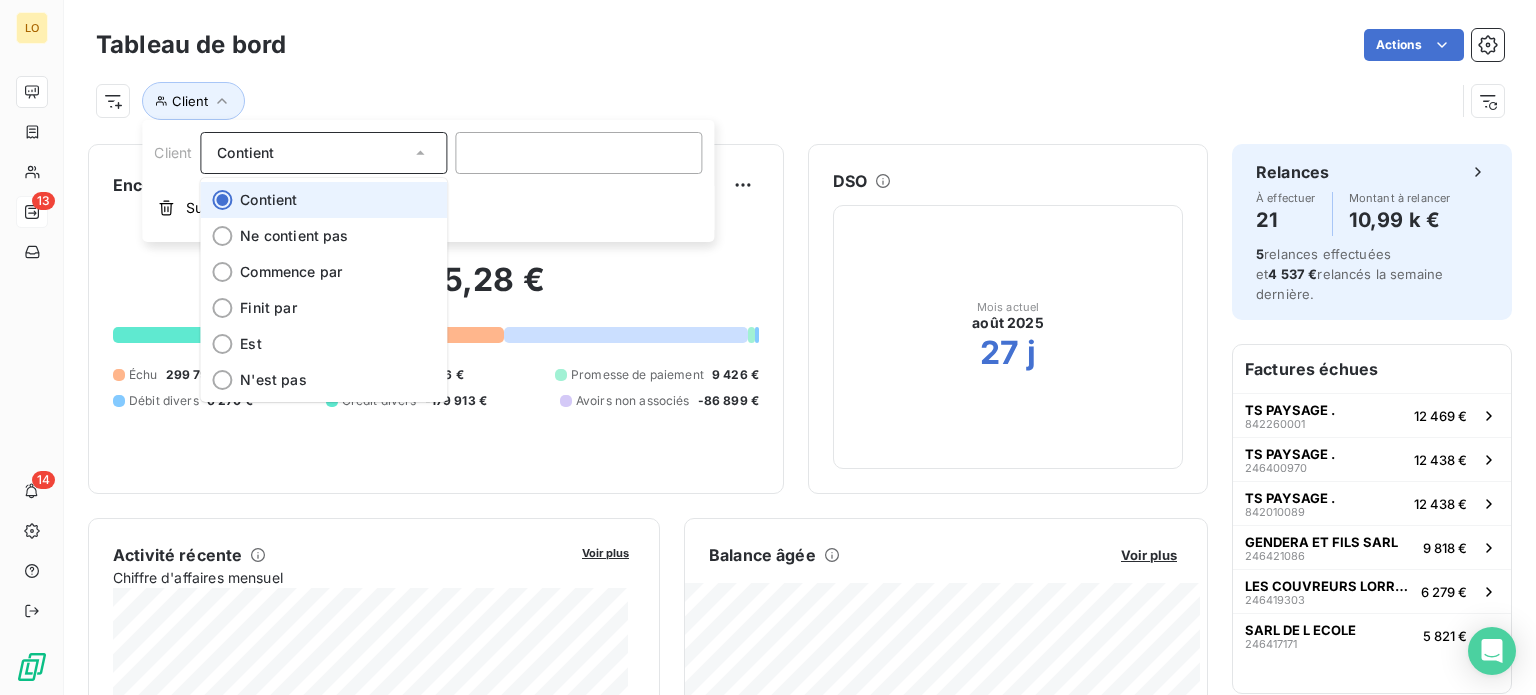 click on "Contient" at bounding box center (323, 200) 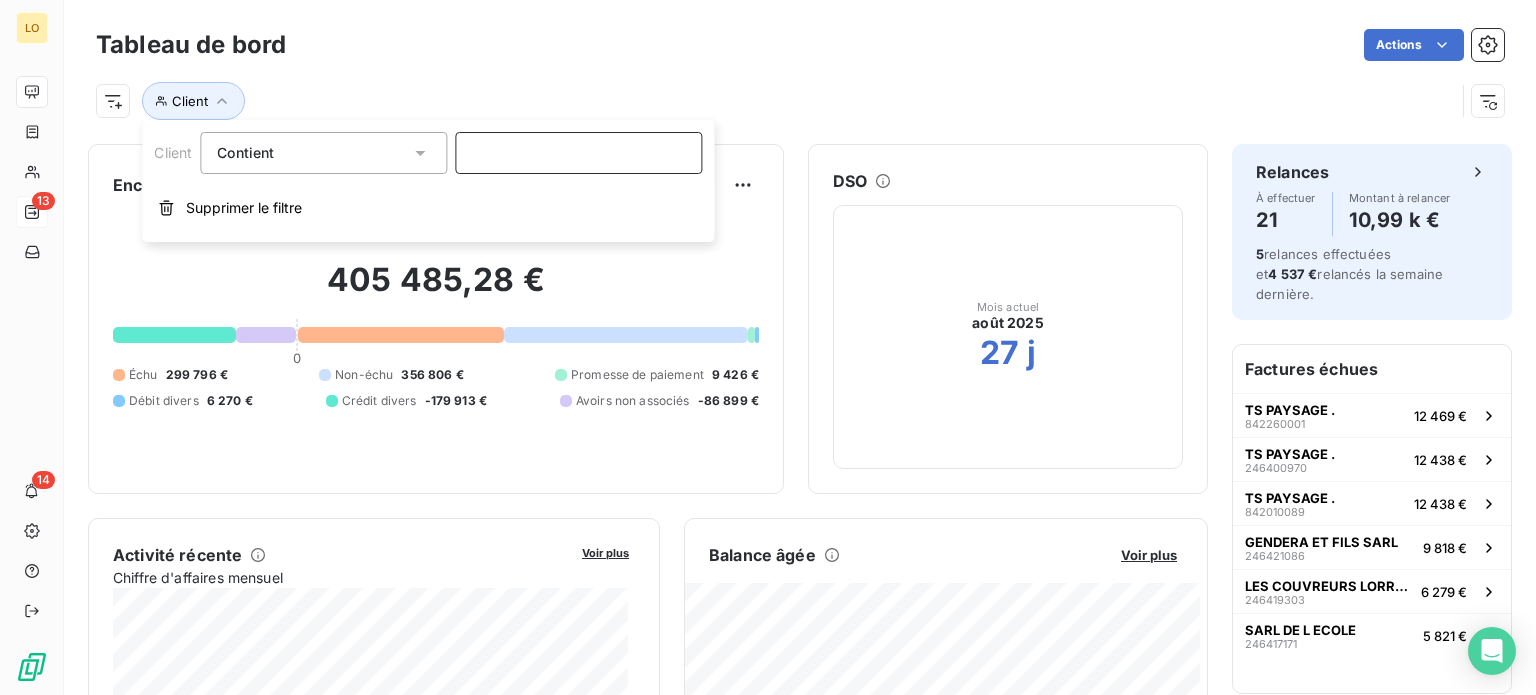 click at bounding box center (578, 153) 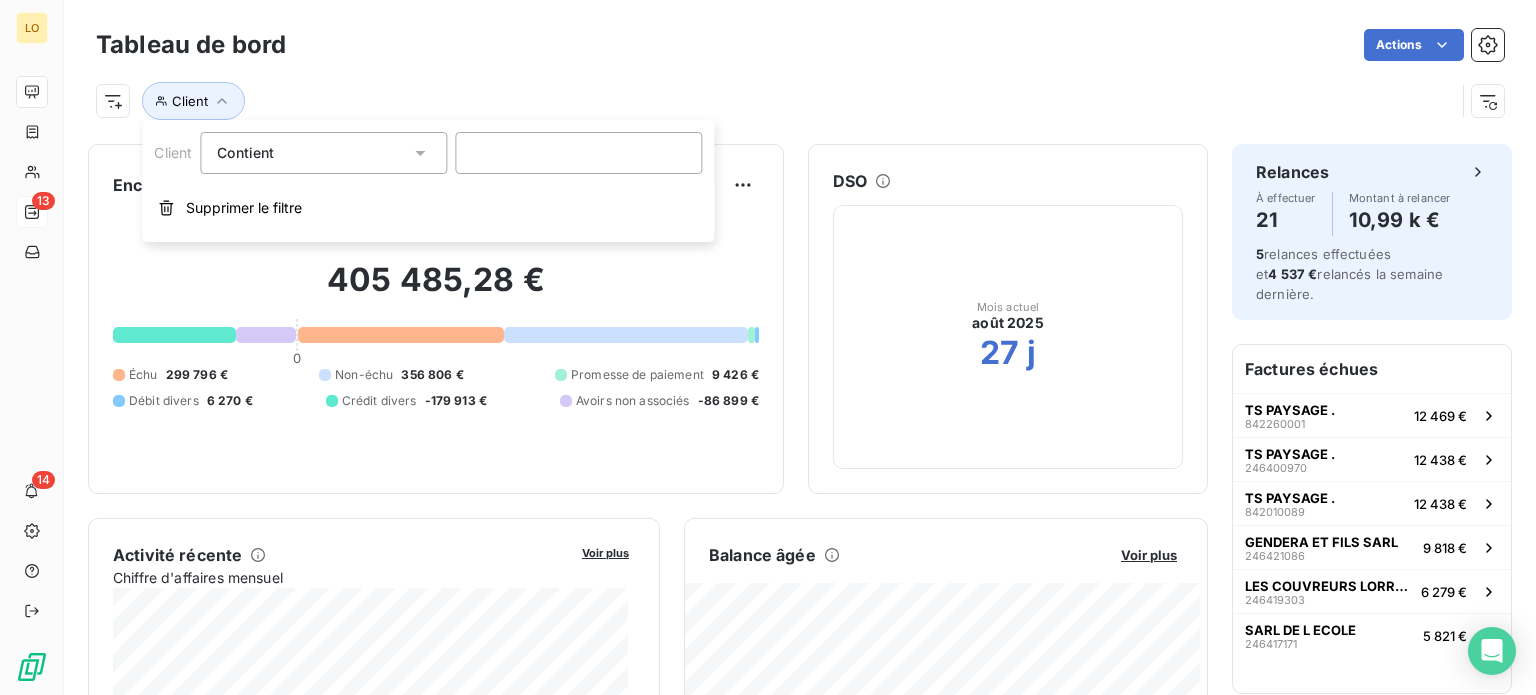 click 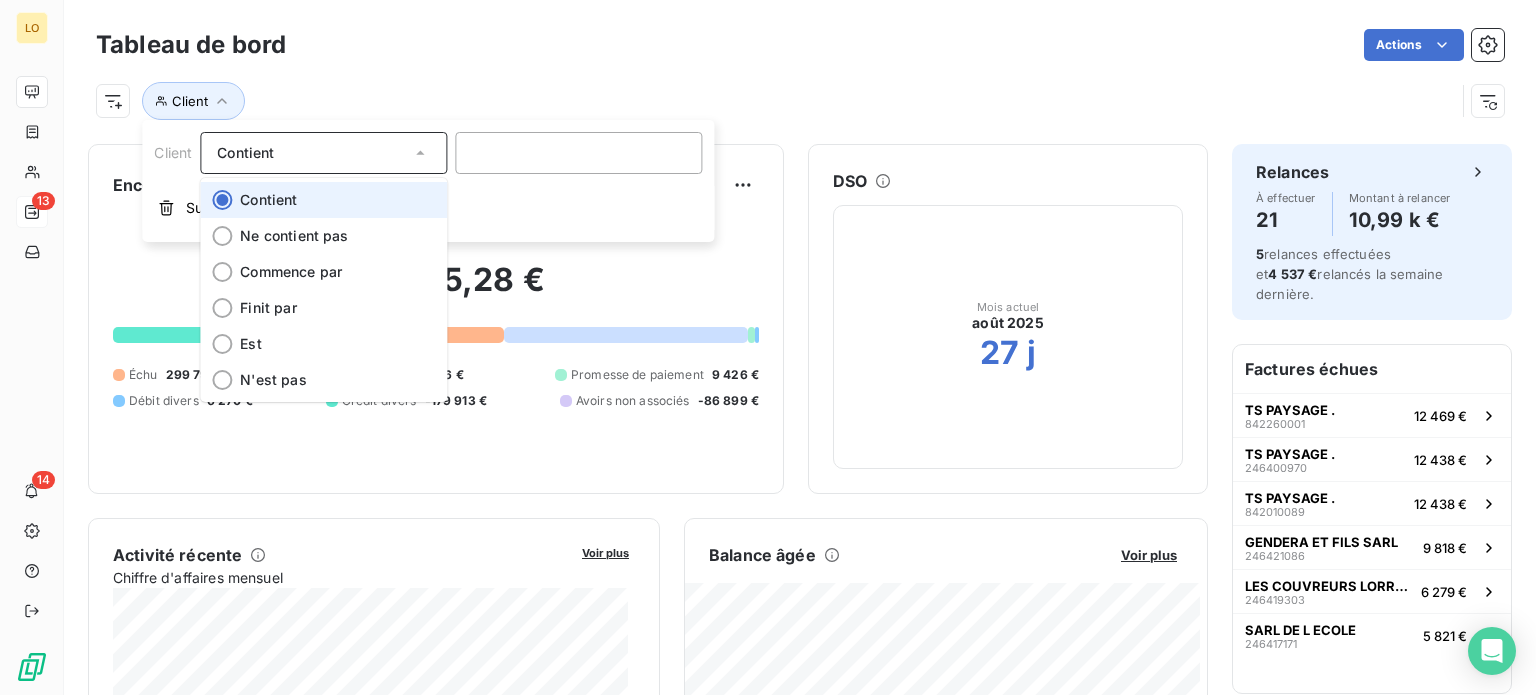 click on "Contient" at bounding box center (323, 200) 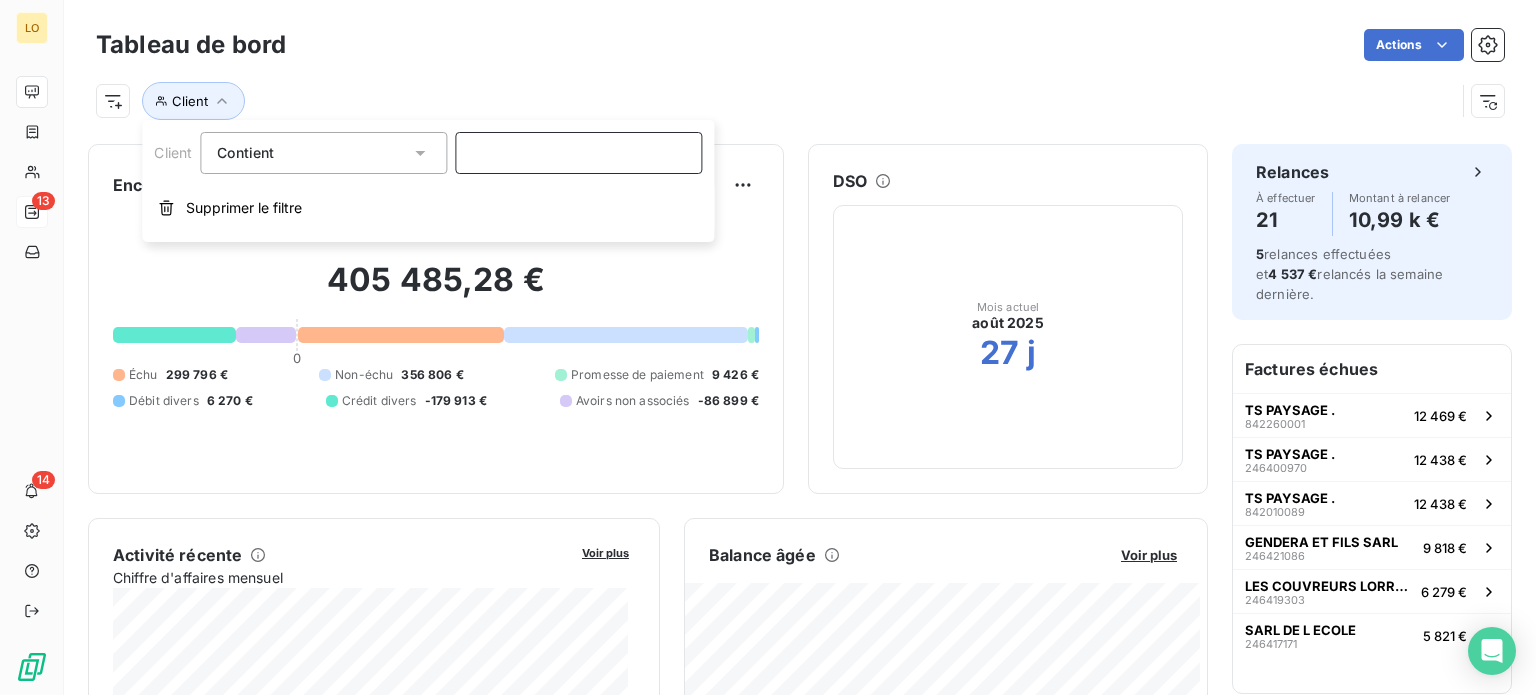 click at bounding box center [578, 153] 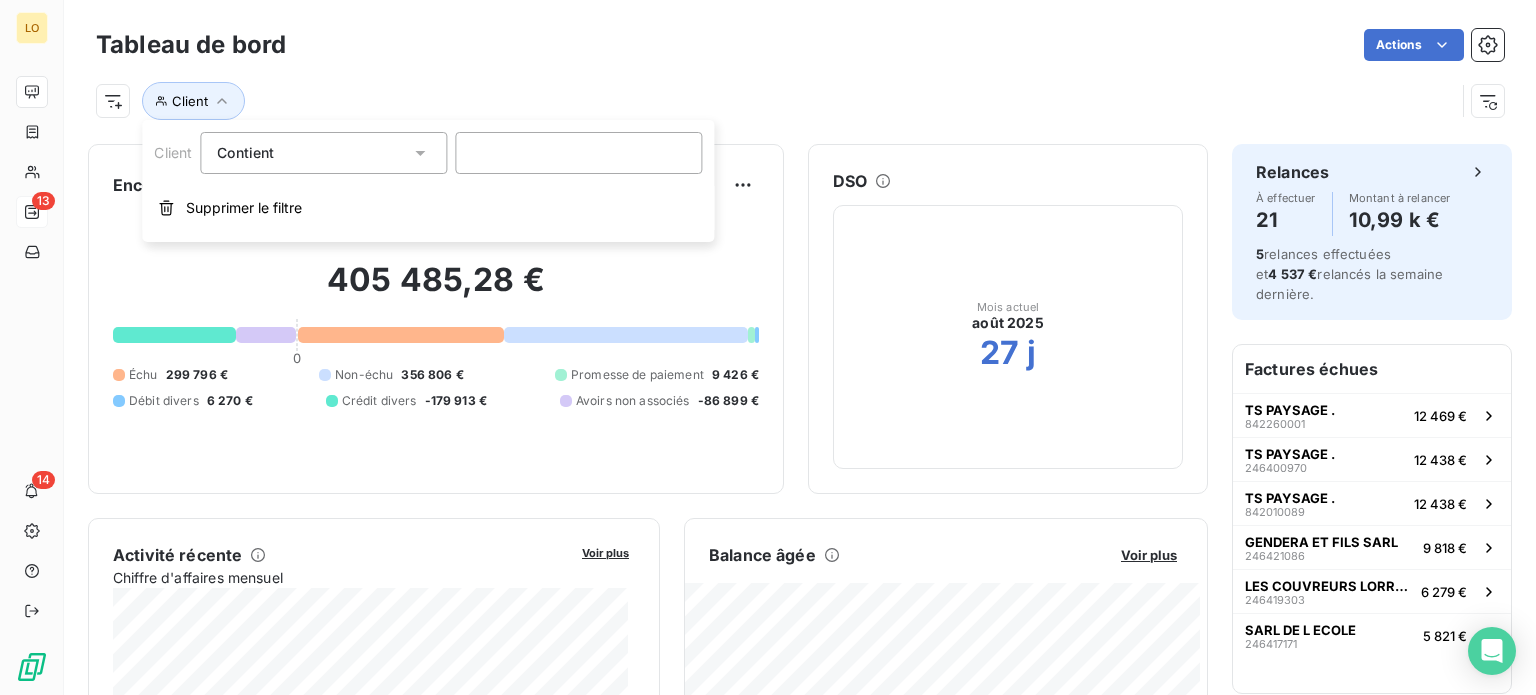 click on "Actions" at bounding box center (907, 45) 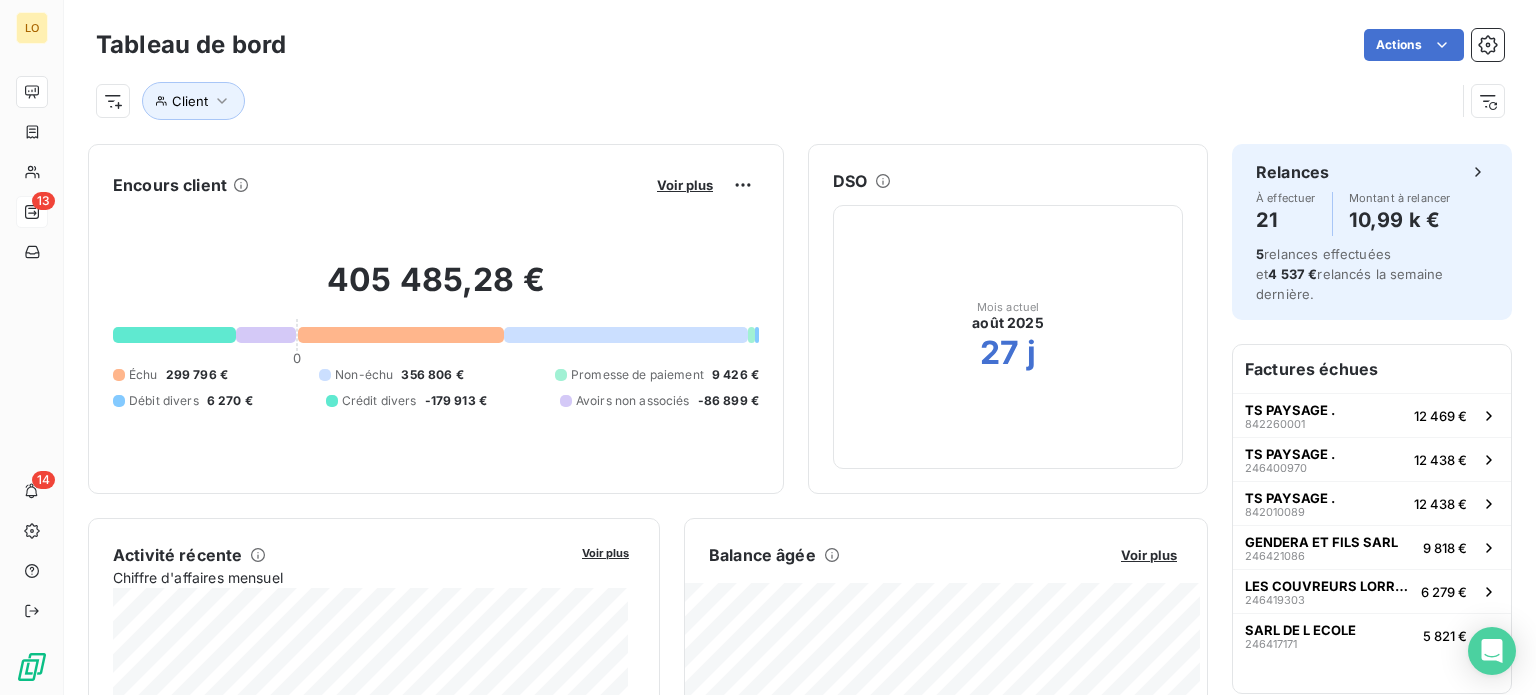 click on "Encours client" at bounding box center [170, 185] 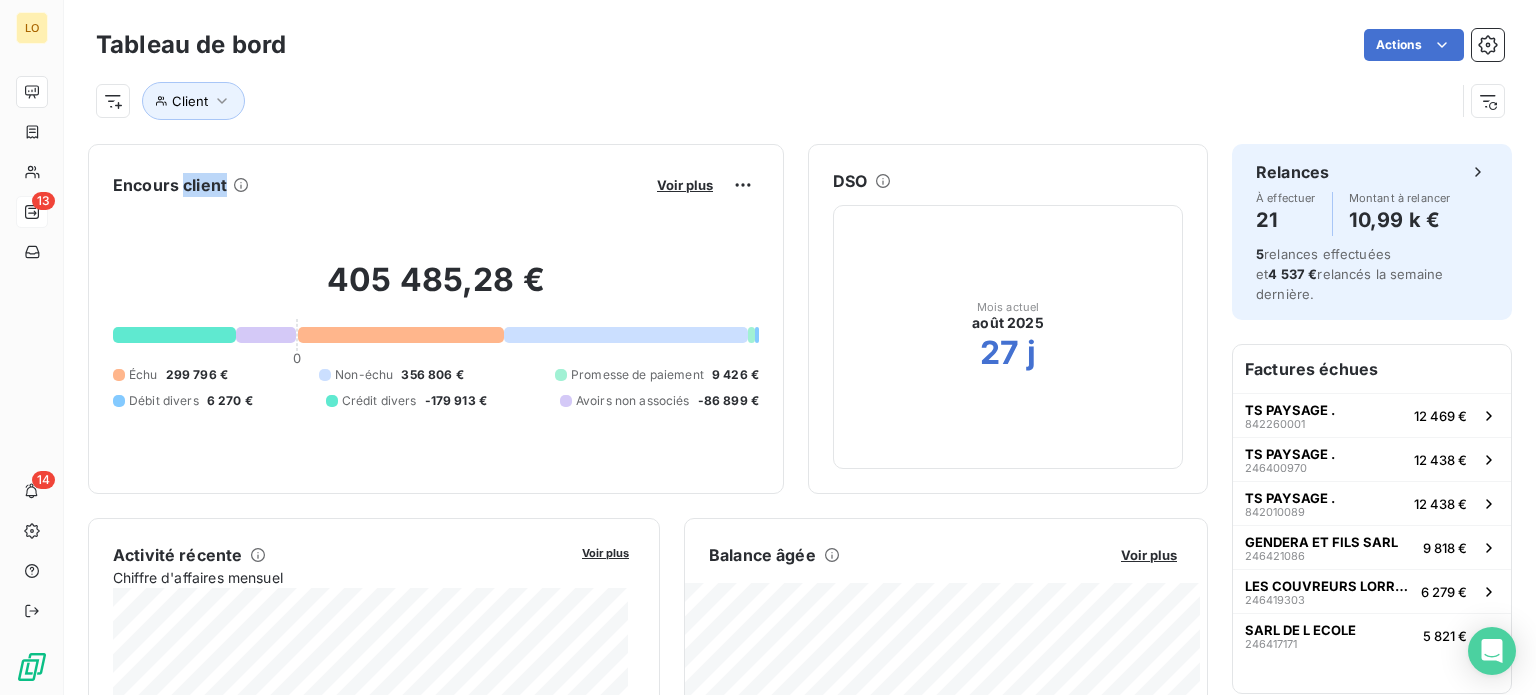 click on "Encours client" at bounding box center [170, 185] 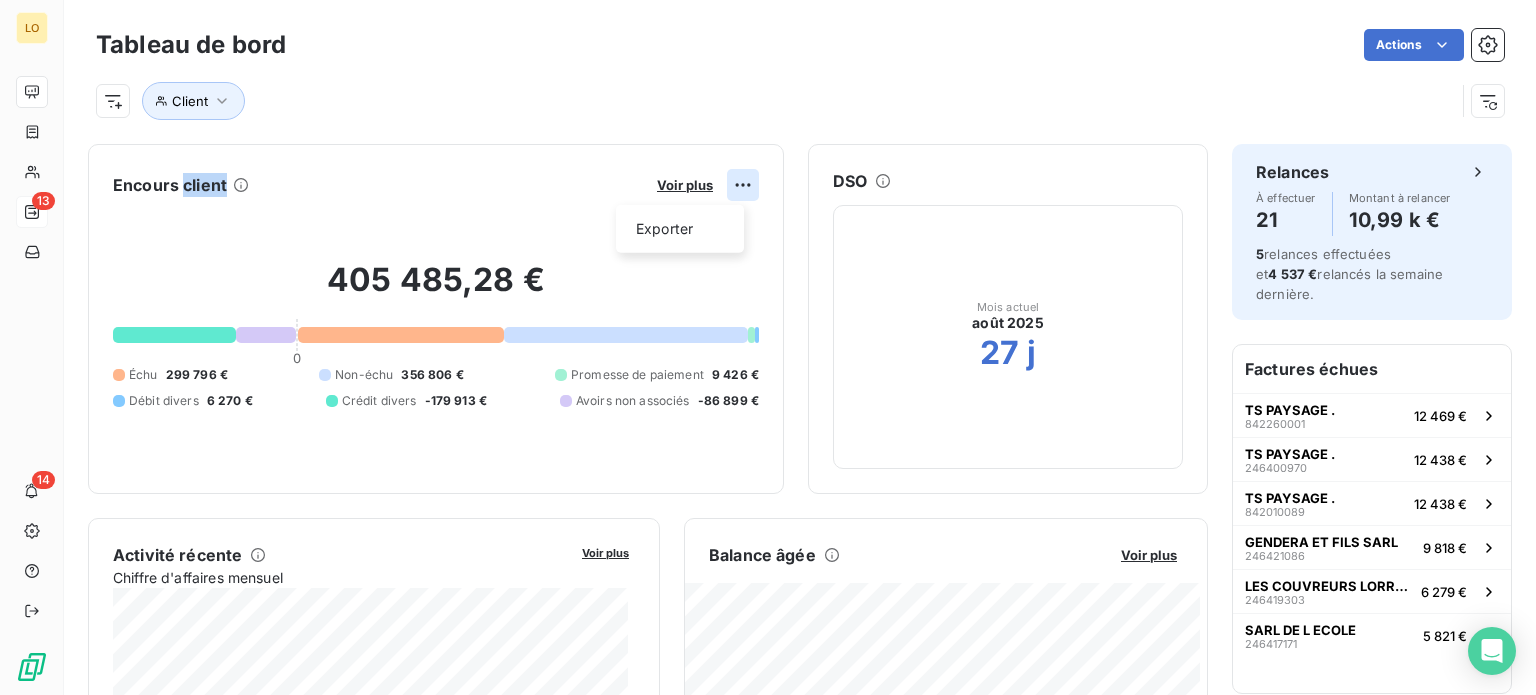 click on "LO 13 14 Tableau de bord Actions Client  Encours client   Voir plus Exporter 405 485,28 € 0 Échu 299 796 € Non-échu 356 806 €   Promesse de paiement 9 426 € Débit divers 6 270 € Crédit divers -179 913 € Avoirs non associés -86 899 € DSO Mois actuel août 2025 27 j Activité récente Chiffre d'affaires mensuel Voir plus Balance âgée Voir plus Relances par montant Encaissements Prévisionnel basé sur le délai moyen de paiement des 3 derniers mois Relances À effectuer 21 Montant à relancer 10,99 k € 5  relances effectuées et  4 537 €  relancés la semaine dernière. Factures échues TS PAYSAGE . 842260001 12 469 € TS PAYSAGE . 246400970 12 438 € TS PAYSAGE . 842010089 12 438 € GENDERA ET FILS SARL 246421086 9 818 € LES COUVREURS LORRAINS 246419303 6 279 € SARL DE L ECOLE 246417171 5 821 € Principaux débiteurs GAEC DE L'ALLIANCE 24 867 € LICHT CONSTRUCTION 16 394 € GAEC DU CHEVREUIL 13 638 € GENDERA ET FILS SARL" at bounding box center (768, 347) 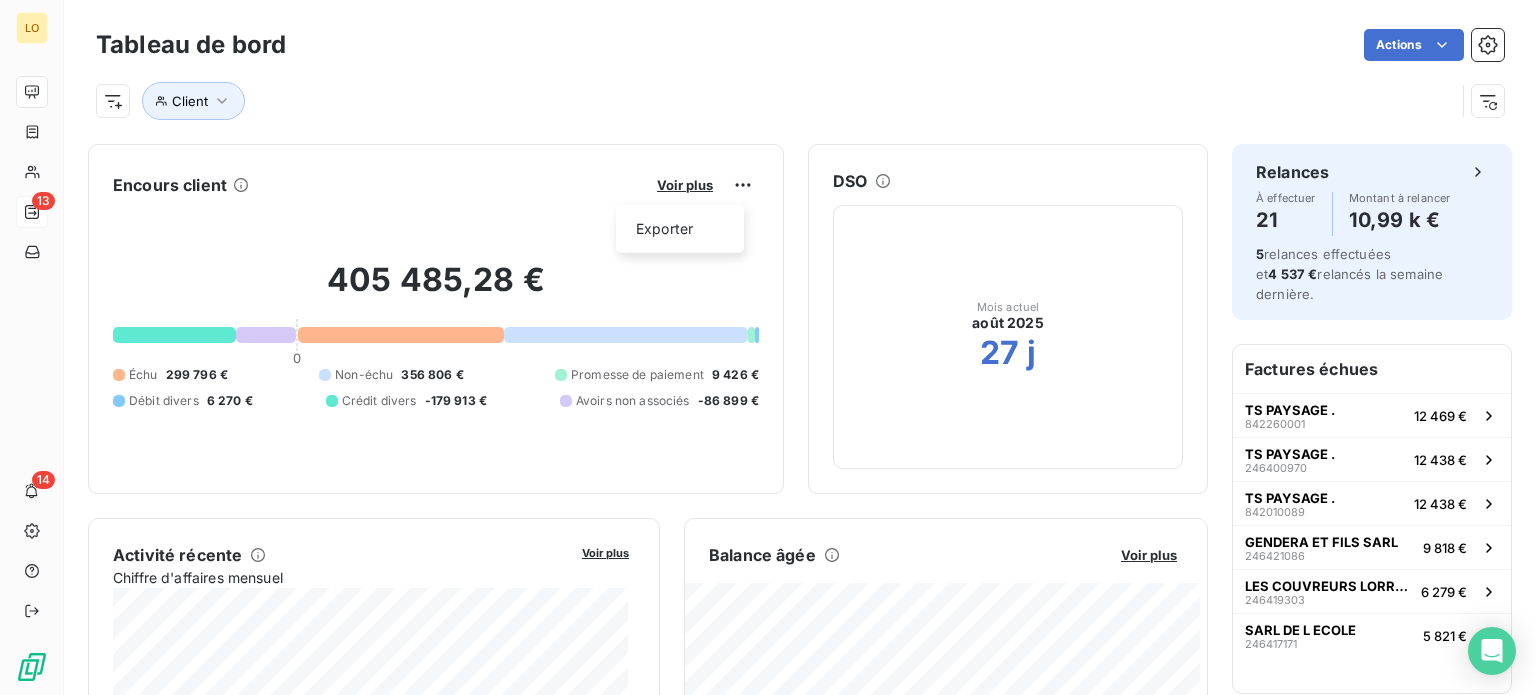 click on "LO 13 14 Tableau de bord Actions Client  Encours client   Voir plus Exporter 405 485,28 € 0 Échu 299 796 € Non-échu 356 806 €   Promesse de paiement 9 426 € Débit divers 6 270 € Crédit divers -179 913 € Avoirs non associés -86 899 € DSO Mois actuel août 2025 27 j Activité récente Chiffre d'affaires mensuel Voir plus Balance âgée Voir plus Relances par montant Encaissements Prévisionnel basé sur le délai moyen de paiement des 3 derniers mois Relances À effectuer 21 Montant à relancer 10,99 k € 5  relances effectuées et  4 537 €  relancés la semaine dernière. Factures échues TS PAYSAGE . 842260001 12 469 € TS PAYSAGE . 246400970 12 438 € TS PAYSAGE . 842010089 12 438 € GENDERA ET FILS SARL 246421086 9 818 € LES COUVREURS LORRAINS 246419303 6 279 € SARL DE L ECOLE 246417171 5 821 € Principaux débiteurs GAEC DE L'ALLIANCE 24 867 € LICHT CONSTRUCTION 16 394 € GAEC DU CHEVREUIL 13 638 € GENDERA ET FILS SARL" at bounding box center [768, 347] 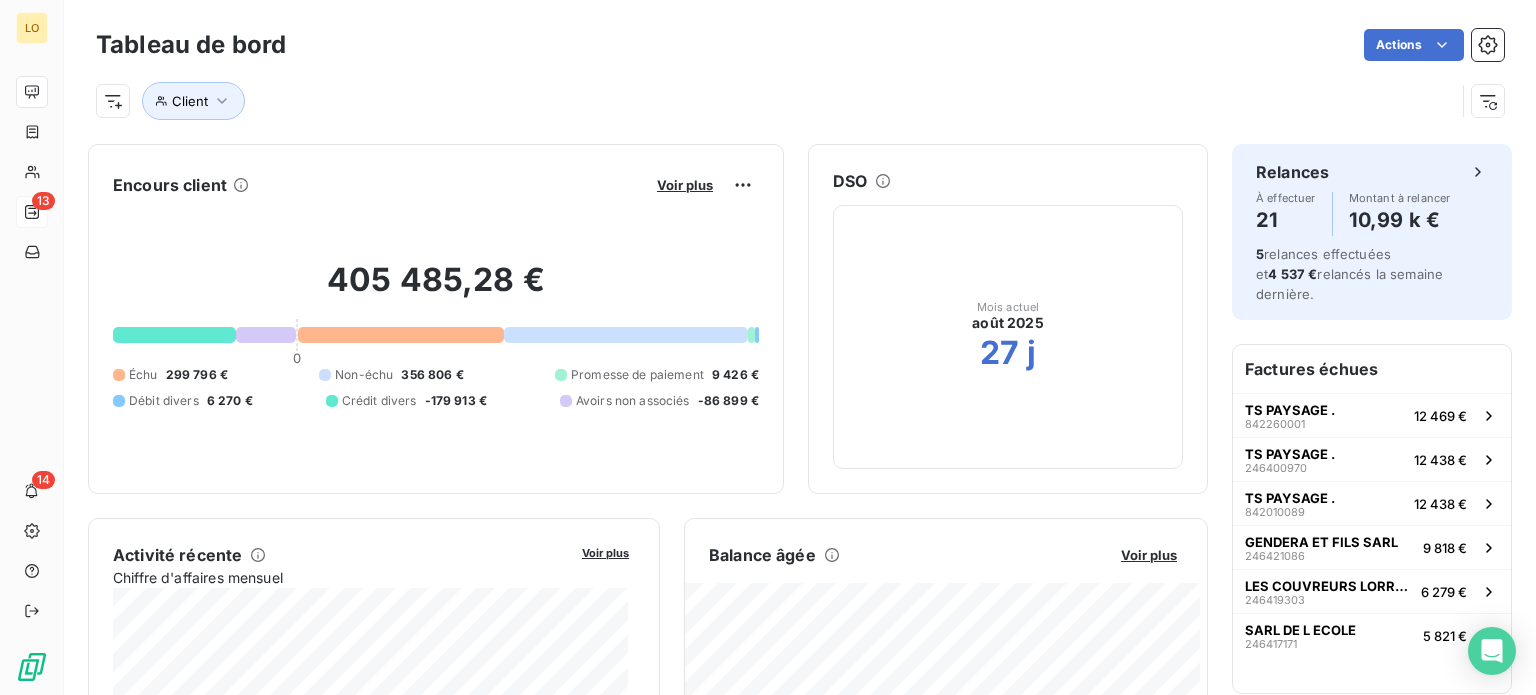 click on "Client" at bounding box center (775, 101) 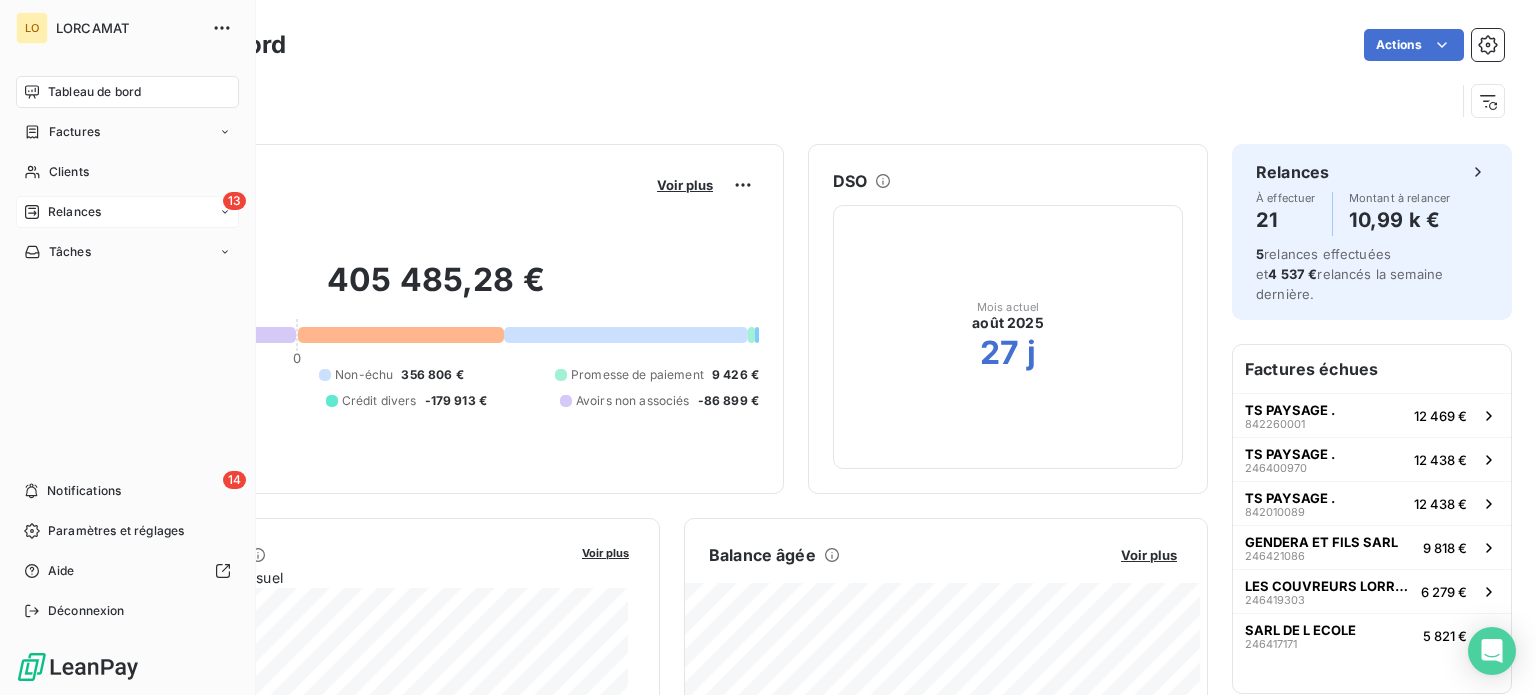 click on "Relances" at bounding box center [74, 212] 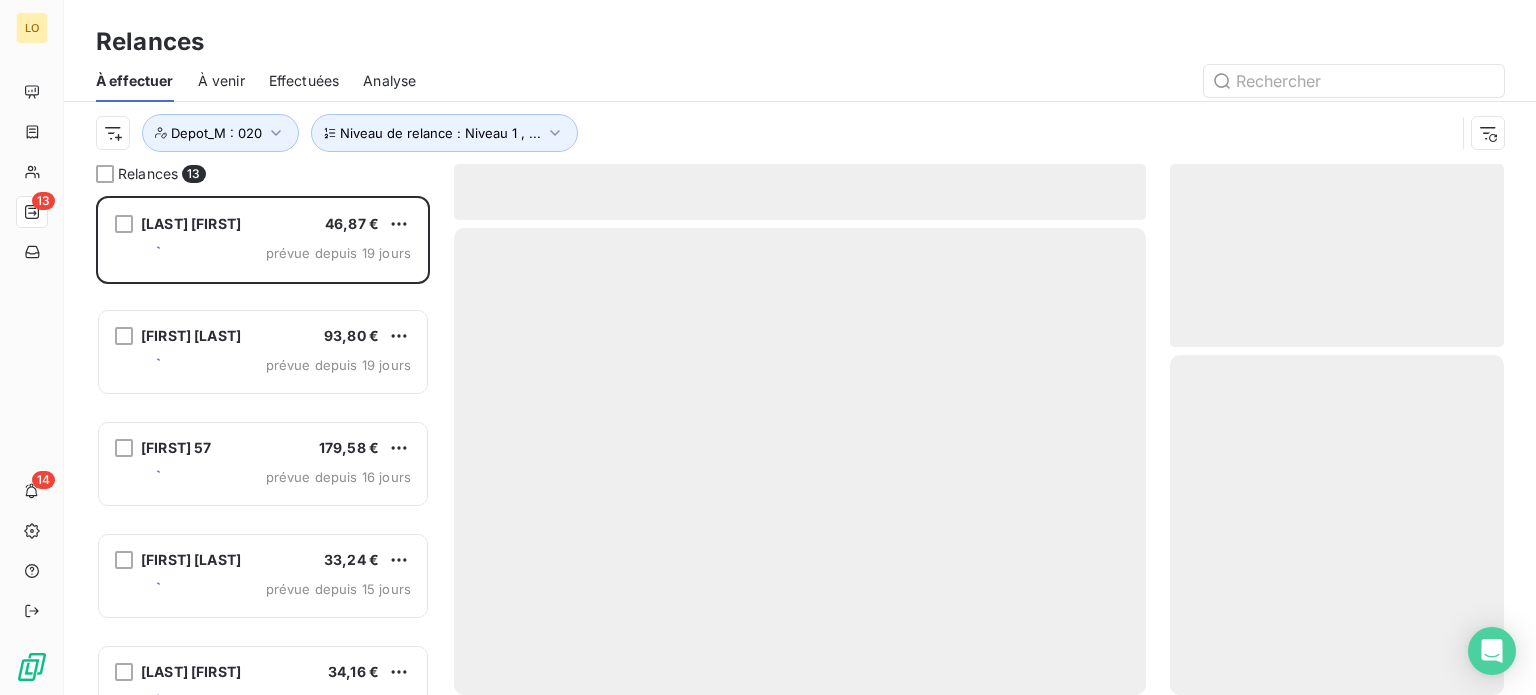 scroll, scrollTop: 16, scrollLeft: 16, axis: both 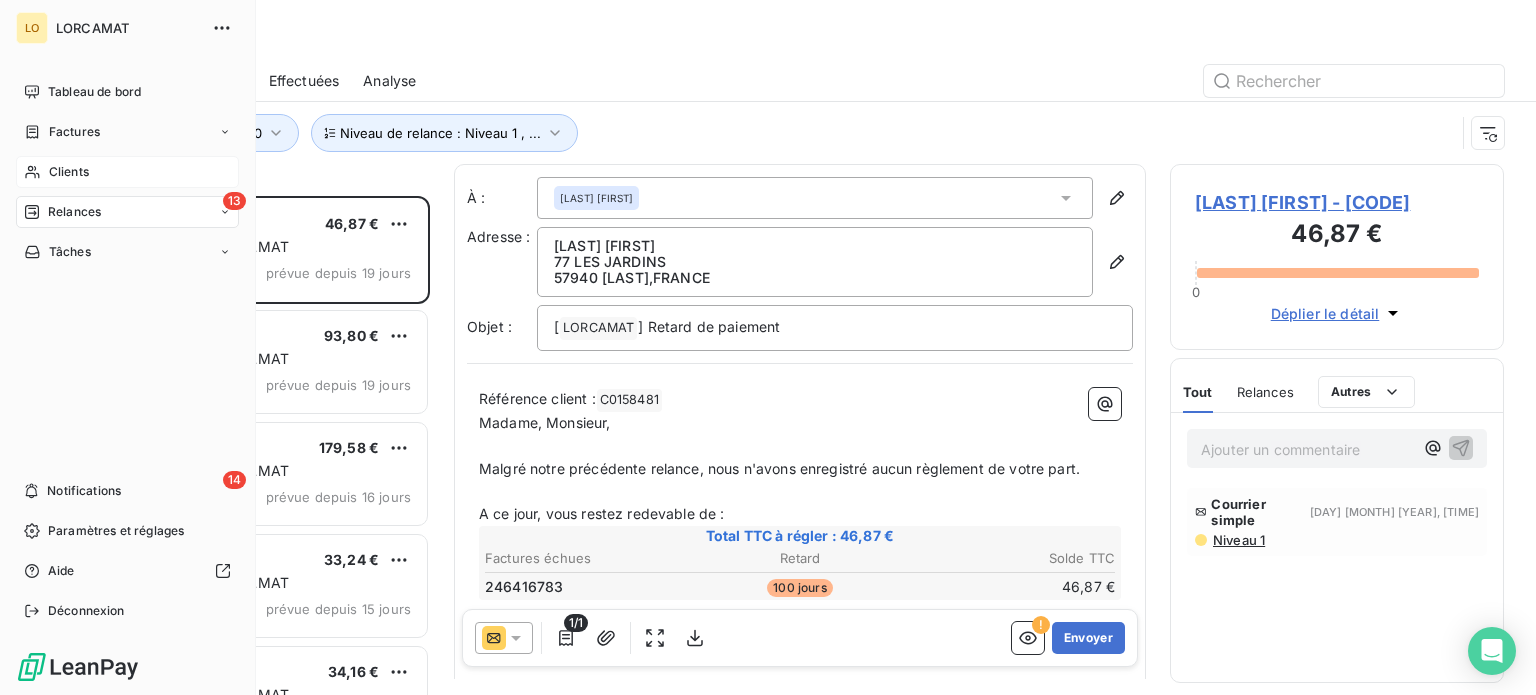click on "Clients" at bounding box center [69, 172] 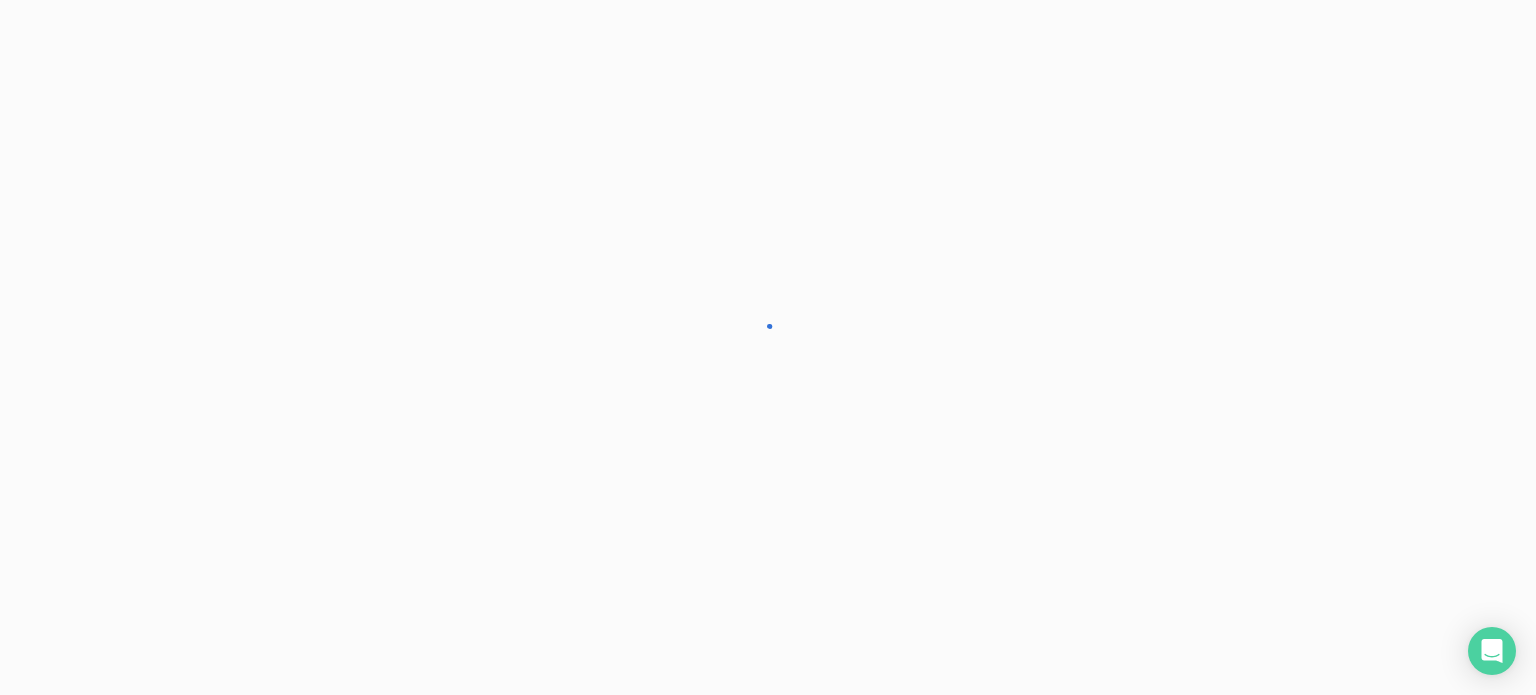 click at bounding box center [768, 347] 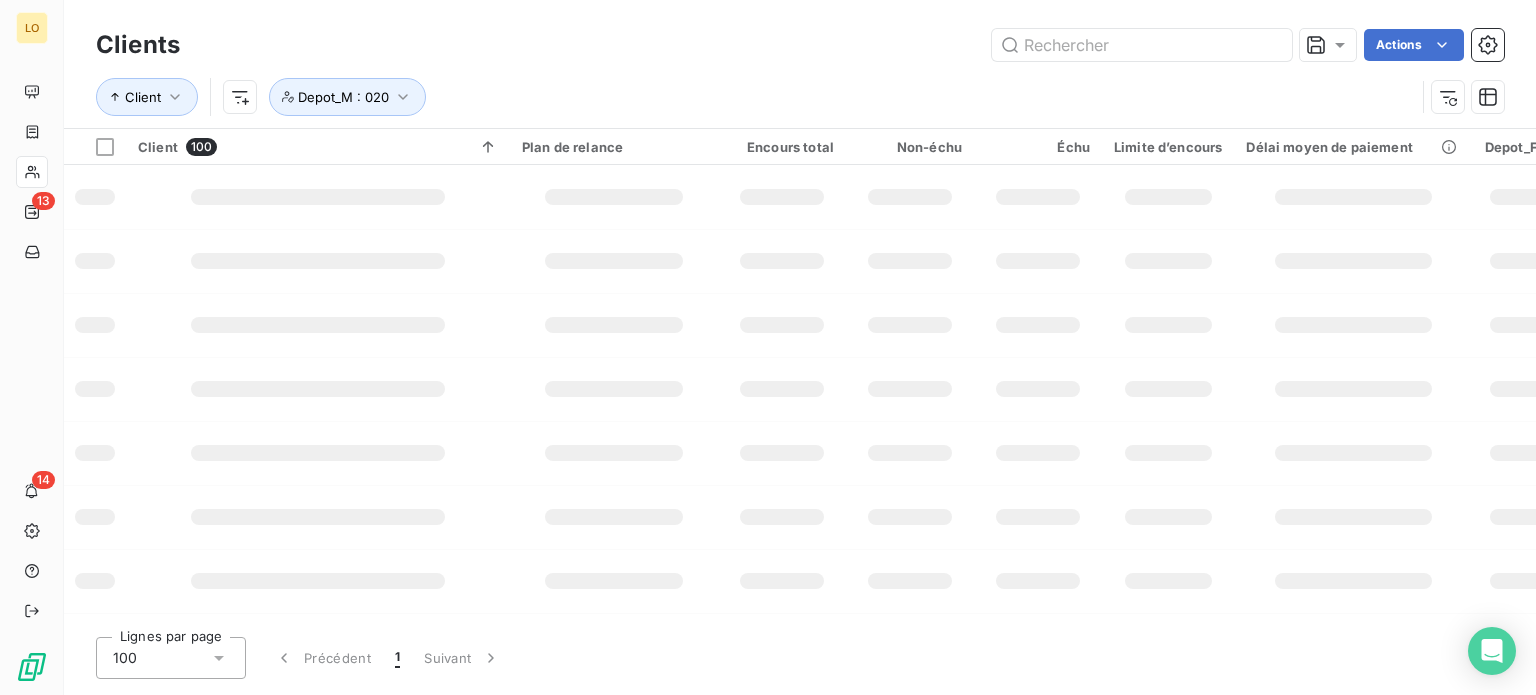 click on "Clients Actions" at bounding box center (800, 45) 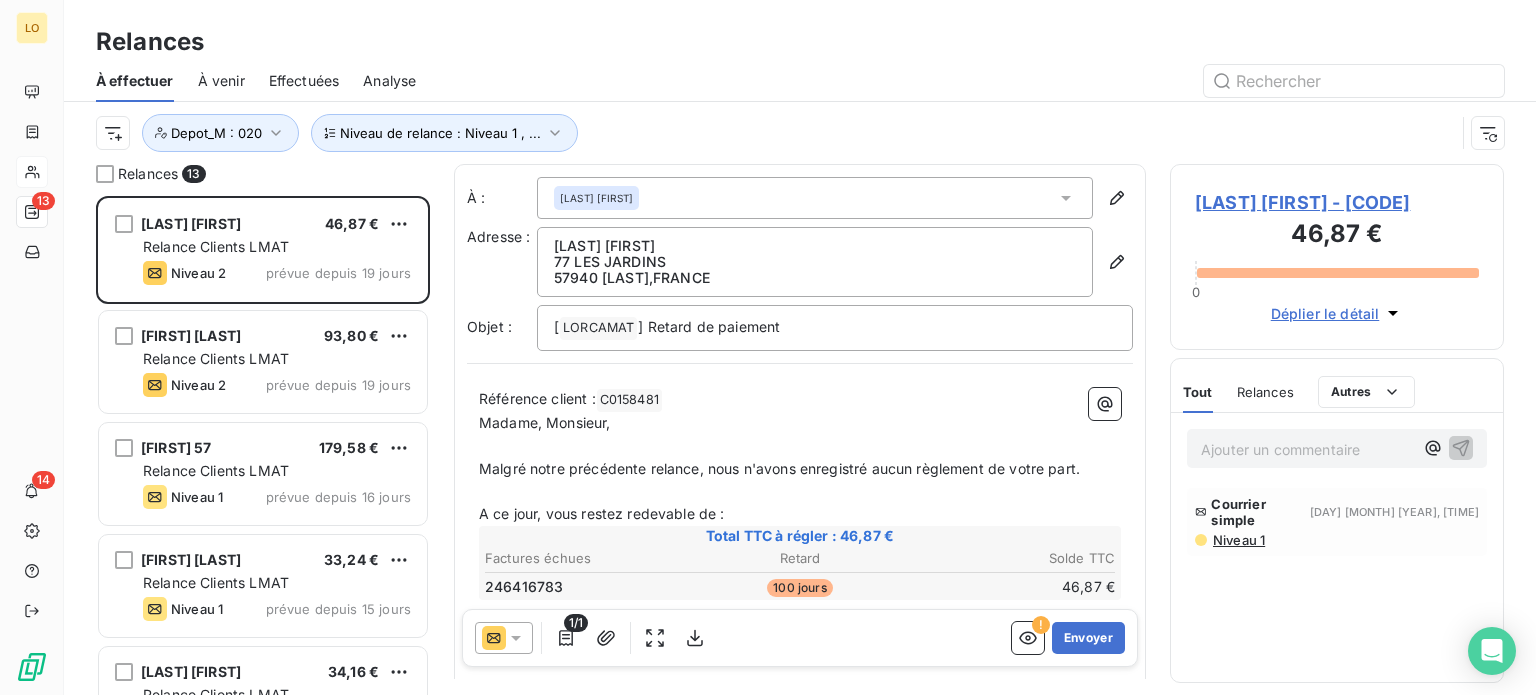 scroll, scrollTop: 16, scrollLeft: 16, axis: both 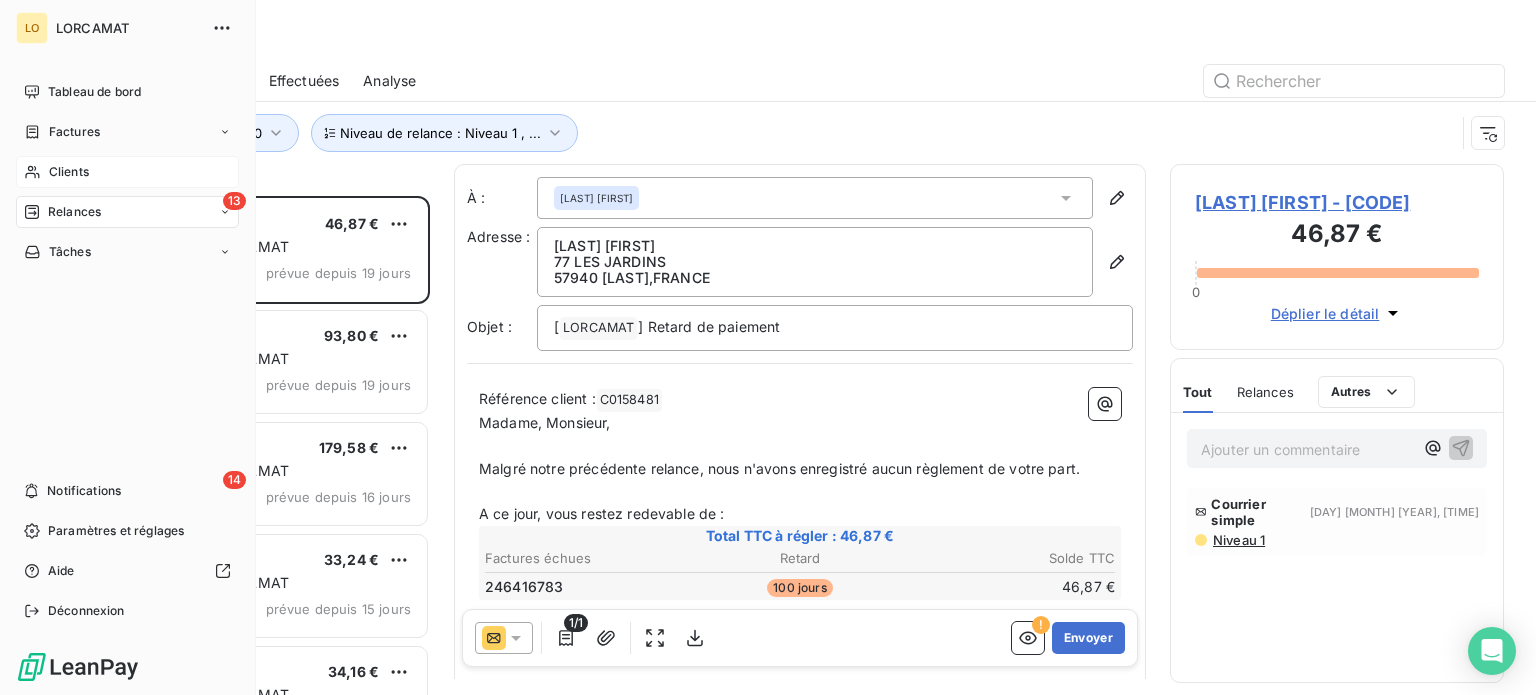 click on "13 Relances" at bounding box center (127, 212) 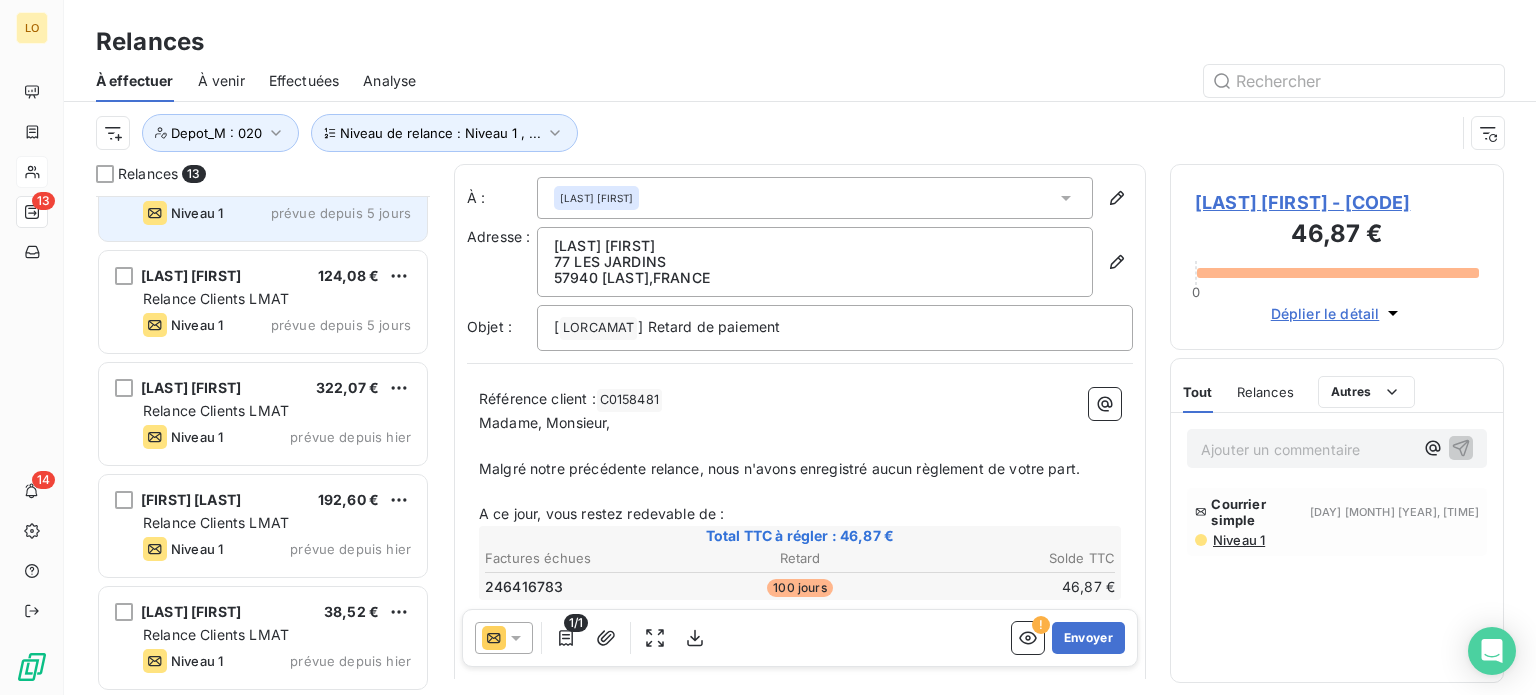 scroll, scrollTop: 557, scrollLeft: 0, axis: vertical 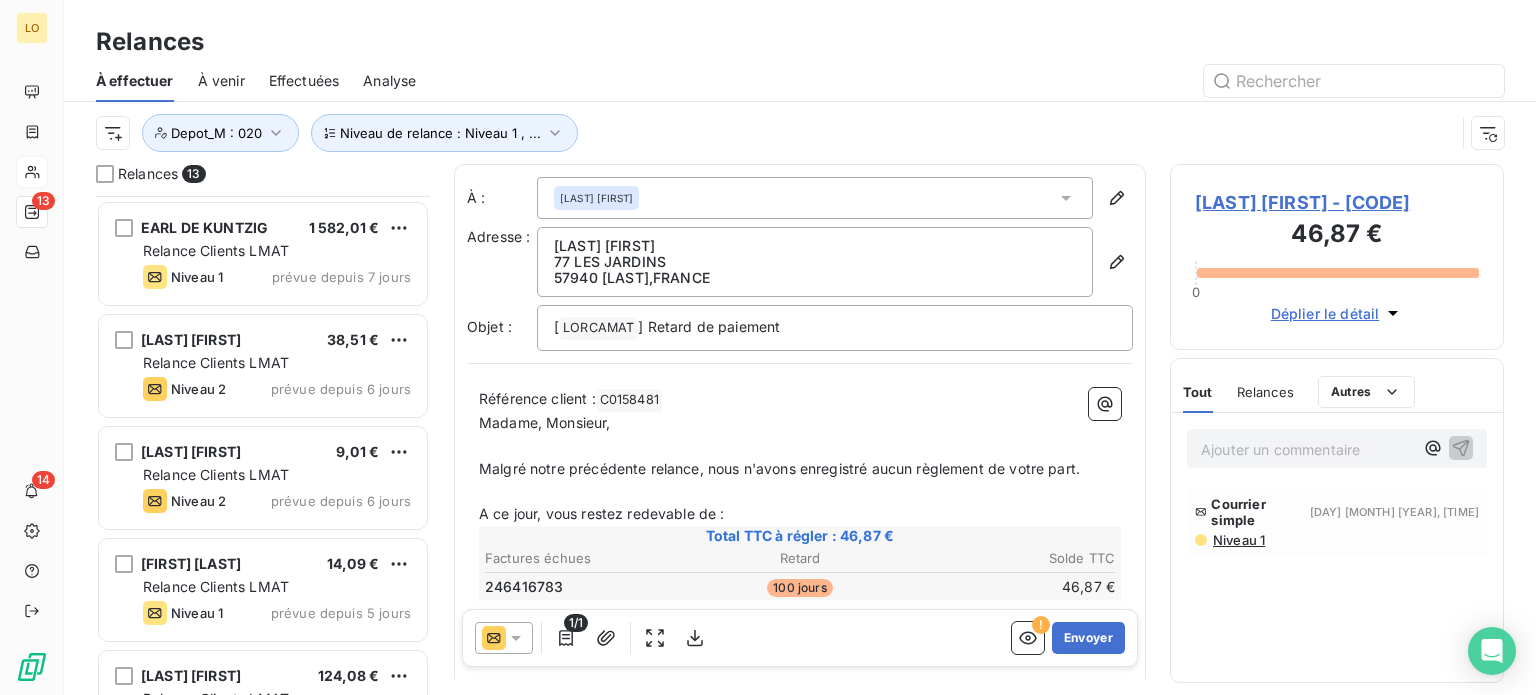 click on "Effectuées" at bounding box center (304, 81) 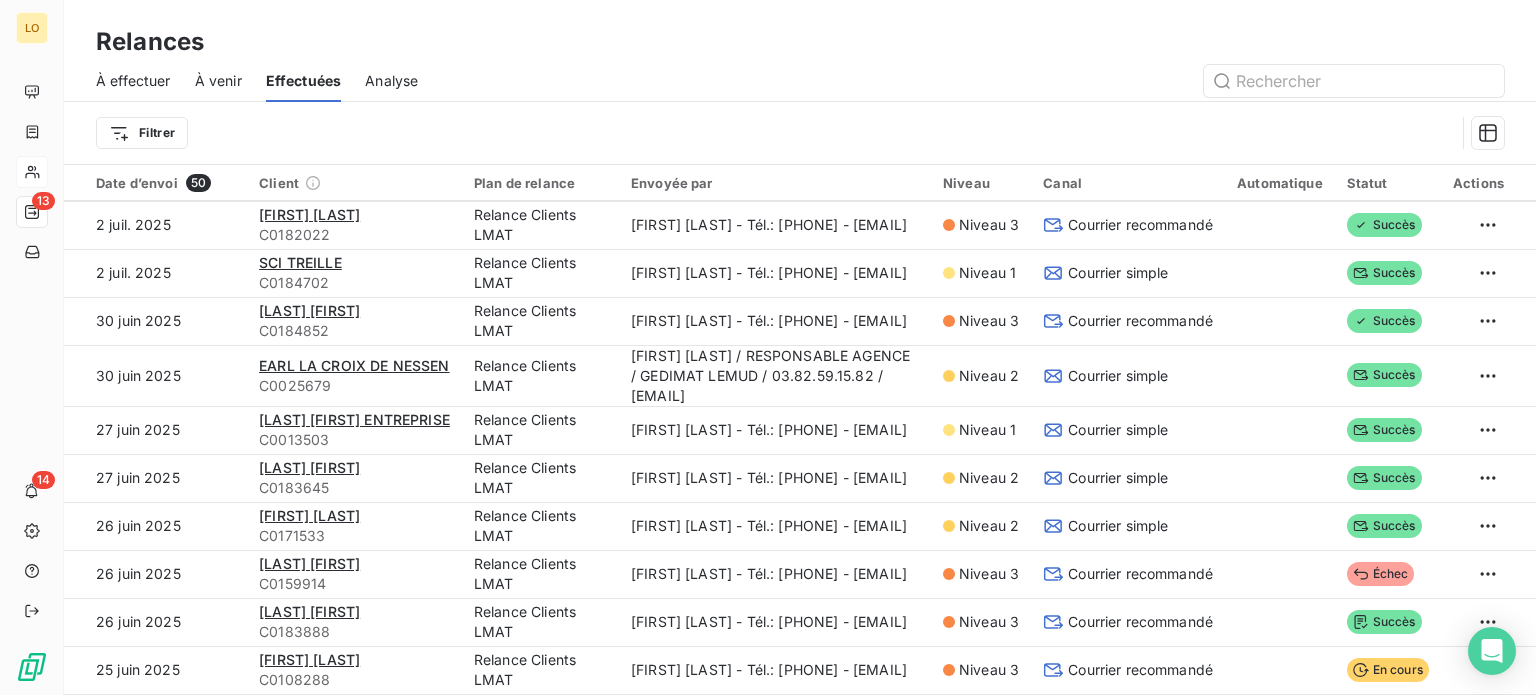 scroll, scrollTop: 2047, scrollLeft: 0, axis: vertical 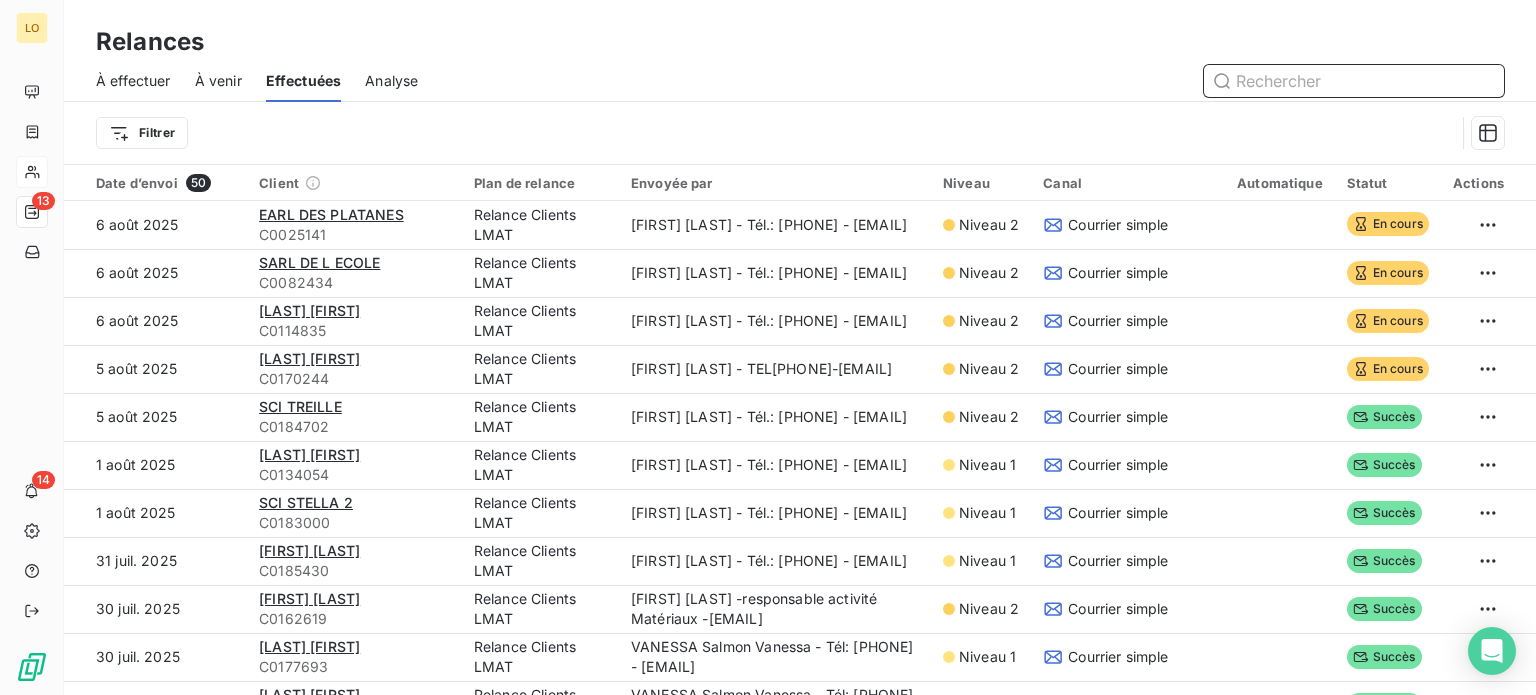 click on "À venir" at bounding box center [218, 81] 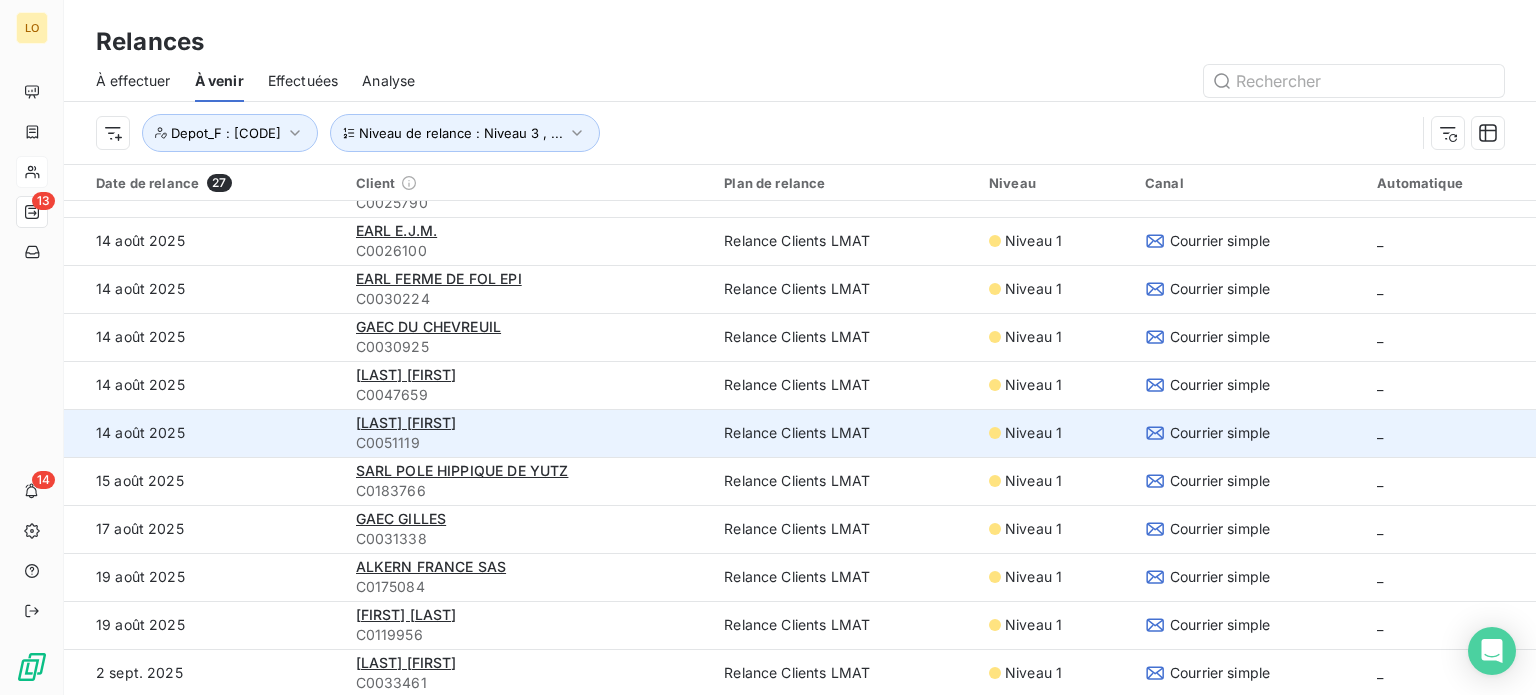 scroll, scrollTop: 802, scrollLeft: 0, axis: vertical 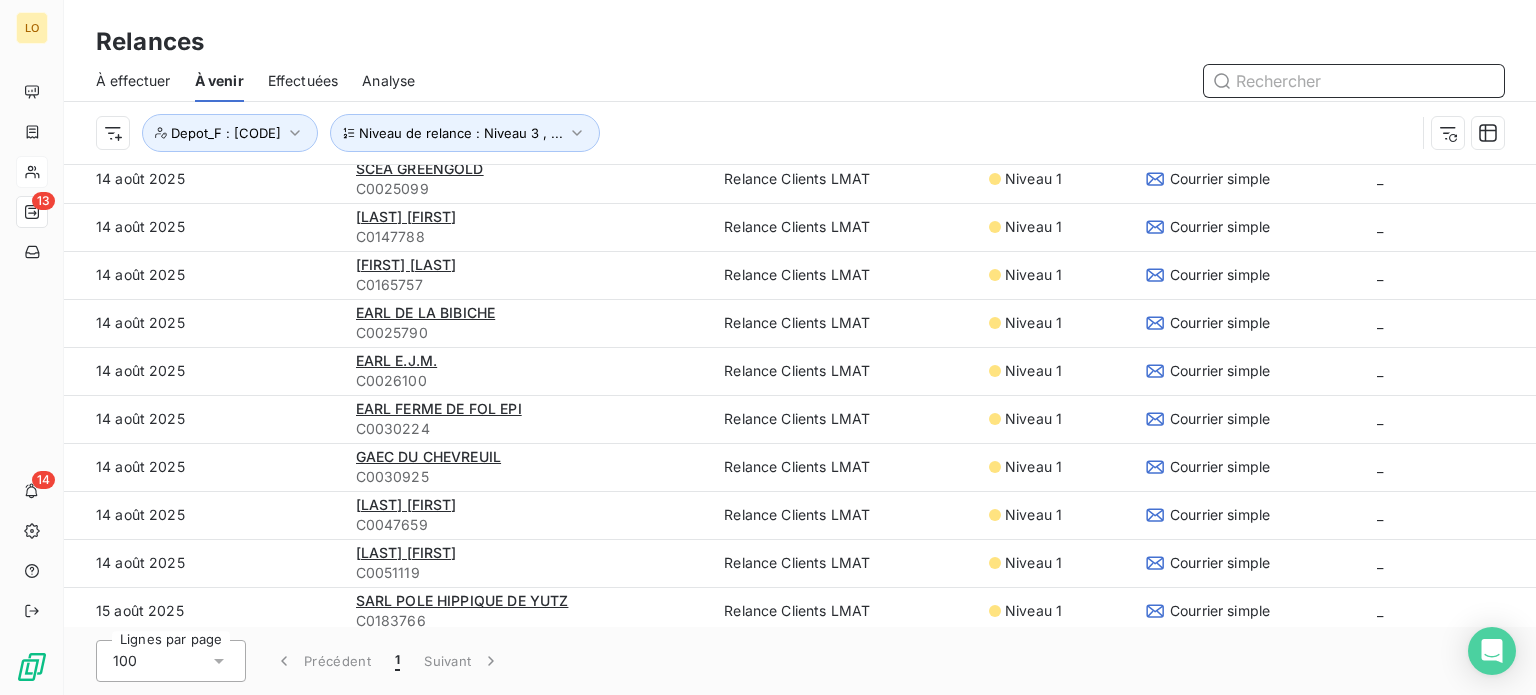 click on "À effectuer" at bounding box center [133, 81] 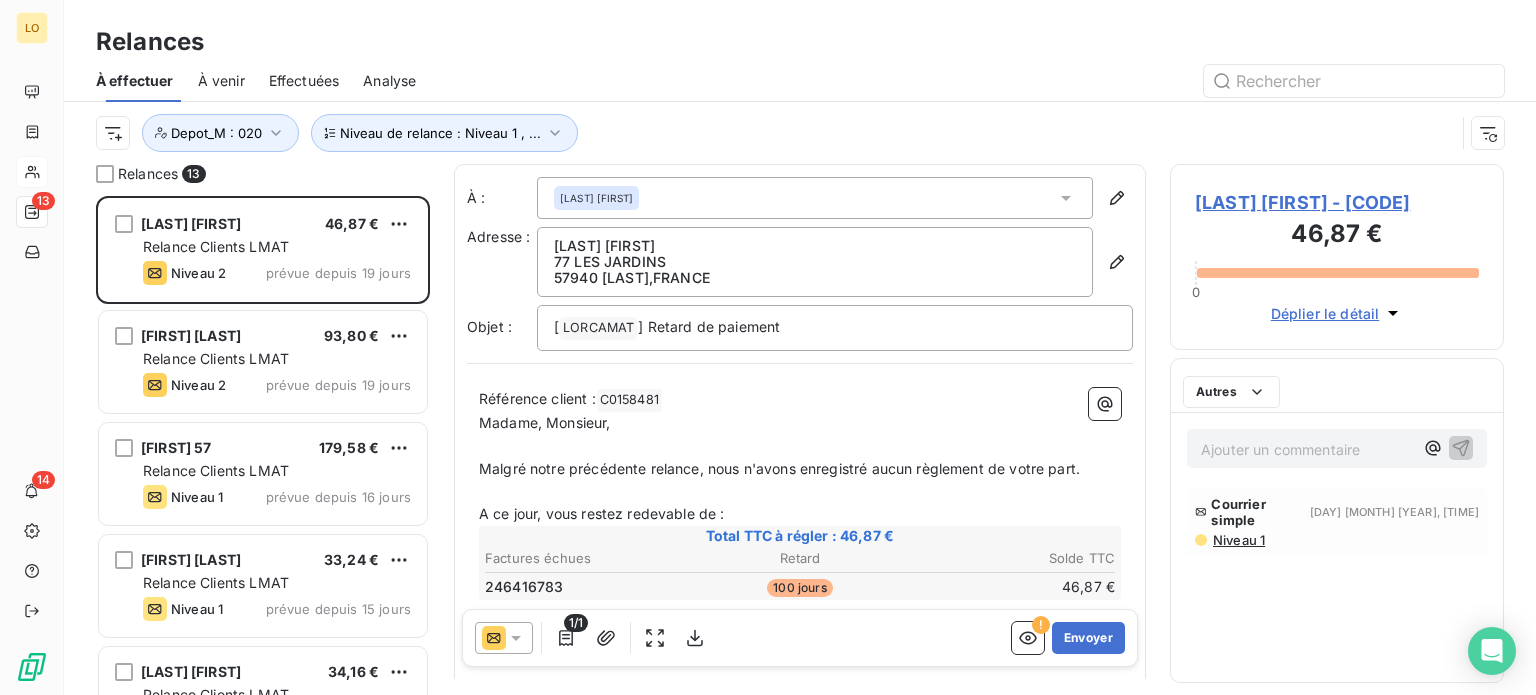 scroll, scrollTop: 16, scrollLeft: 16, axis: both 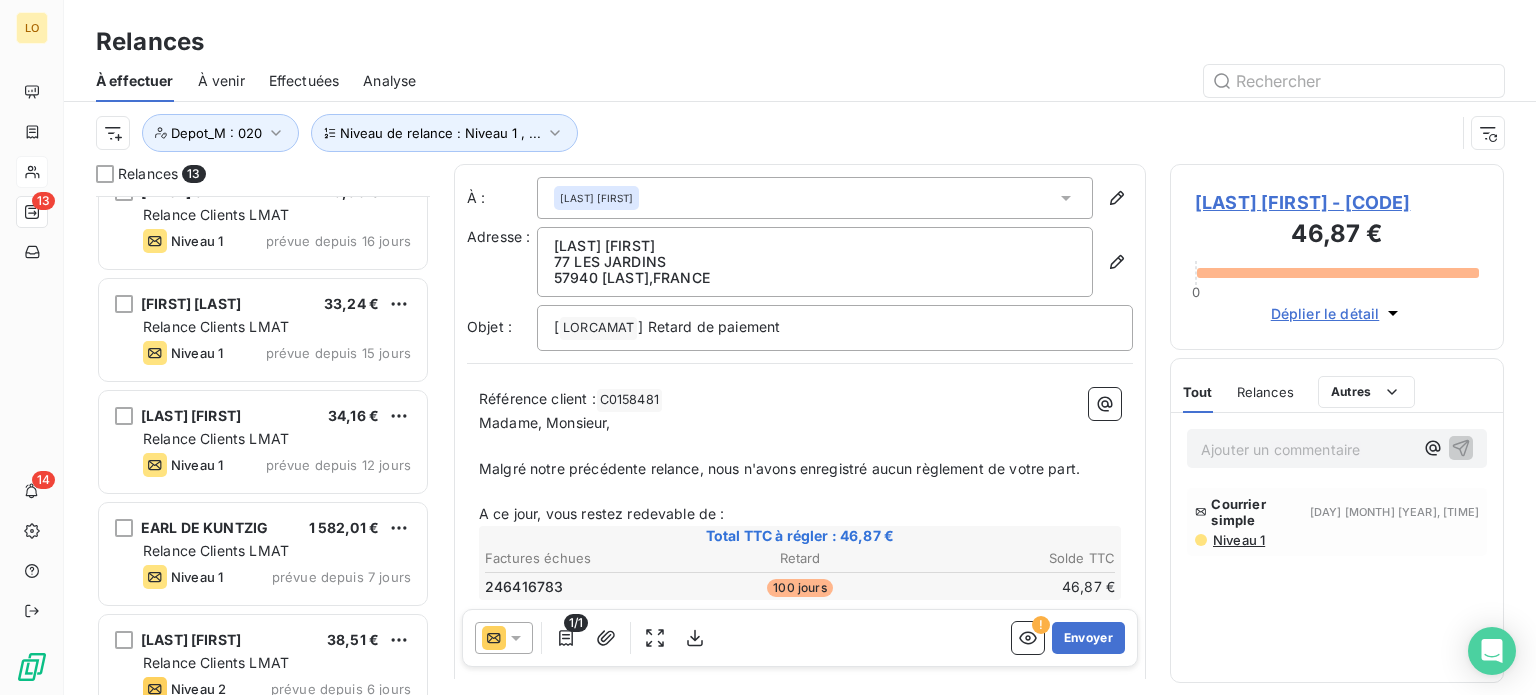 click on "Analyse" at bounding box center [389, 81] 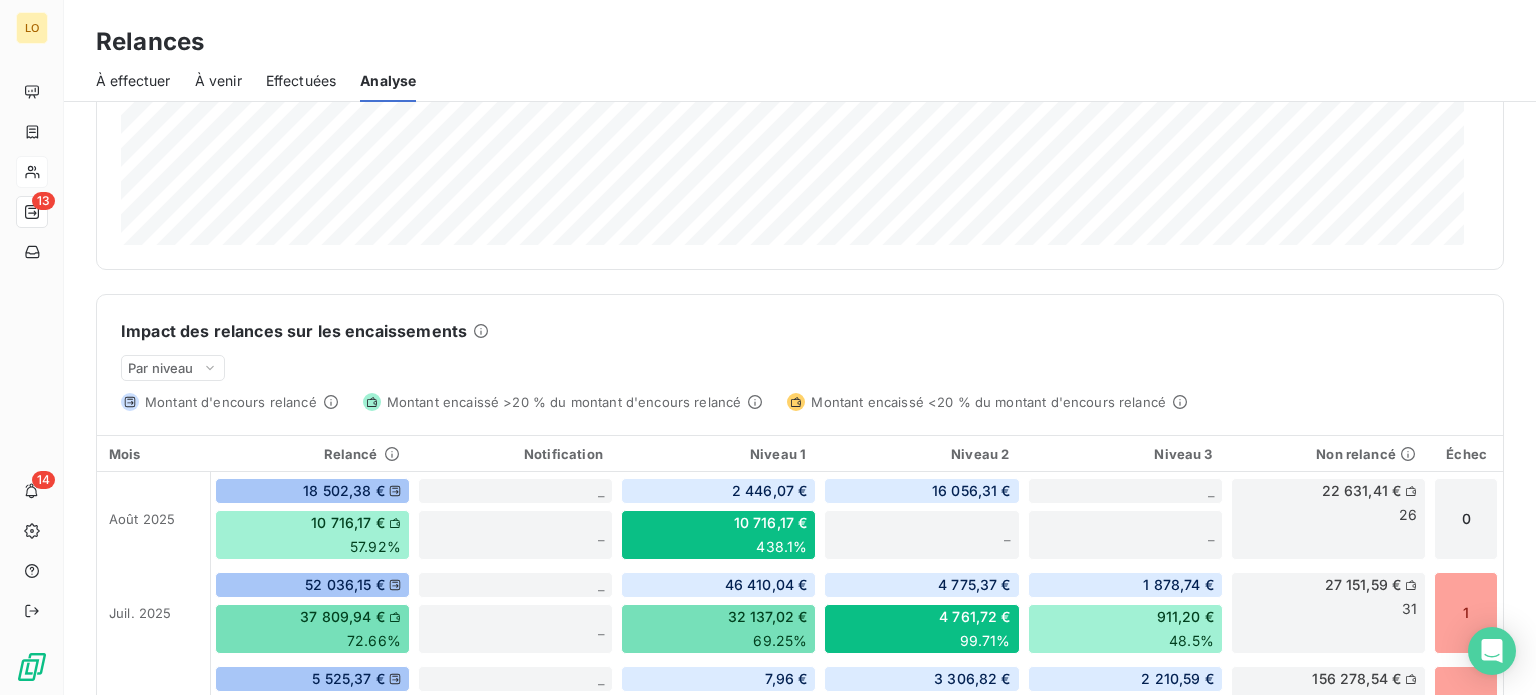 scroll, scrollTop: 0, scrollLeft: 0, axis: both 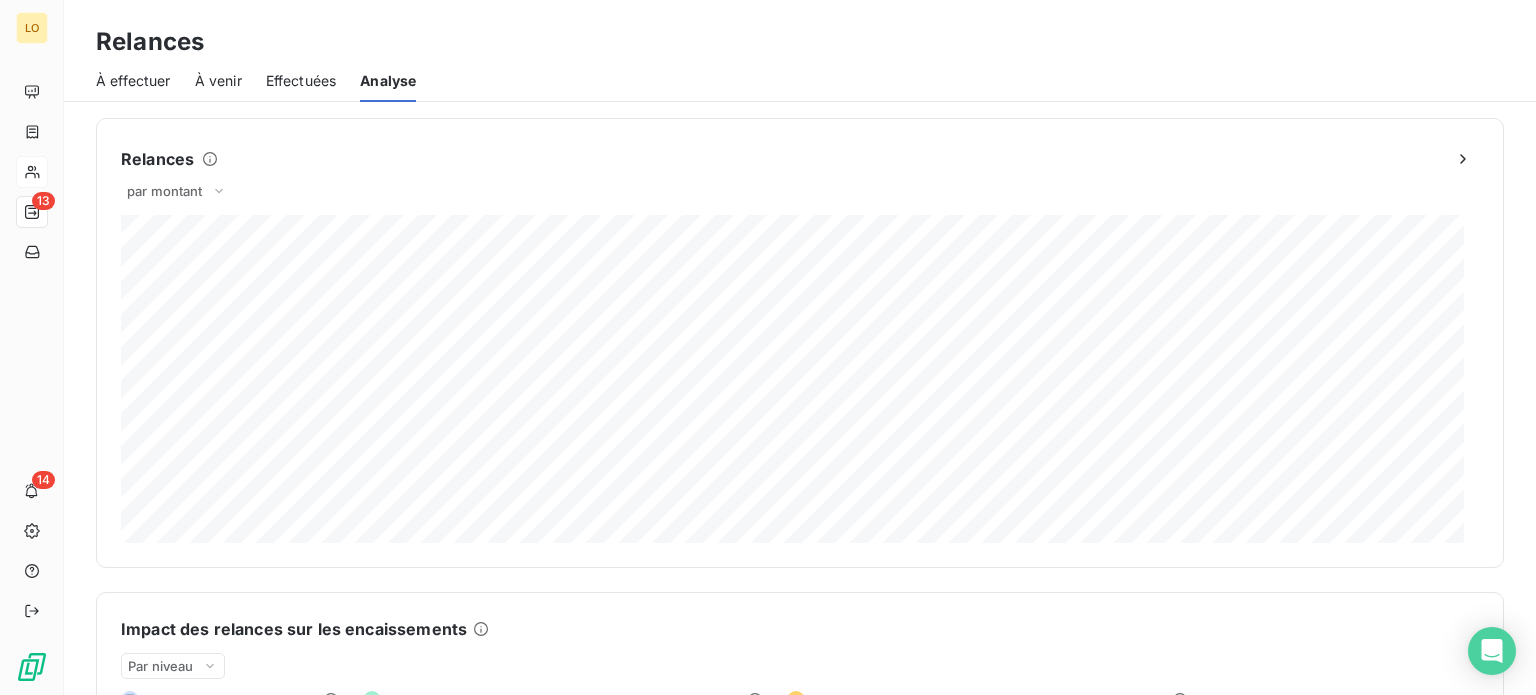 click on "Effectuées" at bounding box center [301, 81] 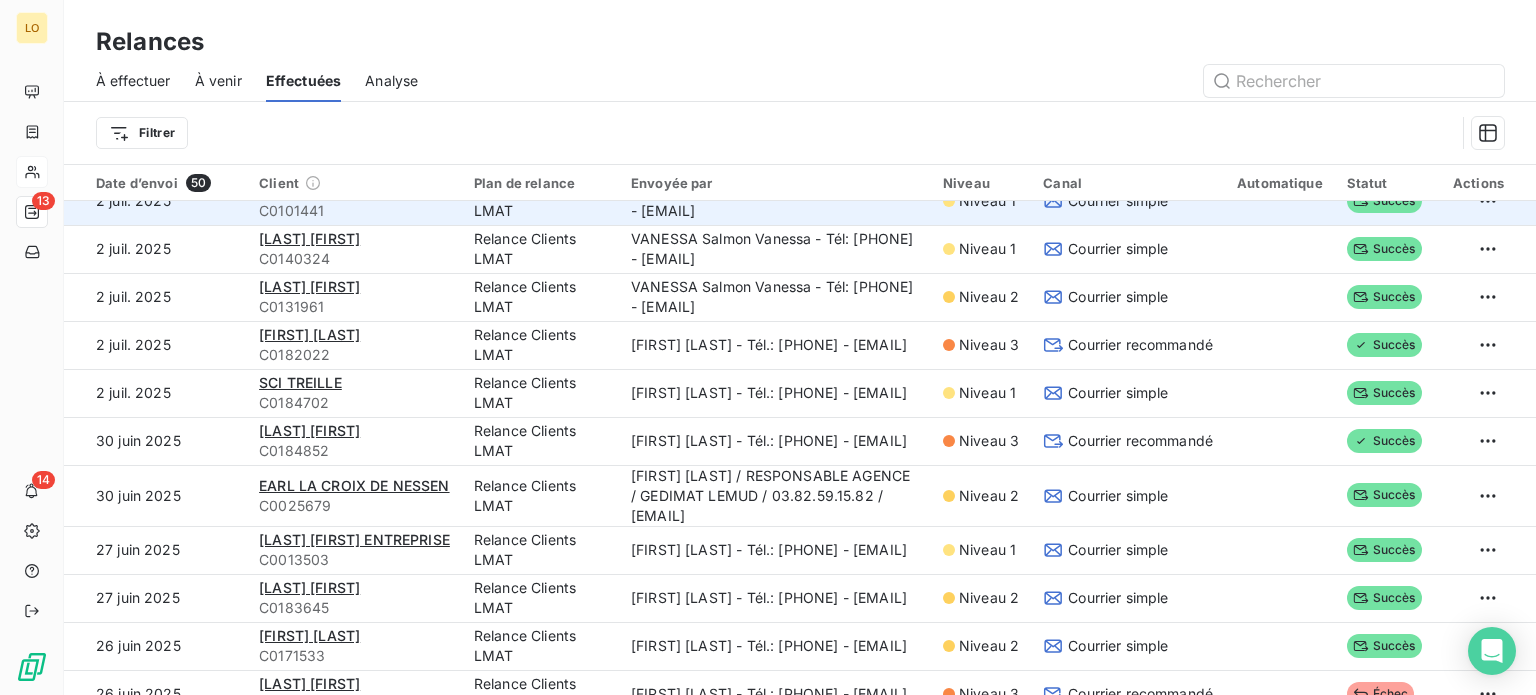 scroll, scrollTop: 2047, scrollLeft: 0, axis: vertical 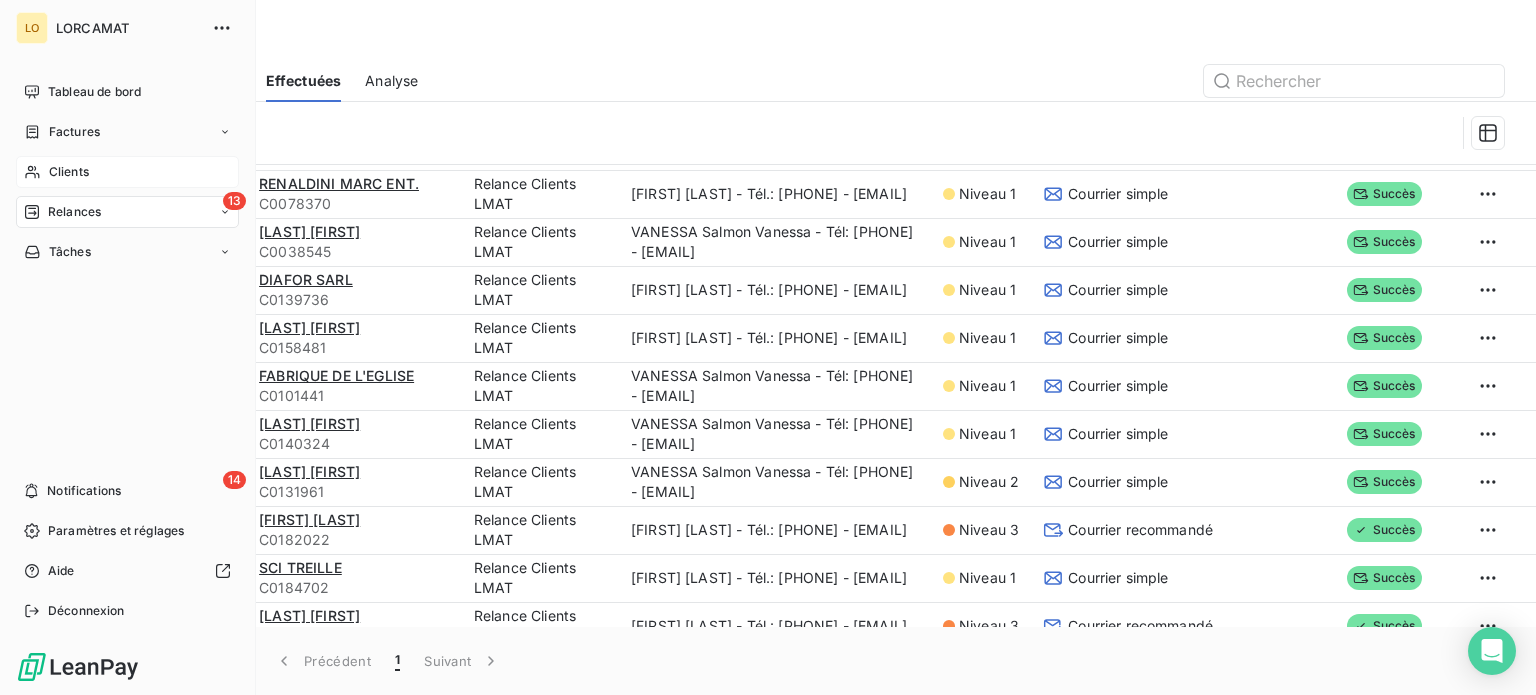 click on "Clients" at bounding box center [127, 172] 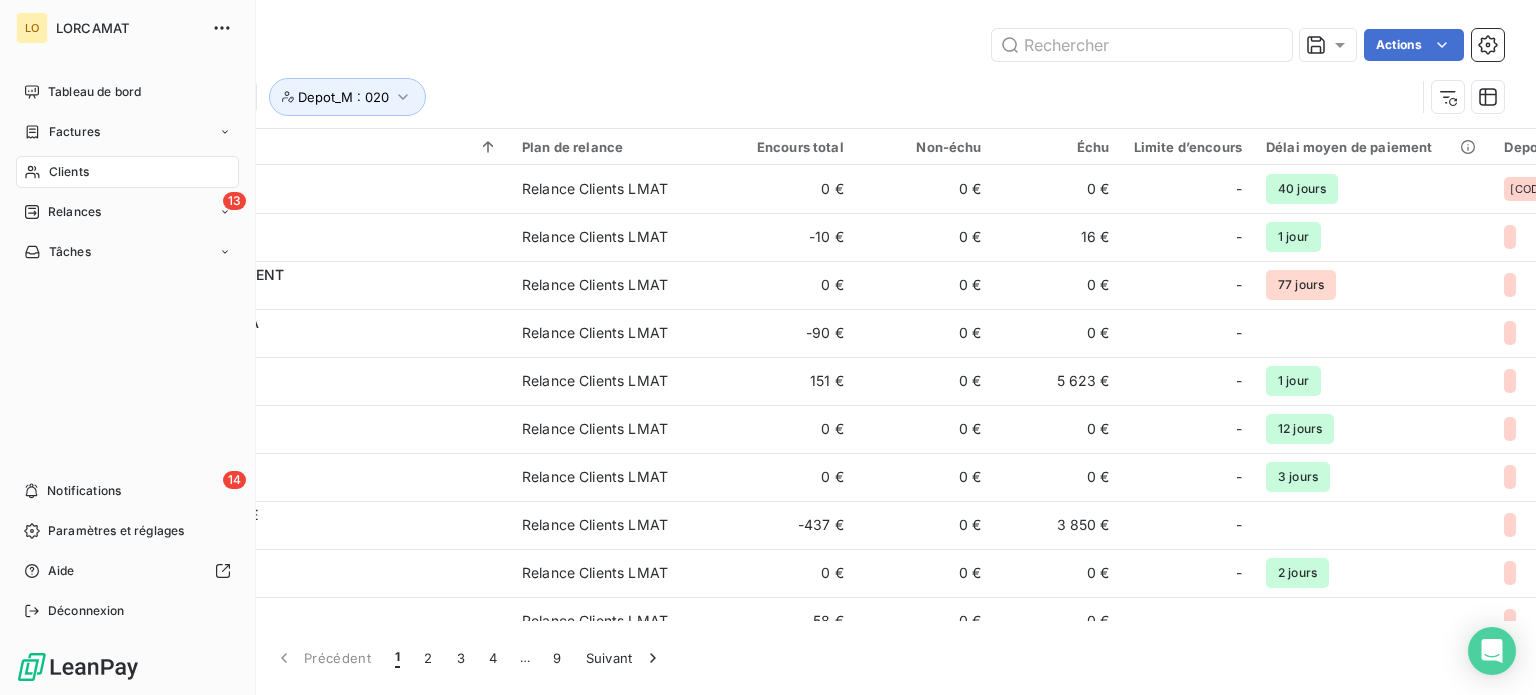 click 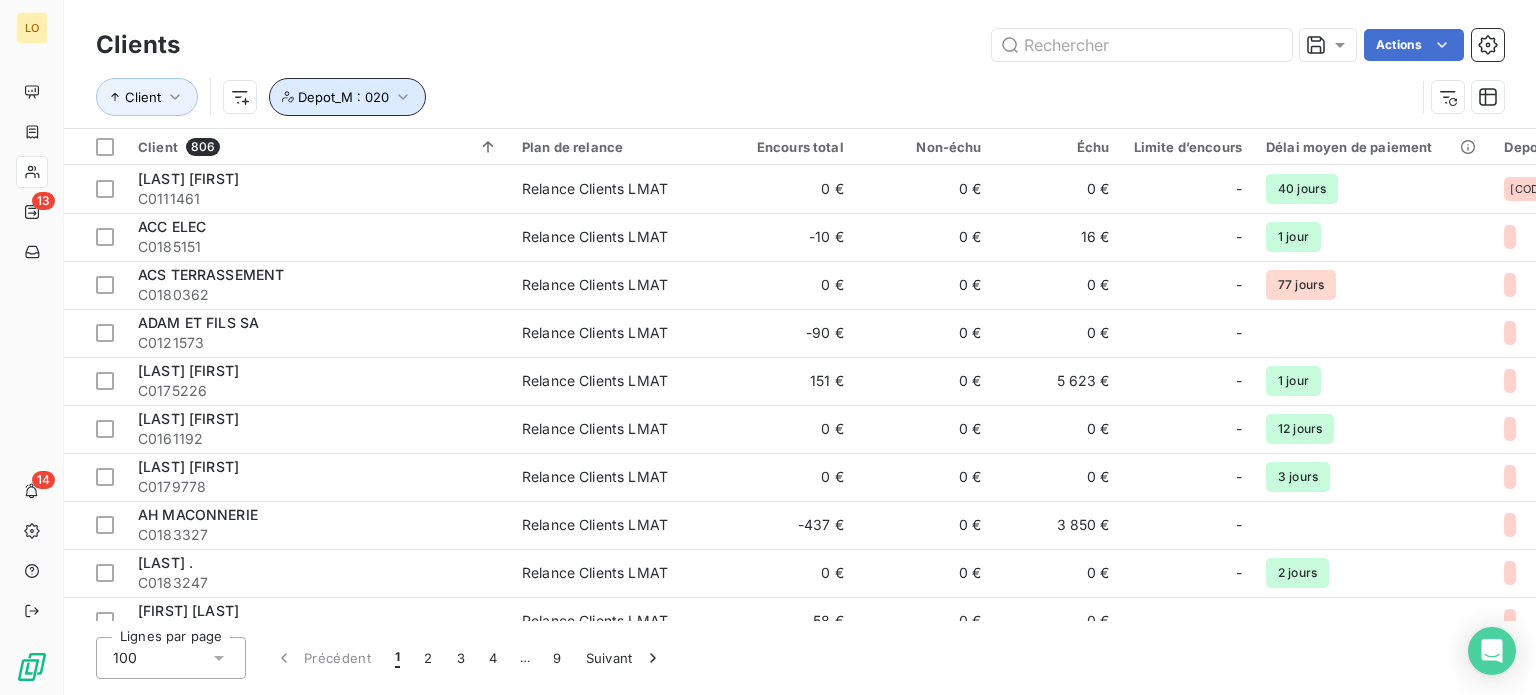 click 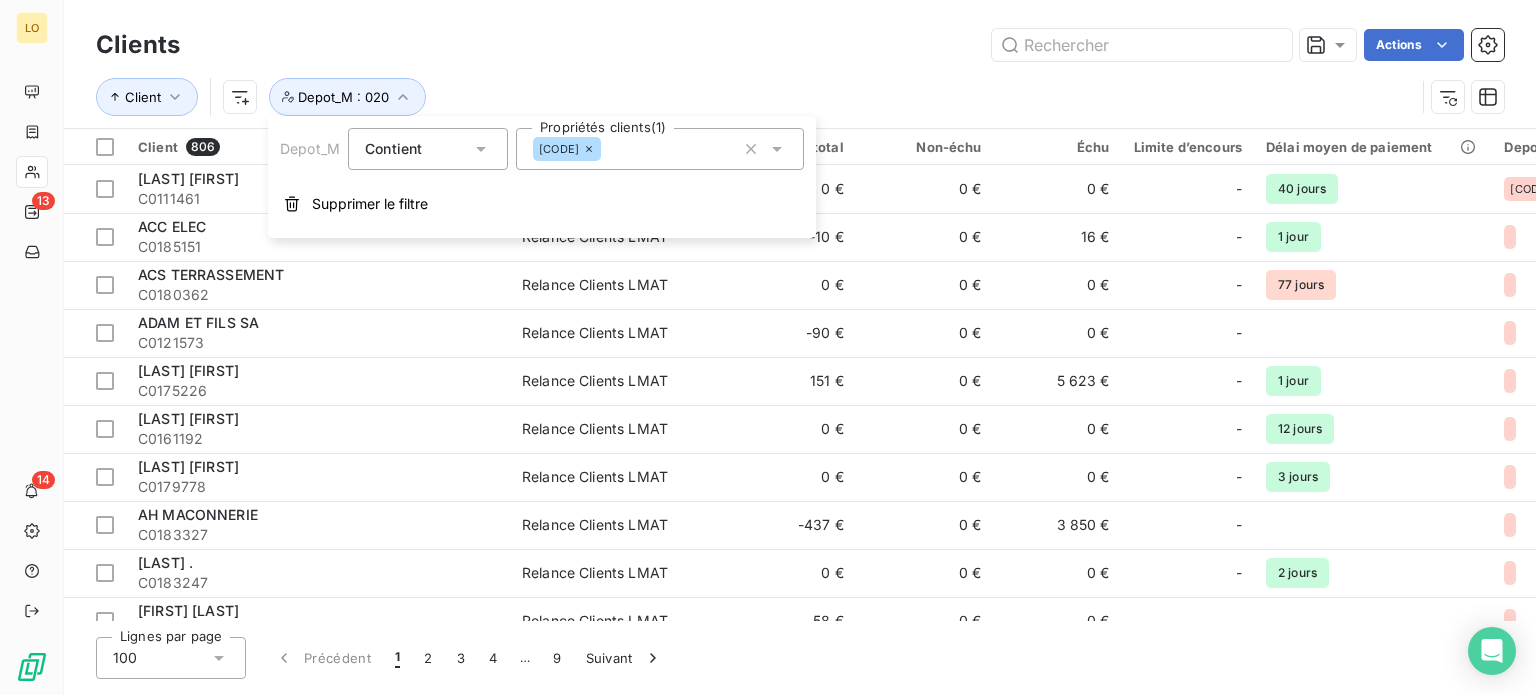 click 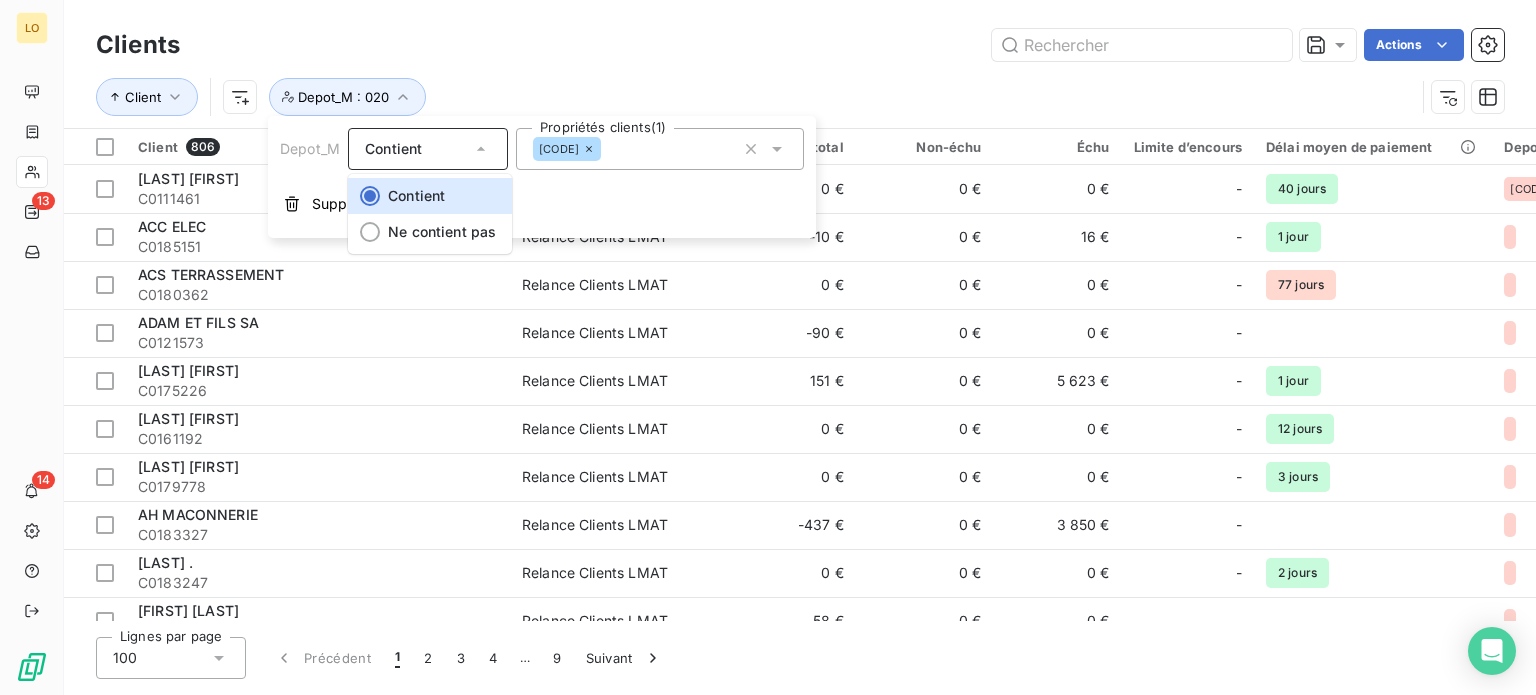 click on "020" at bounding box center [660, 149] 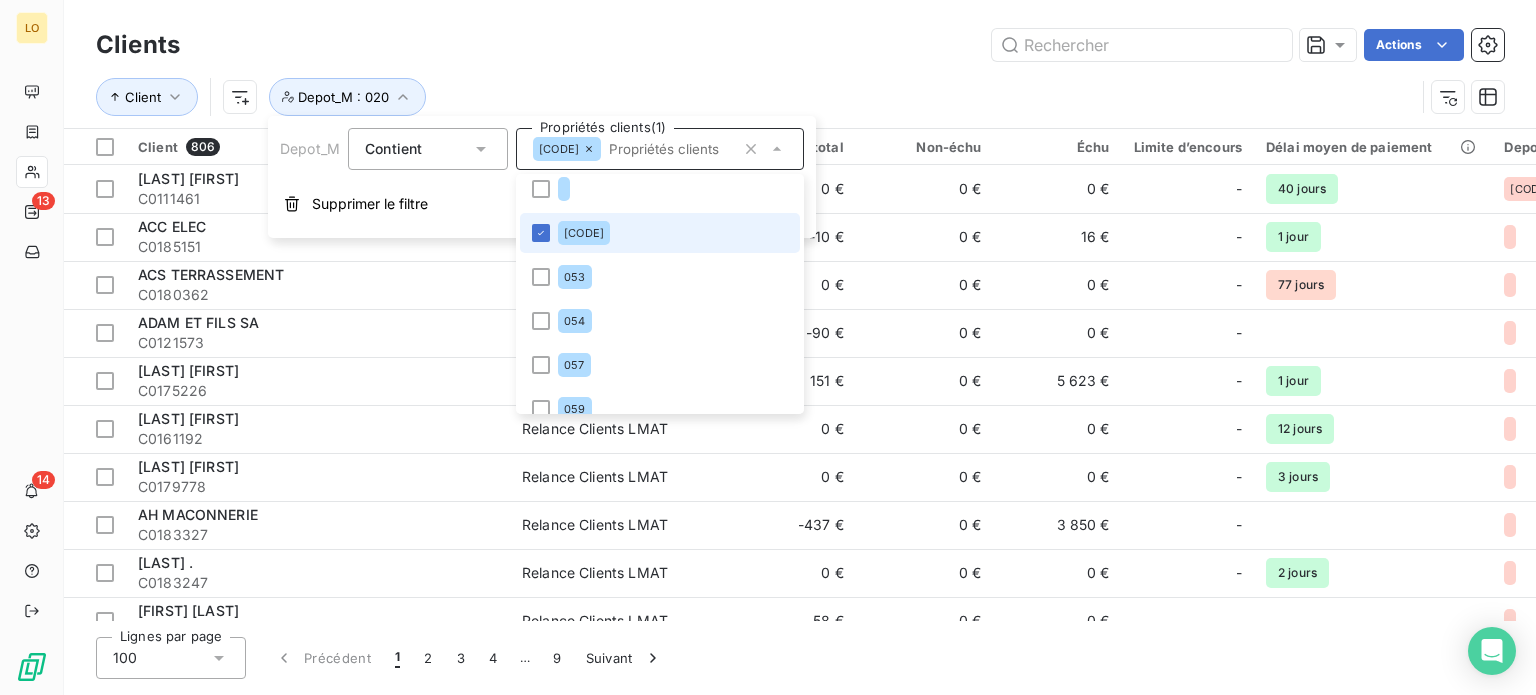 scroll, scrollTop: 0, scrollLeft: 0, axis: both 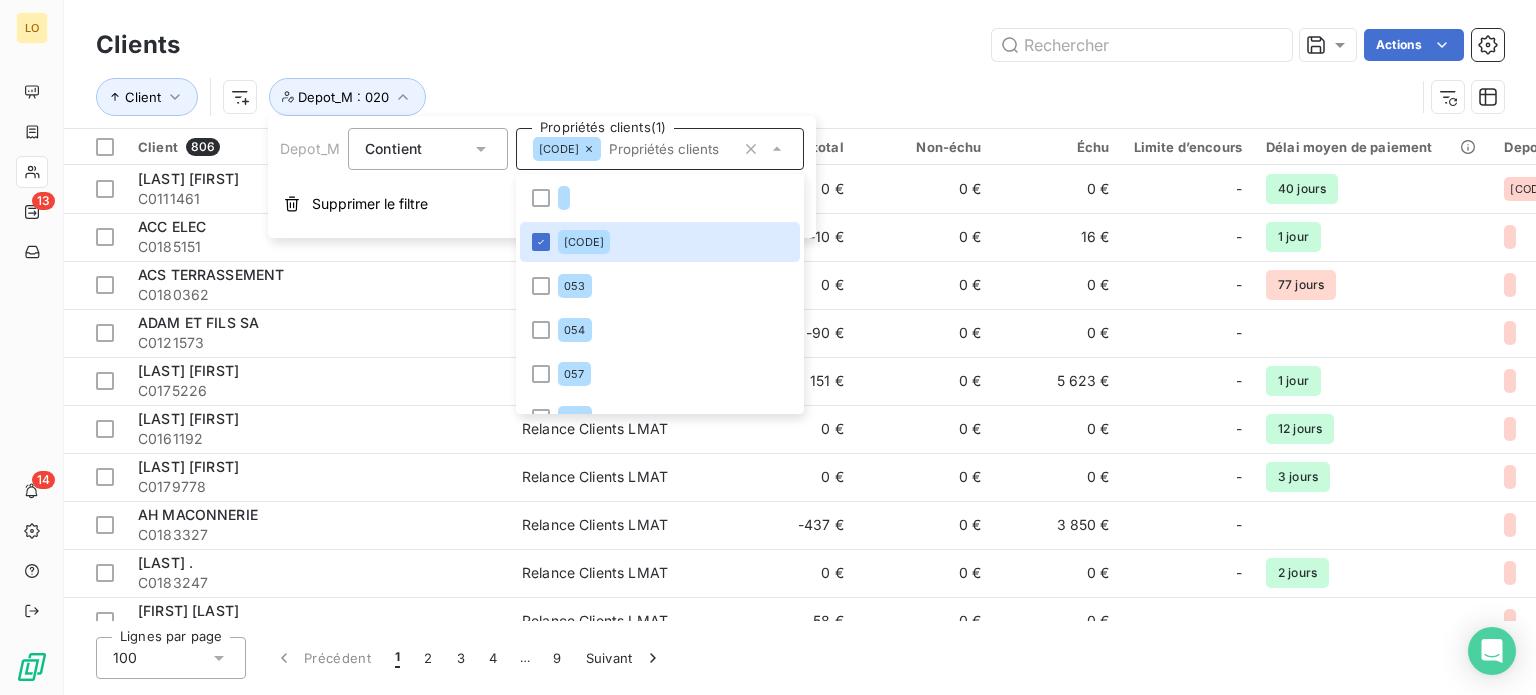 click on "Actions" at bounding box center [854, 45] 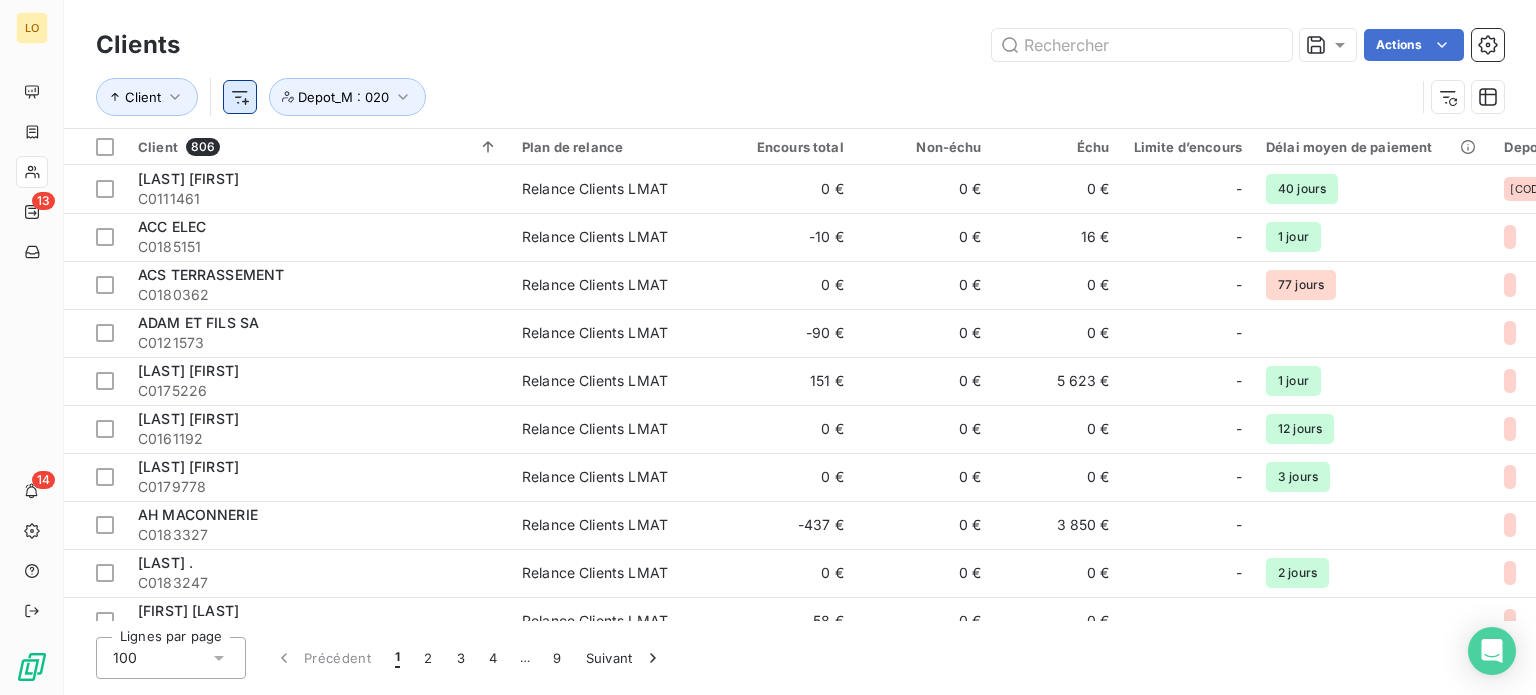 click on "LO 13 14 Clients Actions Client Depot_M  : 020  Client 806 Plan de relance Encours total Non-échu Échu Limite d’encours Délai moyen de paiement Depot_F Qualite Depot_M ABEL MICHEL C0111461 Relance Clients LMAT 0 € 0 € 0 € - 40 jours 020 NON ADH 020 ACC ELEC C0185151 Relance Clients LMAT -10 € 0 € 16 € - 1 jour     NON ADH 020 ACS TERRASSEMENT C0180362 Relance Clients LMAT 0 € 0 € 0 € - 77 jours     NON ADH 020 ADAM ET FILS SA C0121573 Relance Clients LMAT -90 € 0 € 0 € -     NON ADH 020 ADAMI DIDIER C0175226 Relance Clients LMAT 151 € 0 € 5 623 € - 1 jour     NON ADH 020 AFONSO JONATHAN C0161192 Relance Clients LMAT 0 € 0 € 0 € - 12 jours     NON ADH 020 AGEZ ALICIA C0179778 Relance Clients LMAT 0 € 0 € 0 € - 3 jours     NON ADH 020 AH MACONNERIE C0183327 Relance Clients LMAT -437 € 0 € 3 850 € -     NON ADH 020 AKGUNDUZ . C0183247 Relance Clients LMAT 0 € 0 € 0 € - 2 jours     NON ADH 020 ALBERT FREDERIC" at bounding box center [768, 347] 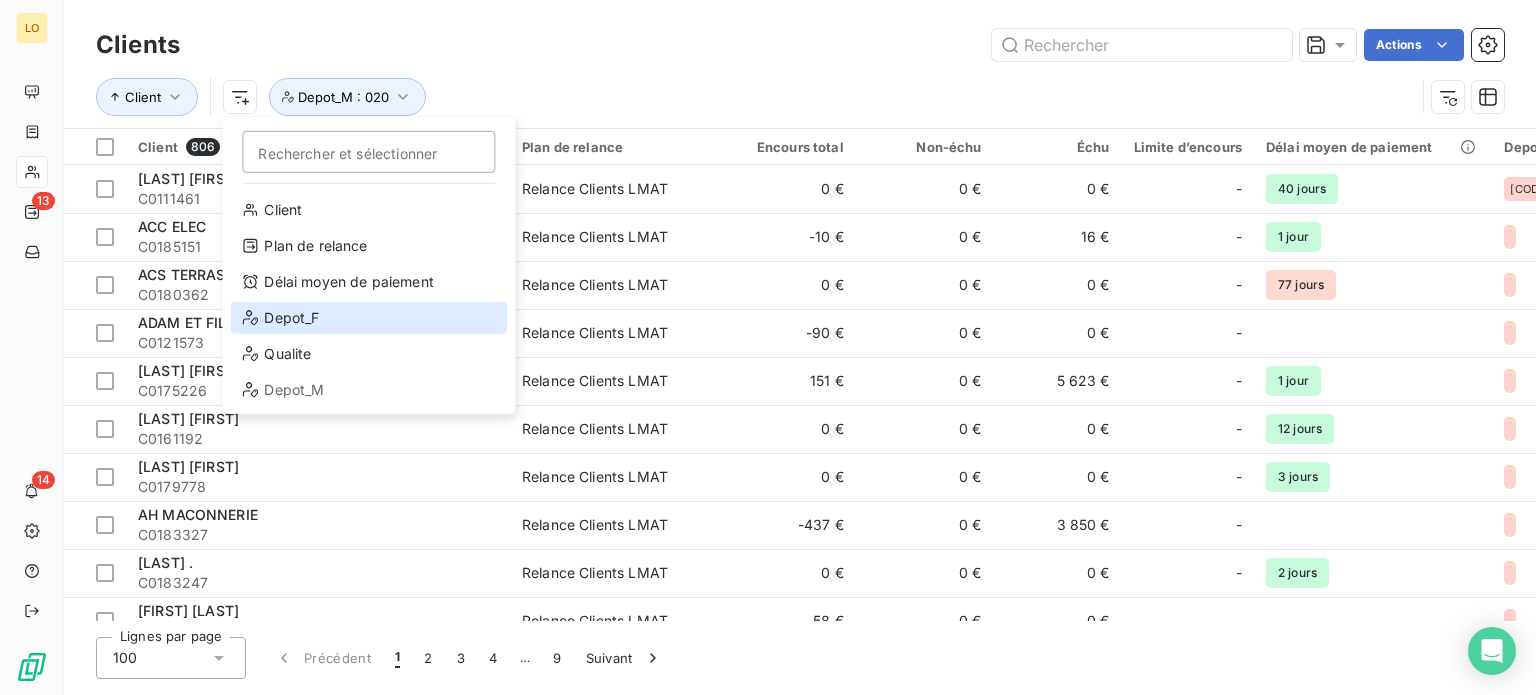 click on "Depot_F" at bounding box center (368, 318) 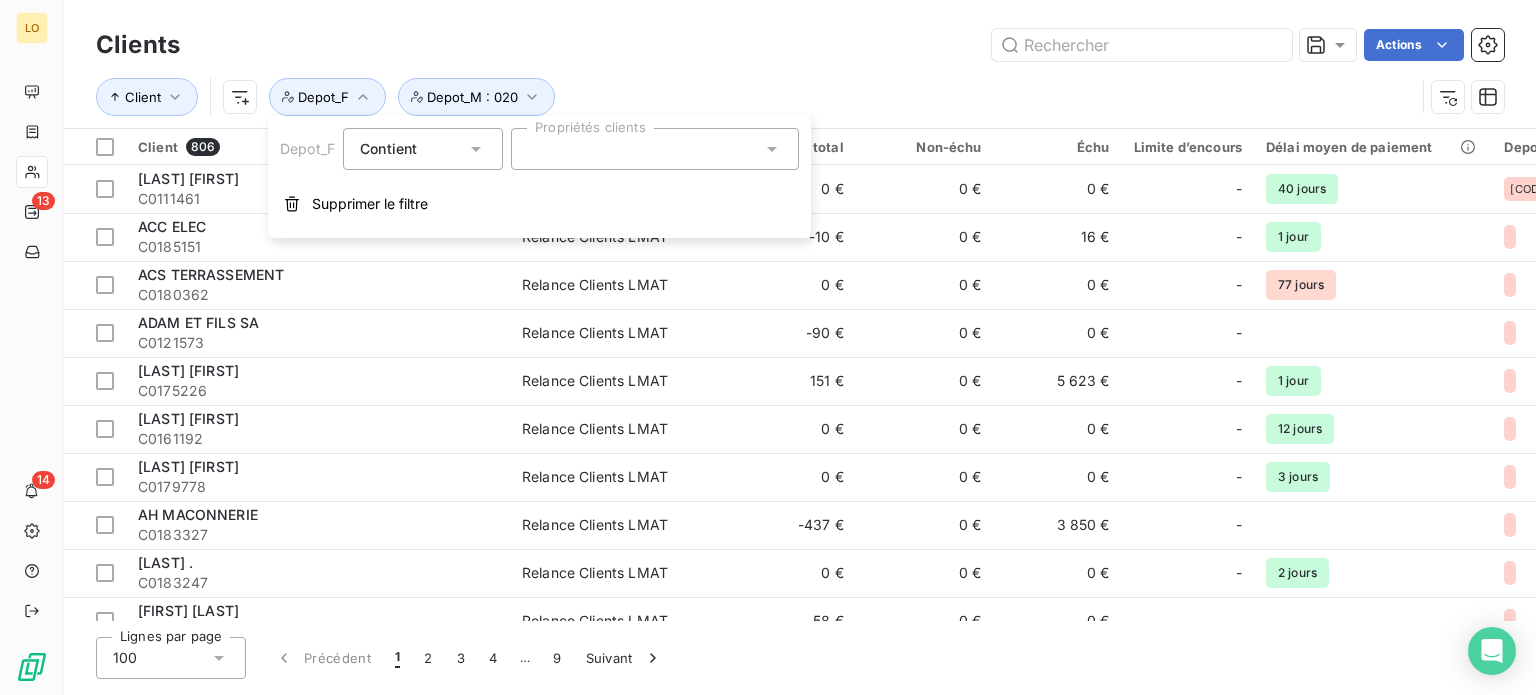 click 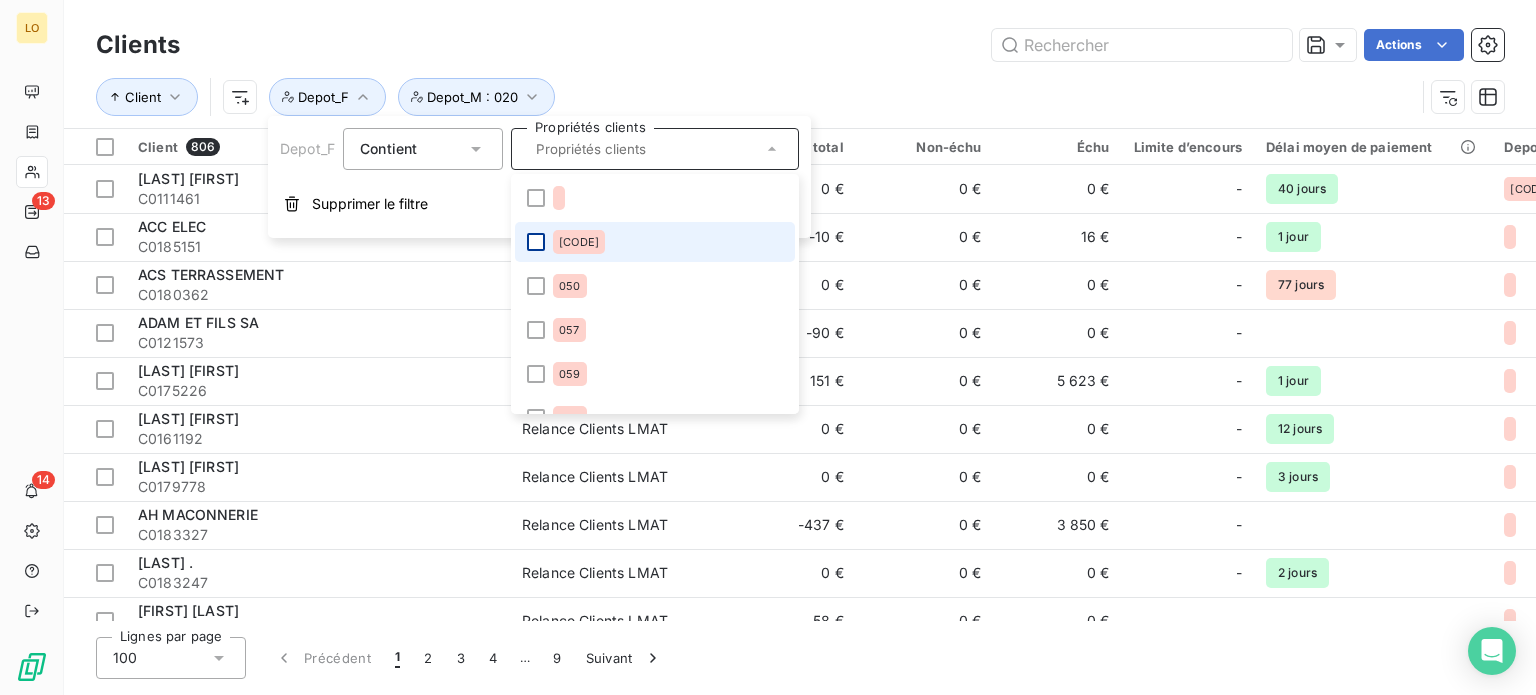 click at bounding box center [536, 242] 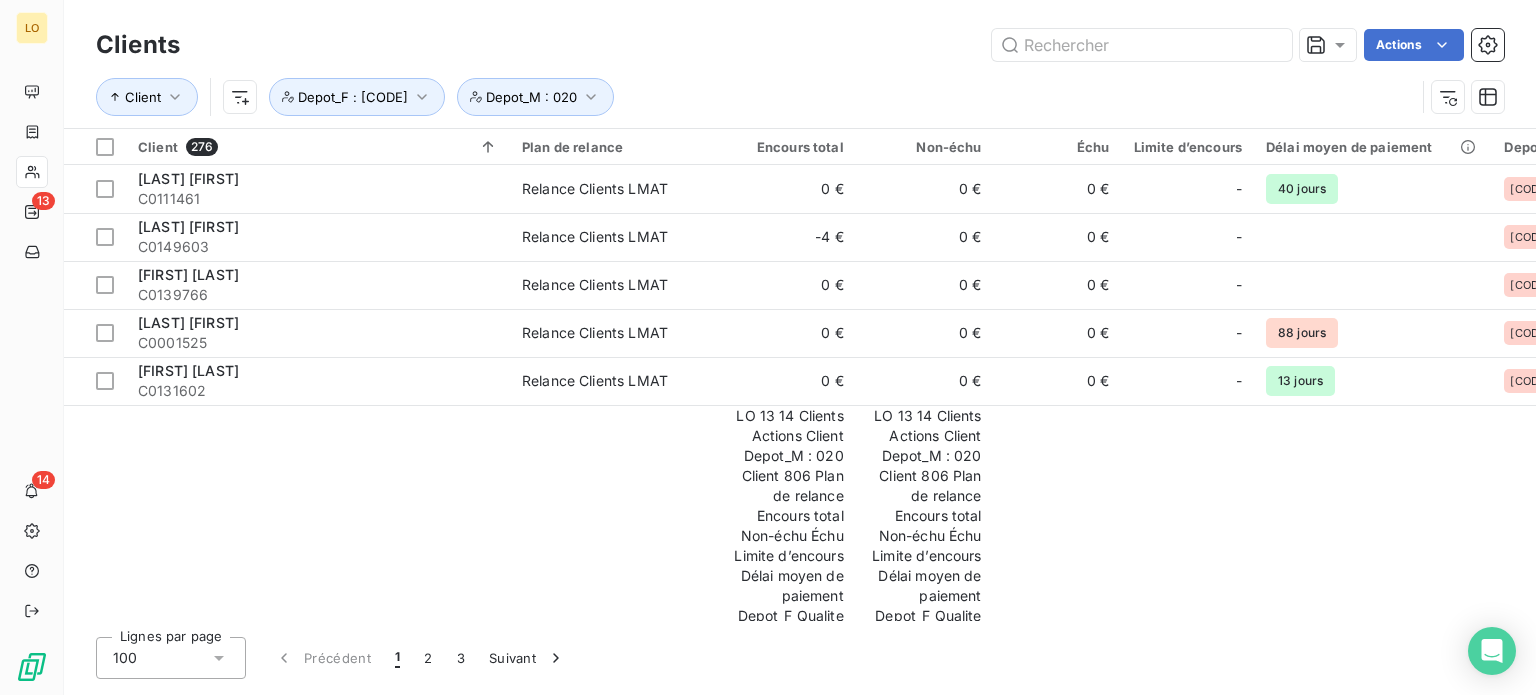 click on "Actions" at bounding box center [854, 45] 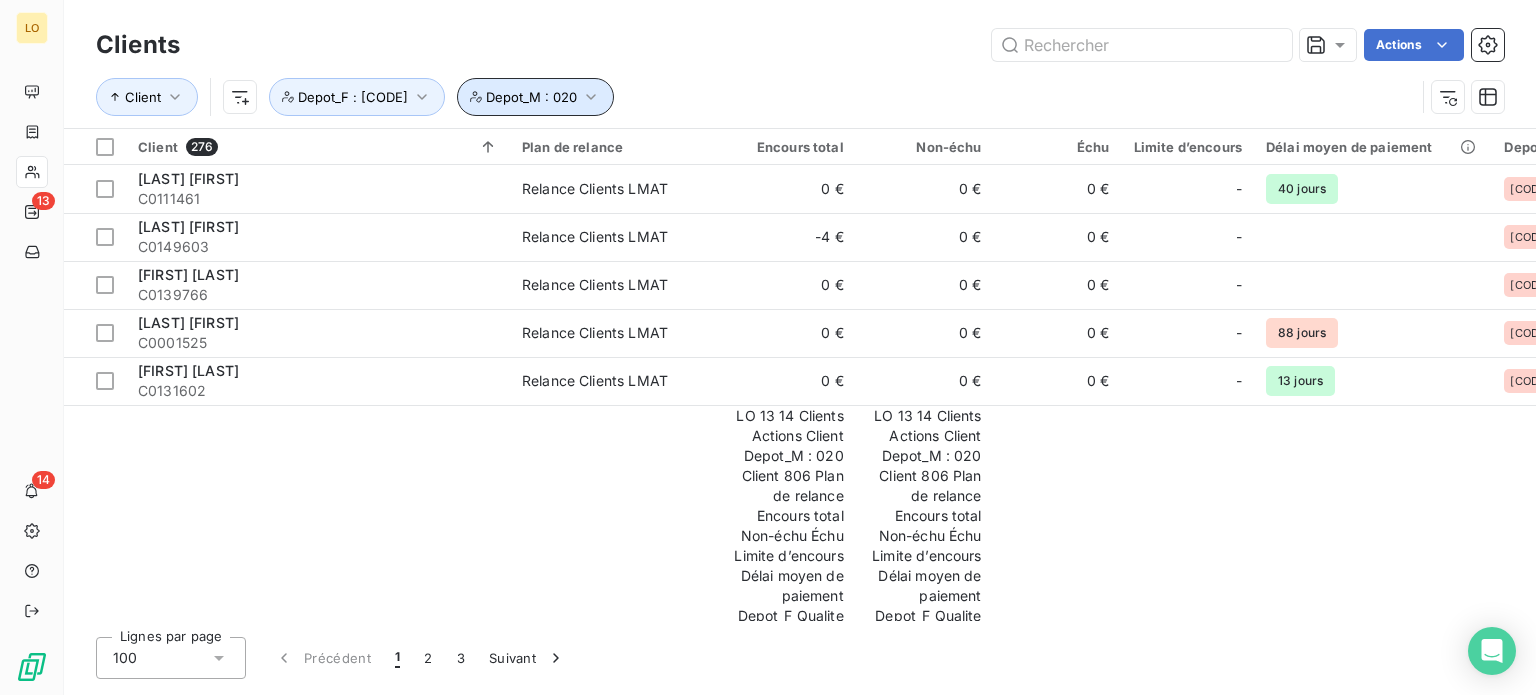 click 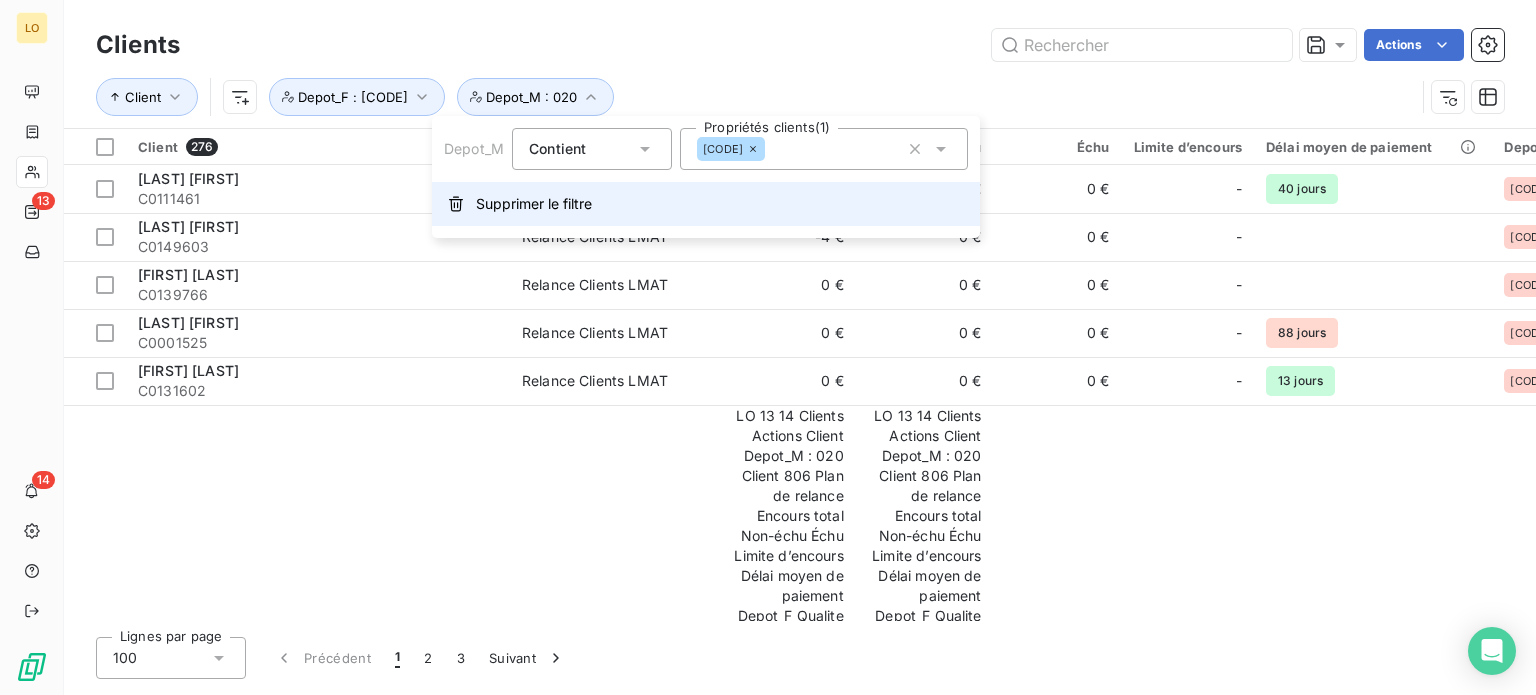 click on "Supprimer le filtre" at bounding box center [534, 204] 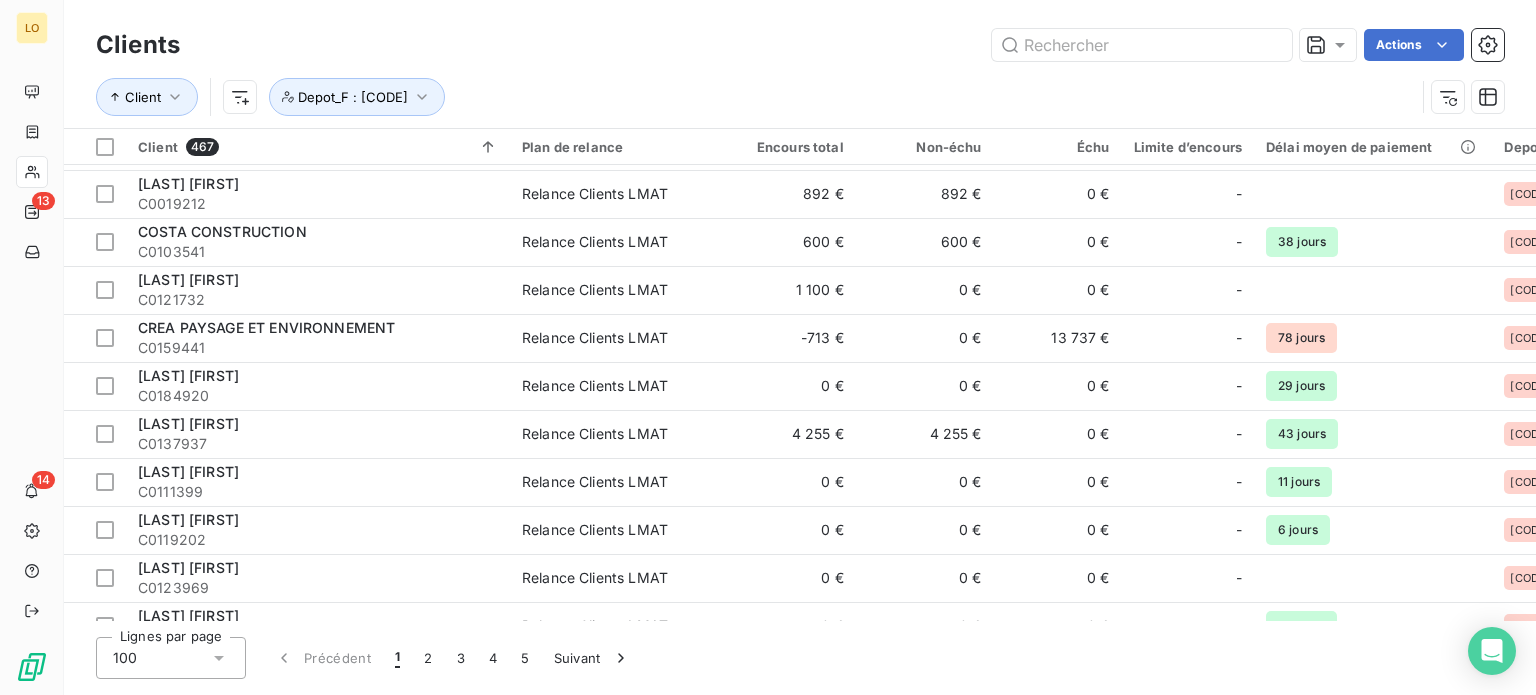 scroll, scrollTop: 4352, scrollLeft: 0, axis: vertical 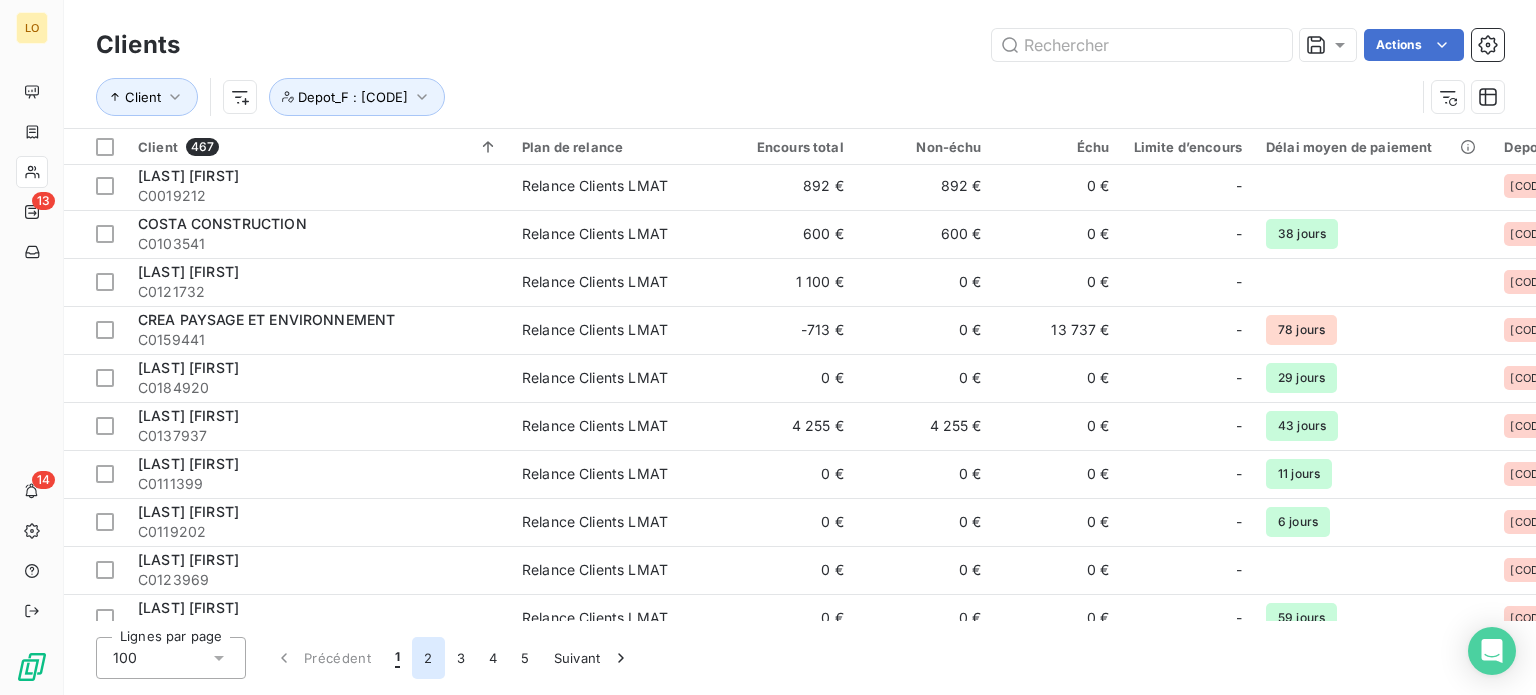 click on "2" at bounding box center (428, 658) 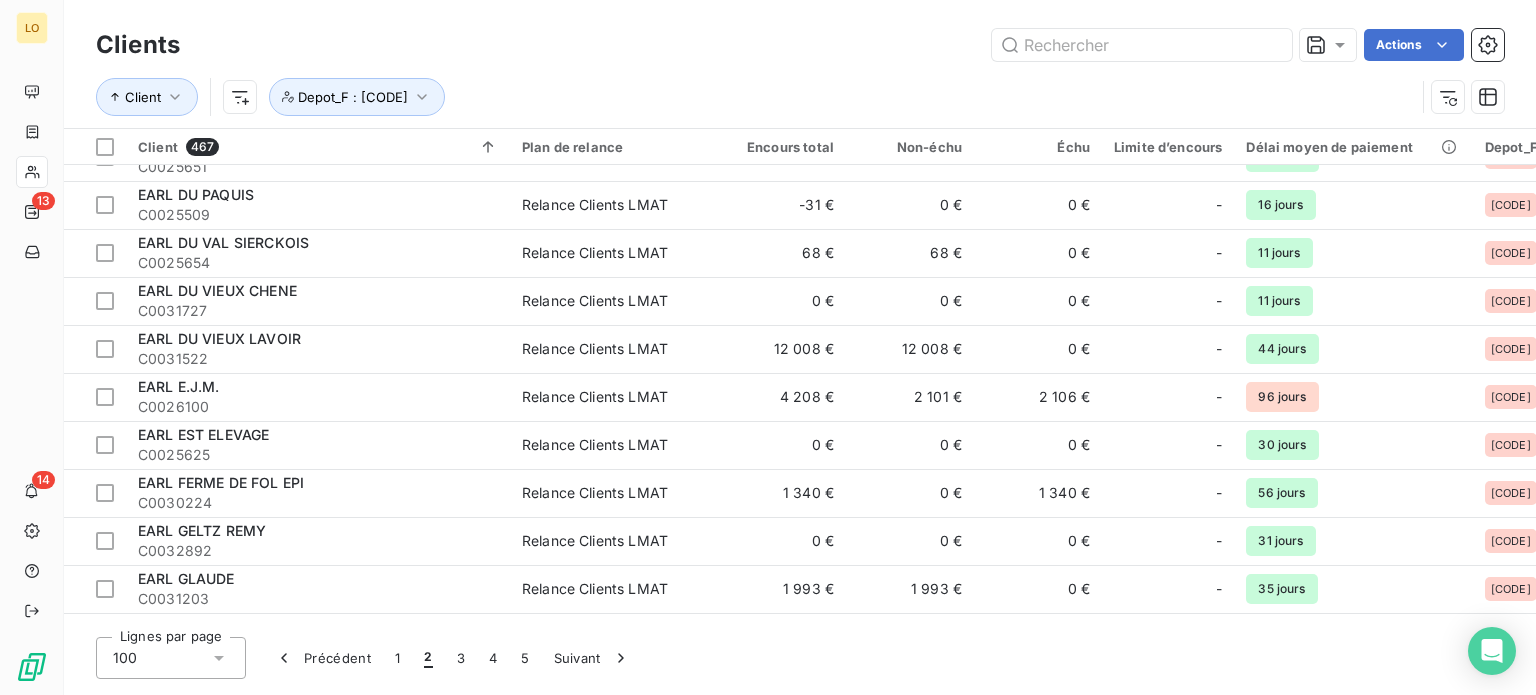 scroll, scrollTop: 4352, scrollLeft: 0, axis: vertical 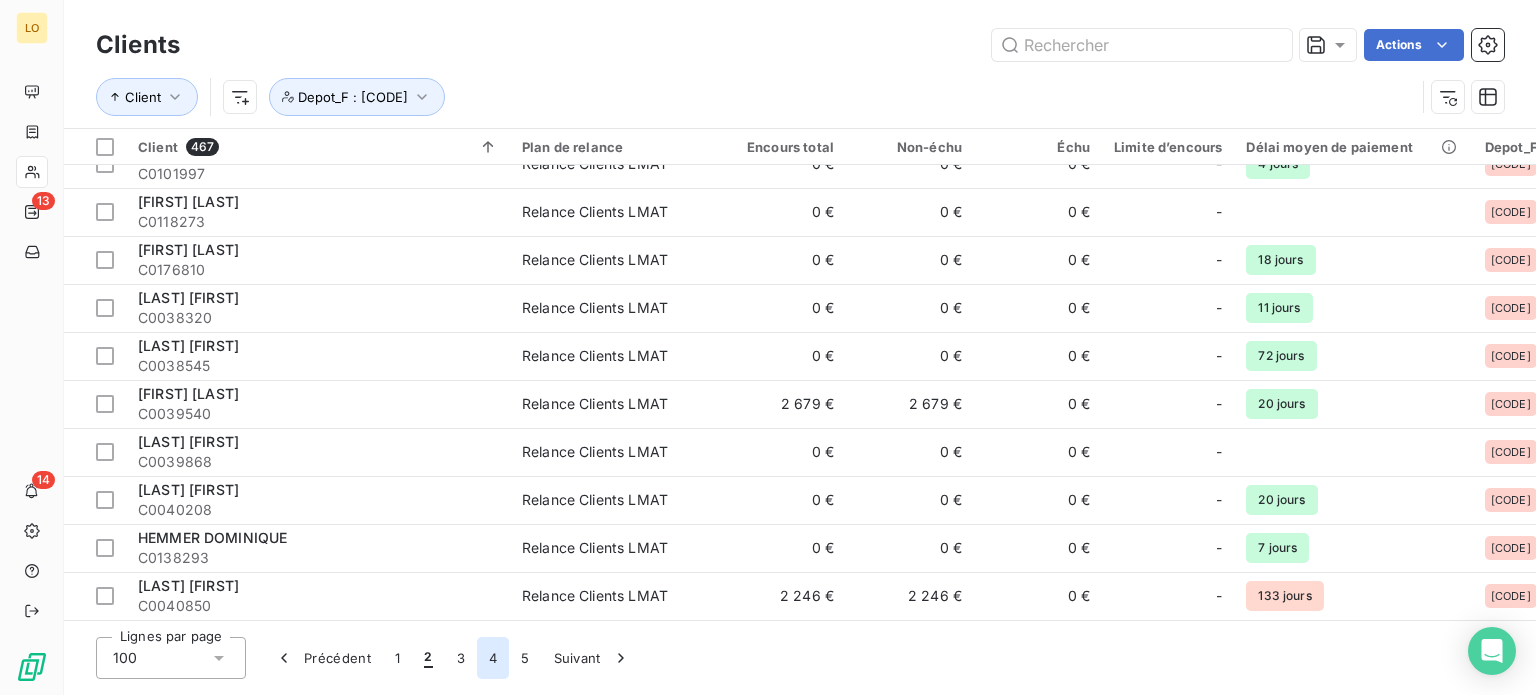 click on "4" at bounding box center [493, 658] 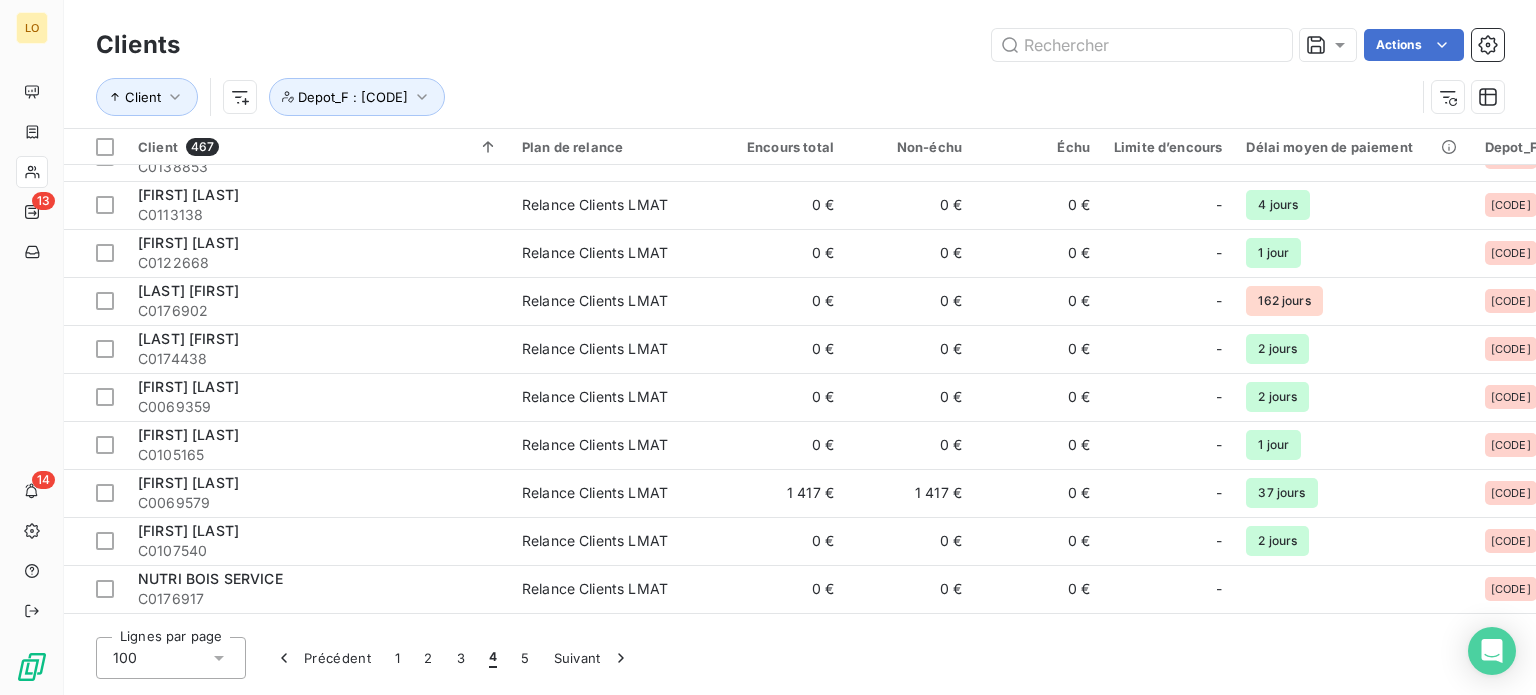 scroll, scrollTop: 4352, scrollLeft: 0, axis: vertical 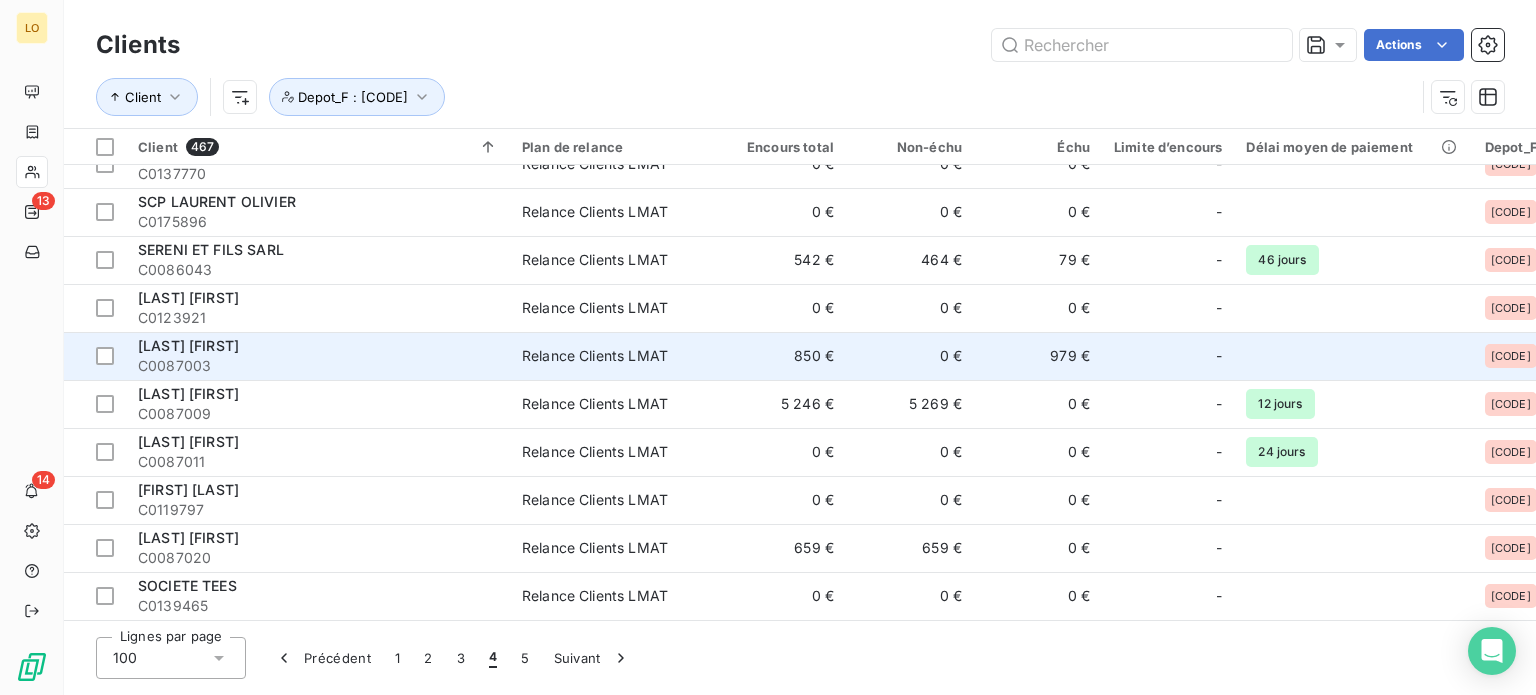 click on "Relance Clients LMAT" at bounding box center (595, 356) 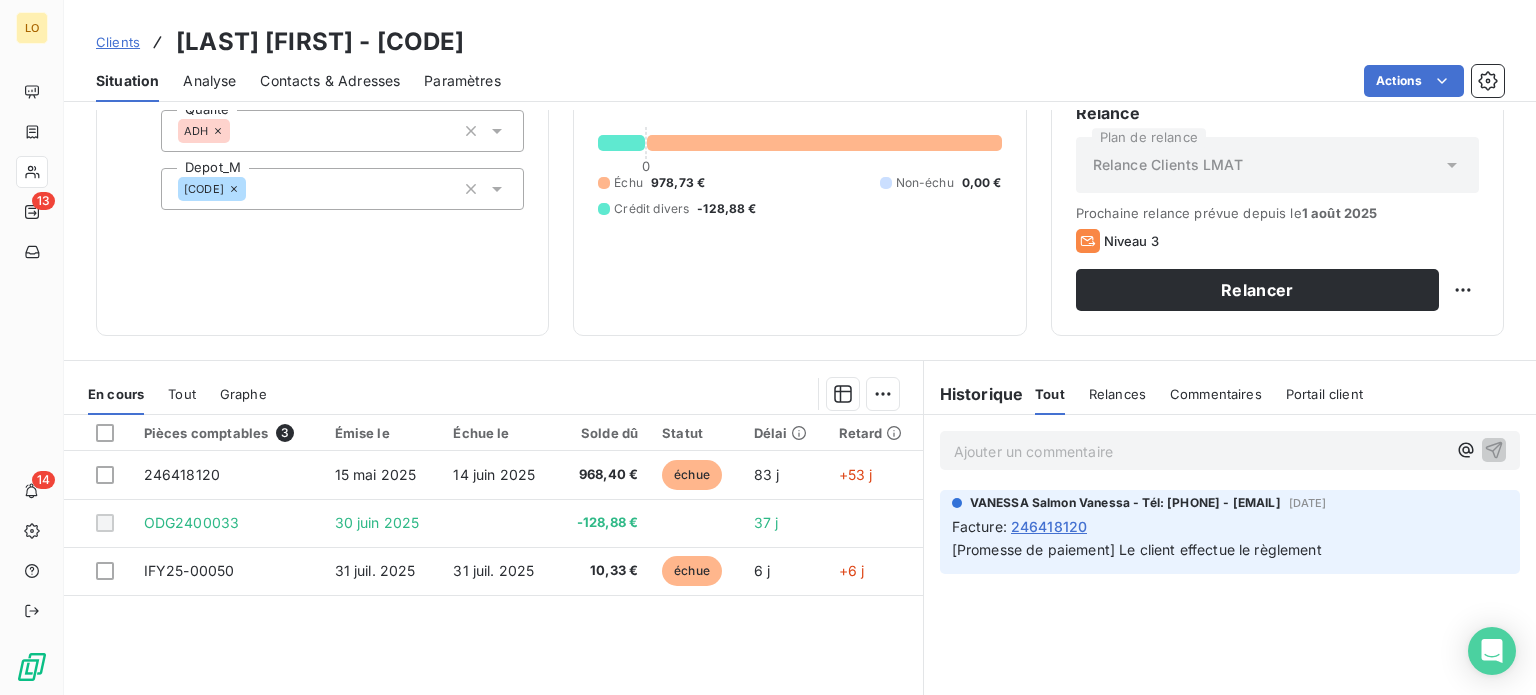 scroll, scrollTop: 200, scrollLeft: 0, axis: vertical 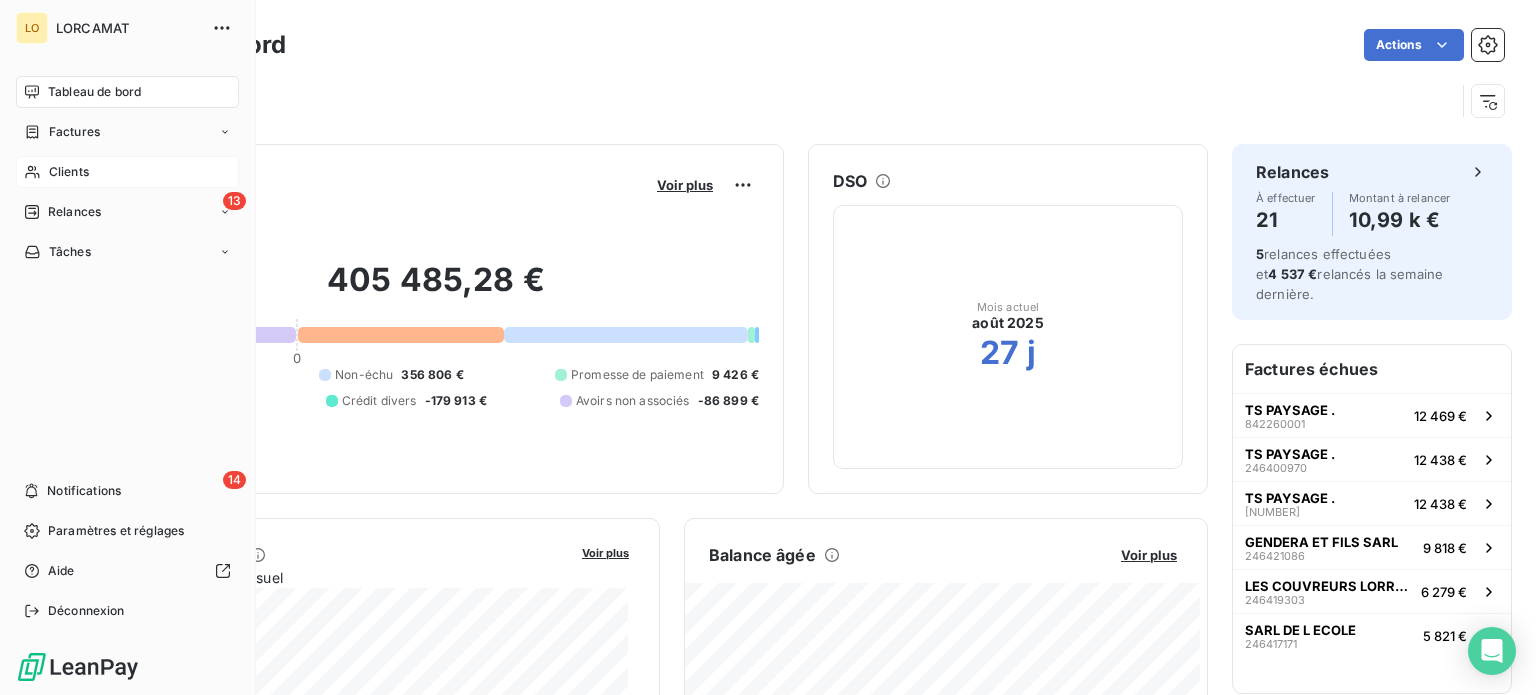 click on "Clients" at bounding box center [127, 172] 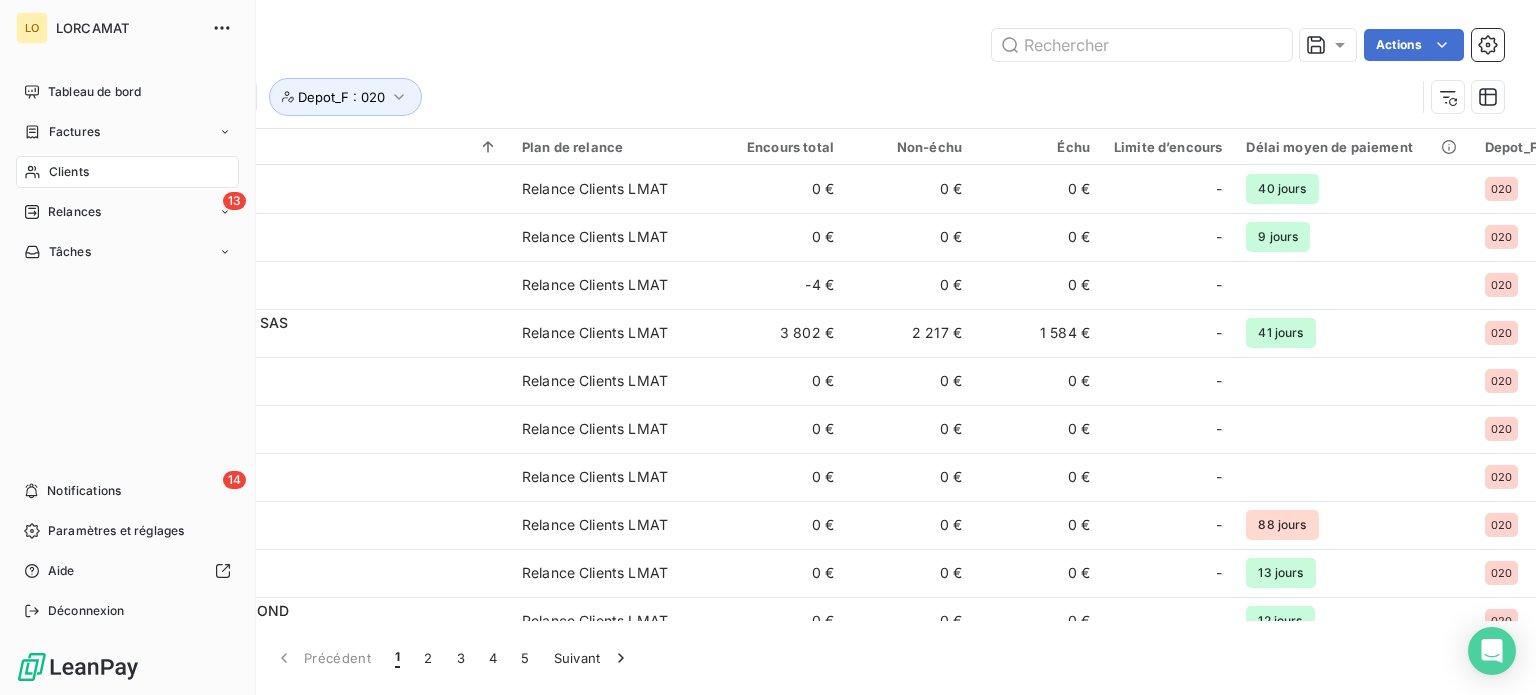 click on "Tableau de bord Factures Clients 13 Relances Tâches 14 Notifications Paramètres et réglages Aide Déconnexion" at bounding box center (127, 351) 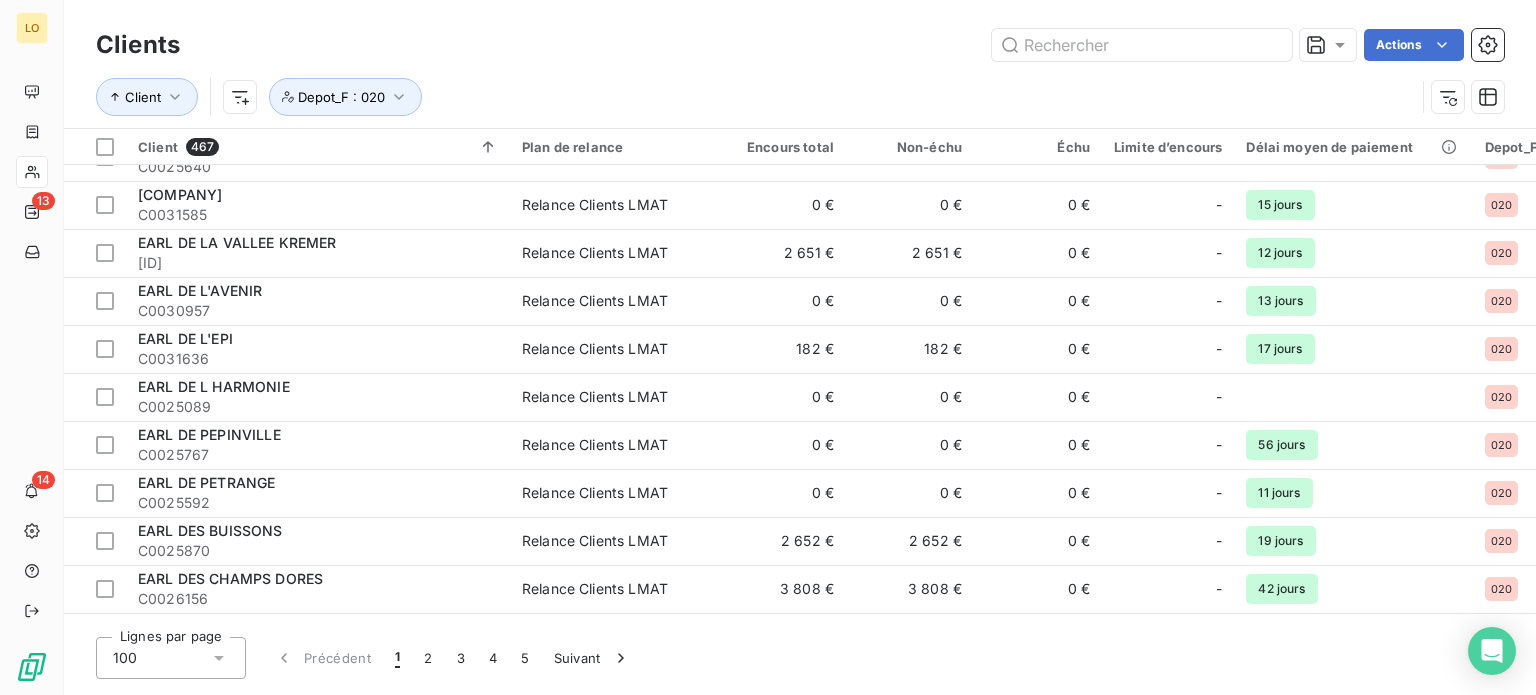 scroll, scrollTop: 4352, scrollLeft: 0, axis: vertical 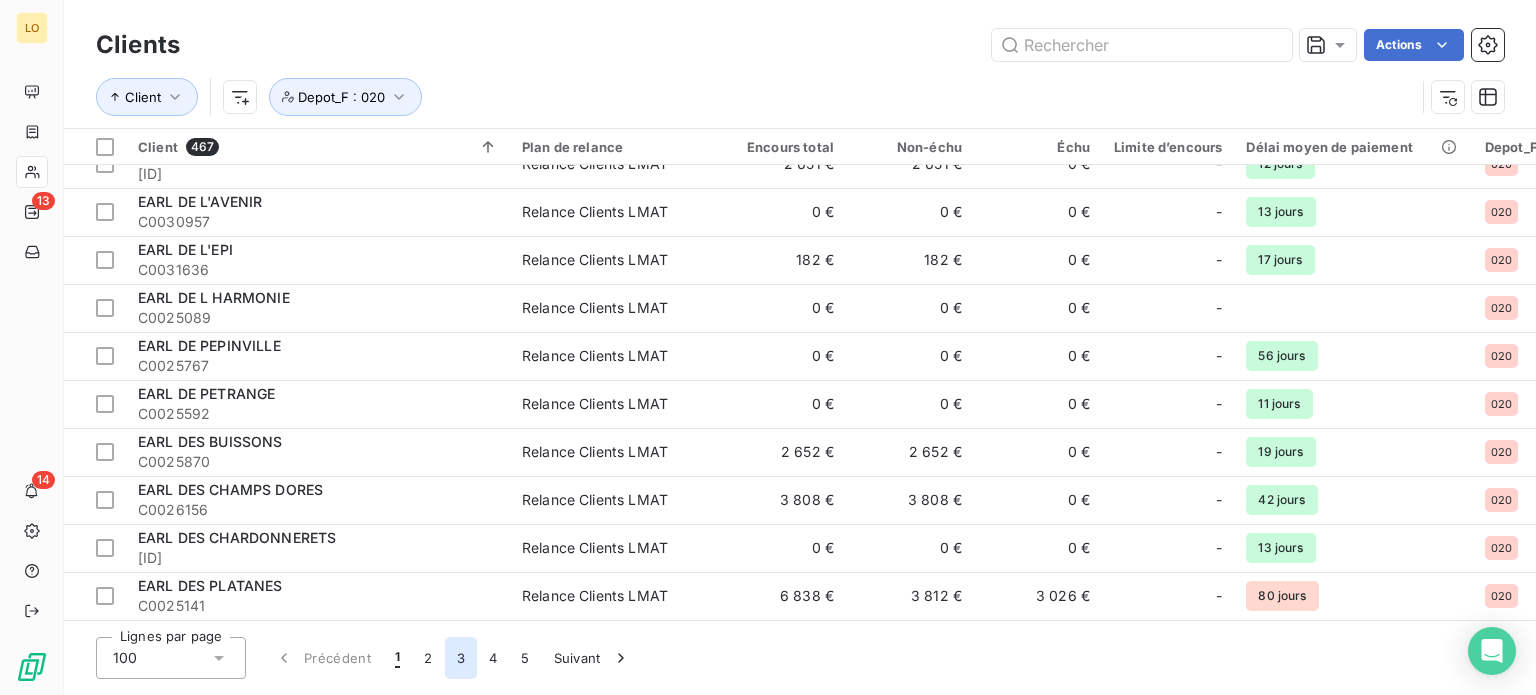 click on "3" at bounding box center [461, 658] 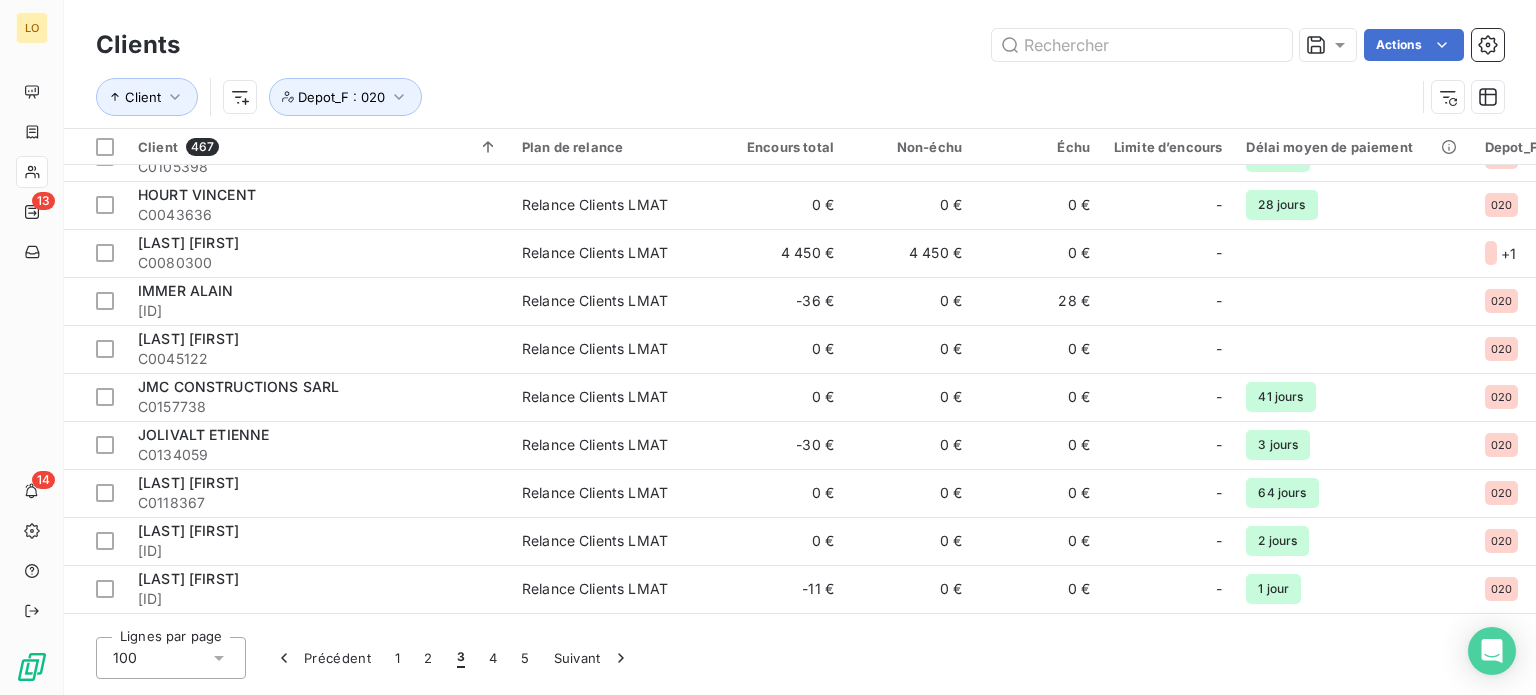 scroll, scrollTop: 4352, scrollLeft: 0, axis: vertical 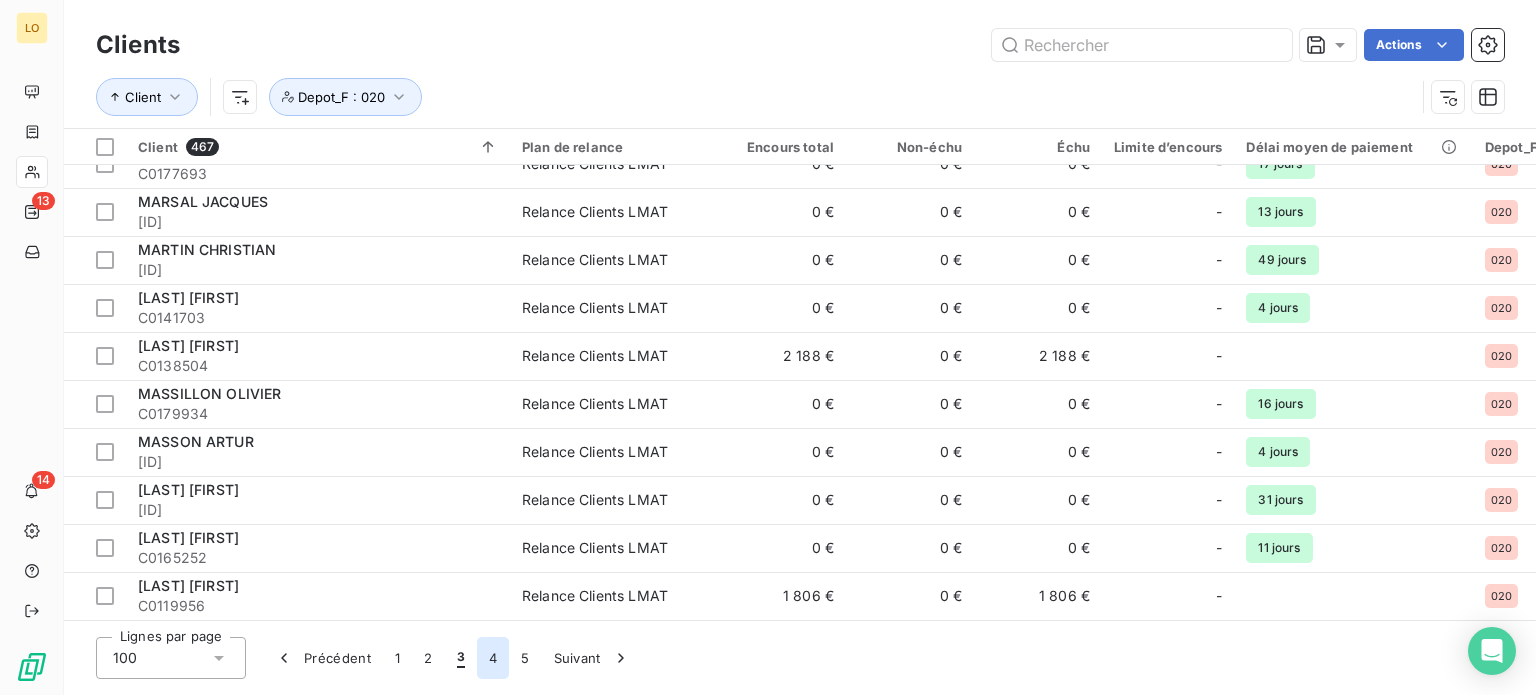 click on "4" at bounding box center [493, 658] 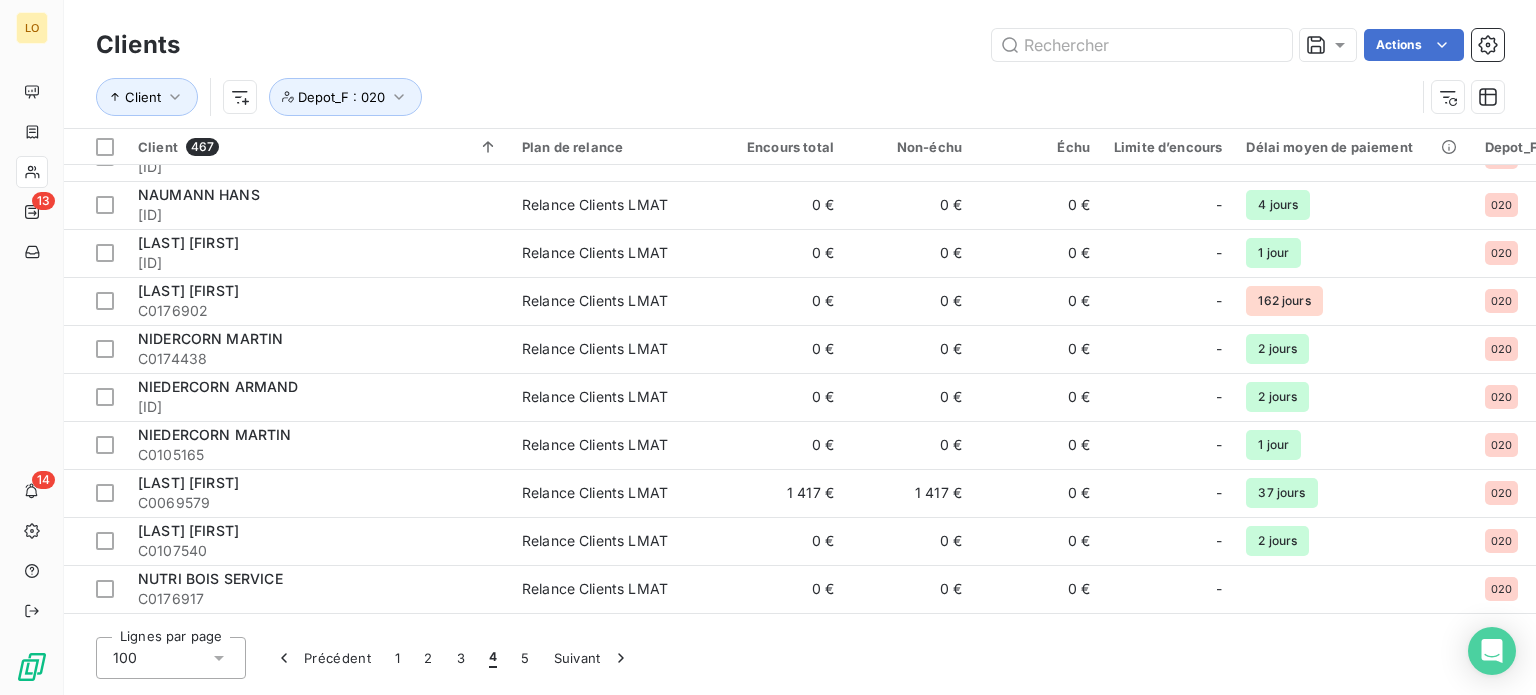 scroll, scrollTop: 4352, scrollLeft: 0, axis: vertical 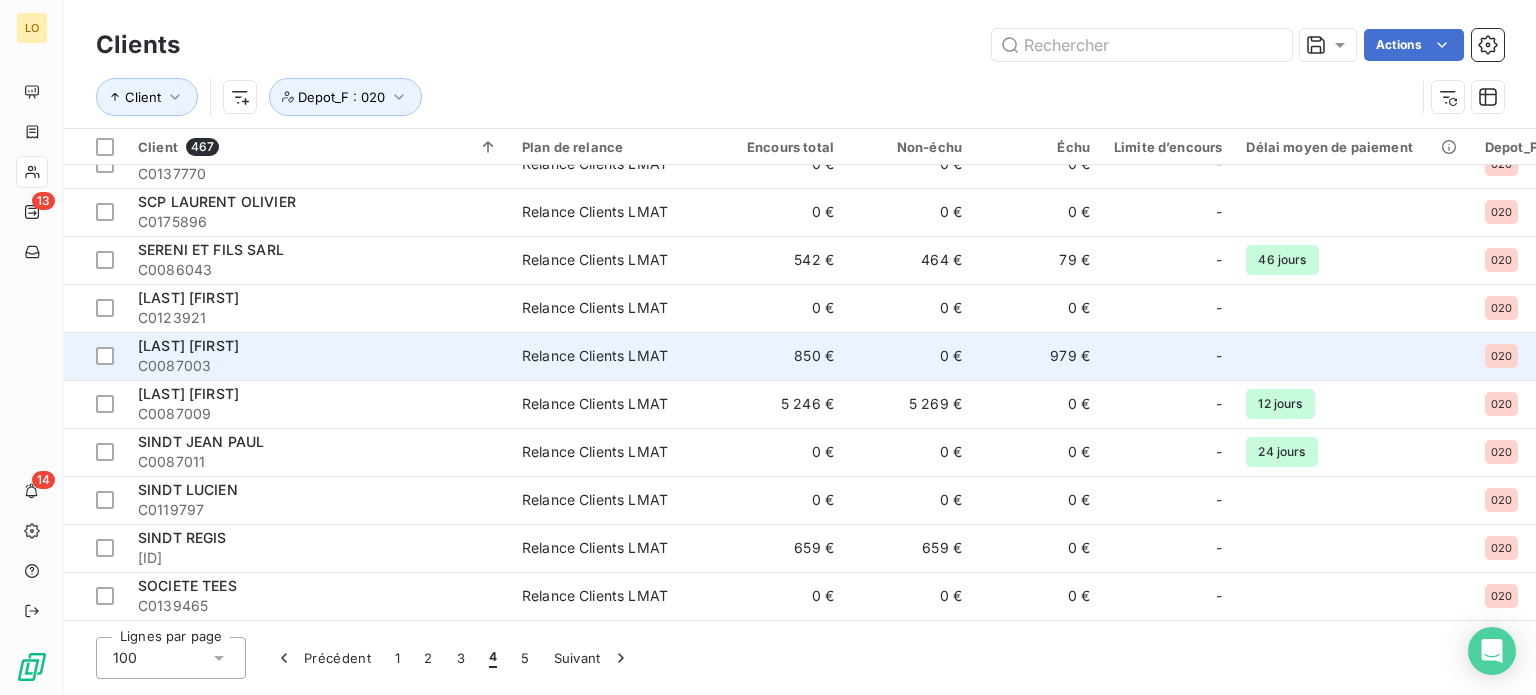 click on "[LAST] [FIRST]" at bounding box center [318, 346] 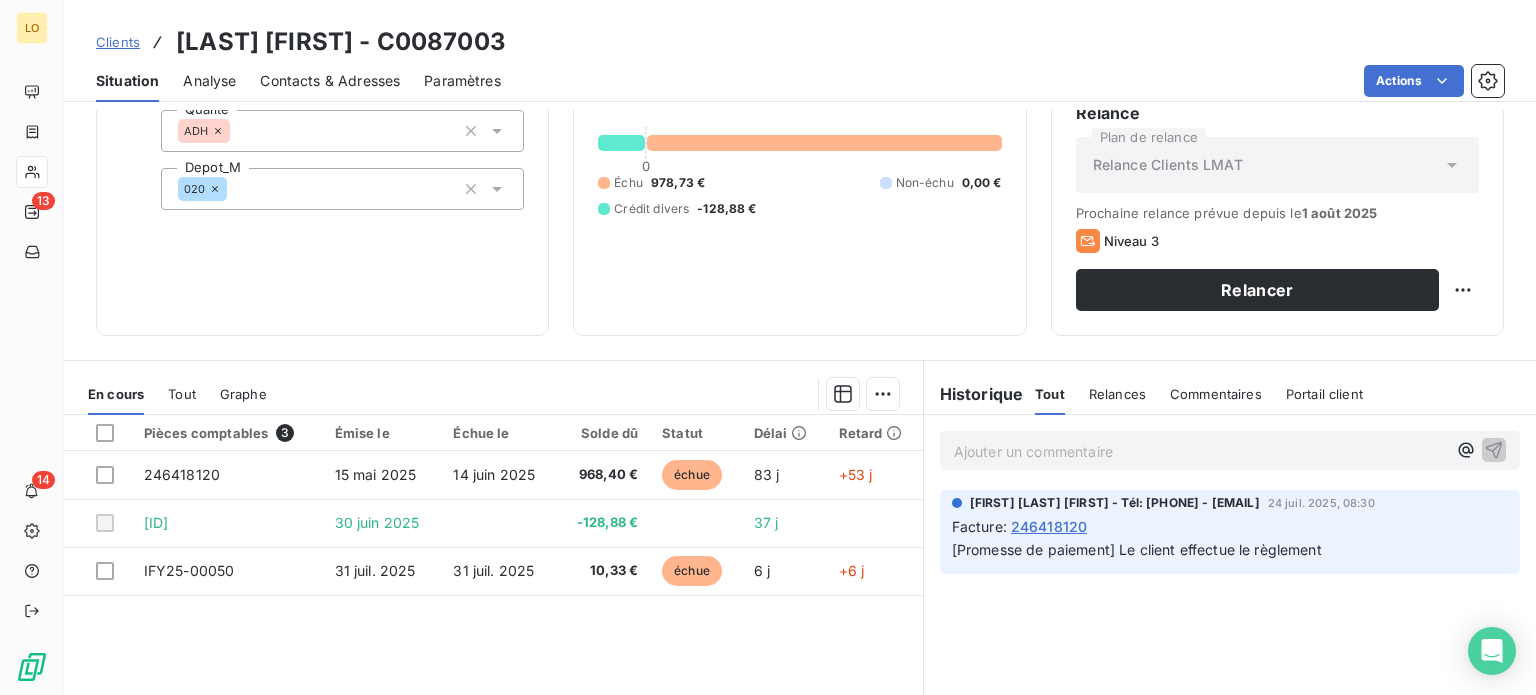 scroll, scrollTop: 200, scrollLeft: 0, axis: vertical 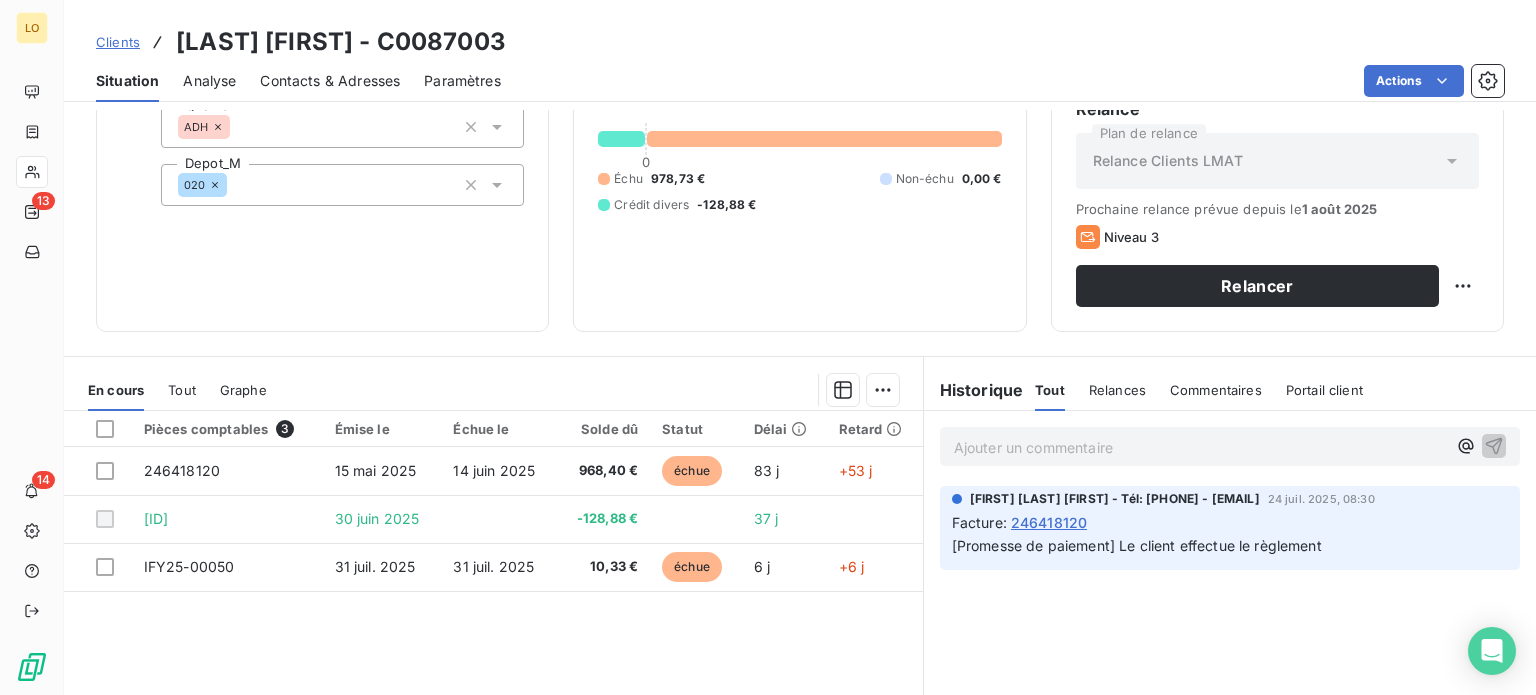 click on "Commentaires" at bounding box center (1216, 390) 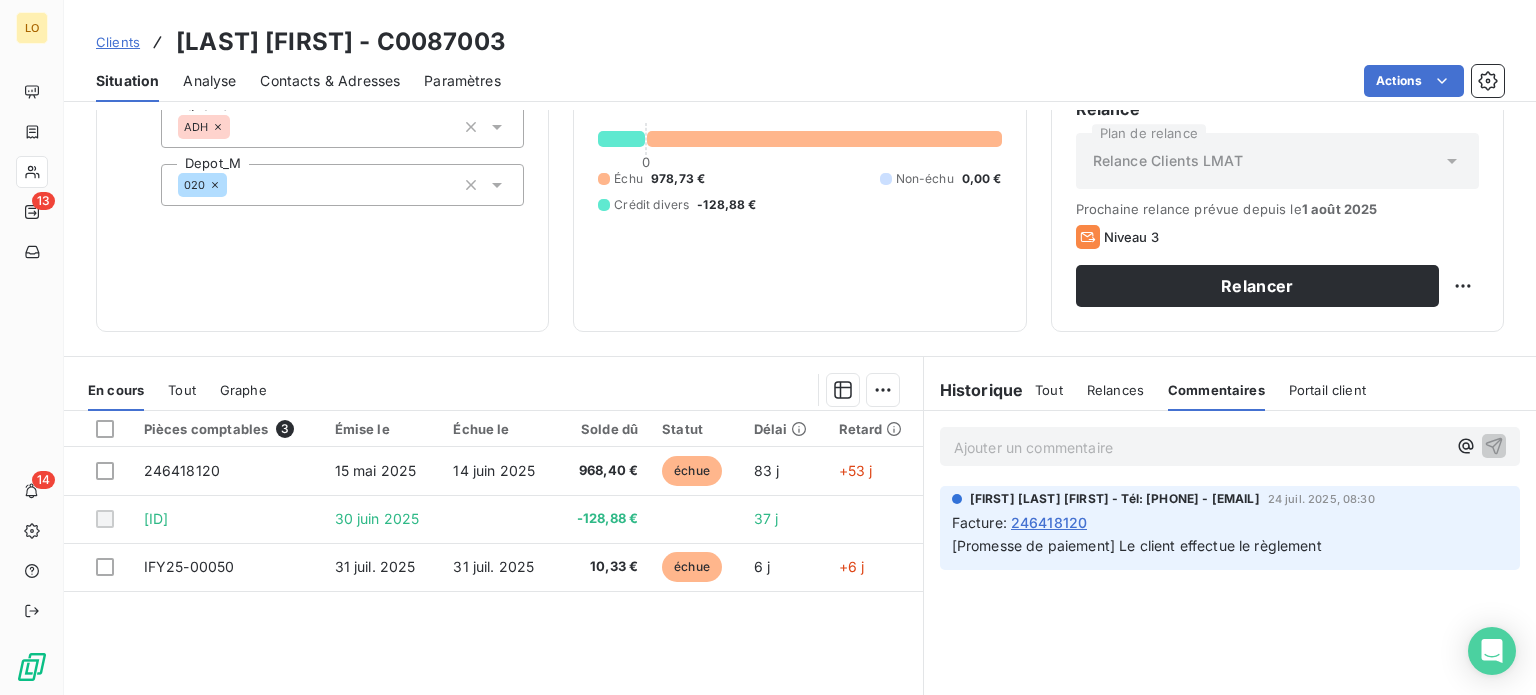 click on "Ajouter un commentaire ﻿" at bounding box center [1200, 447] 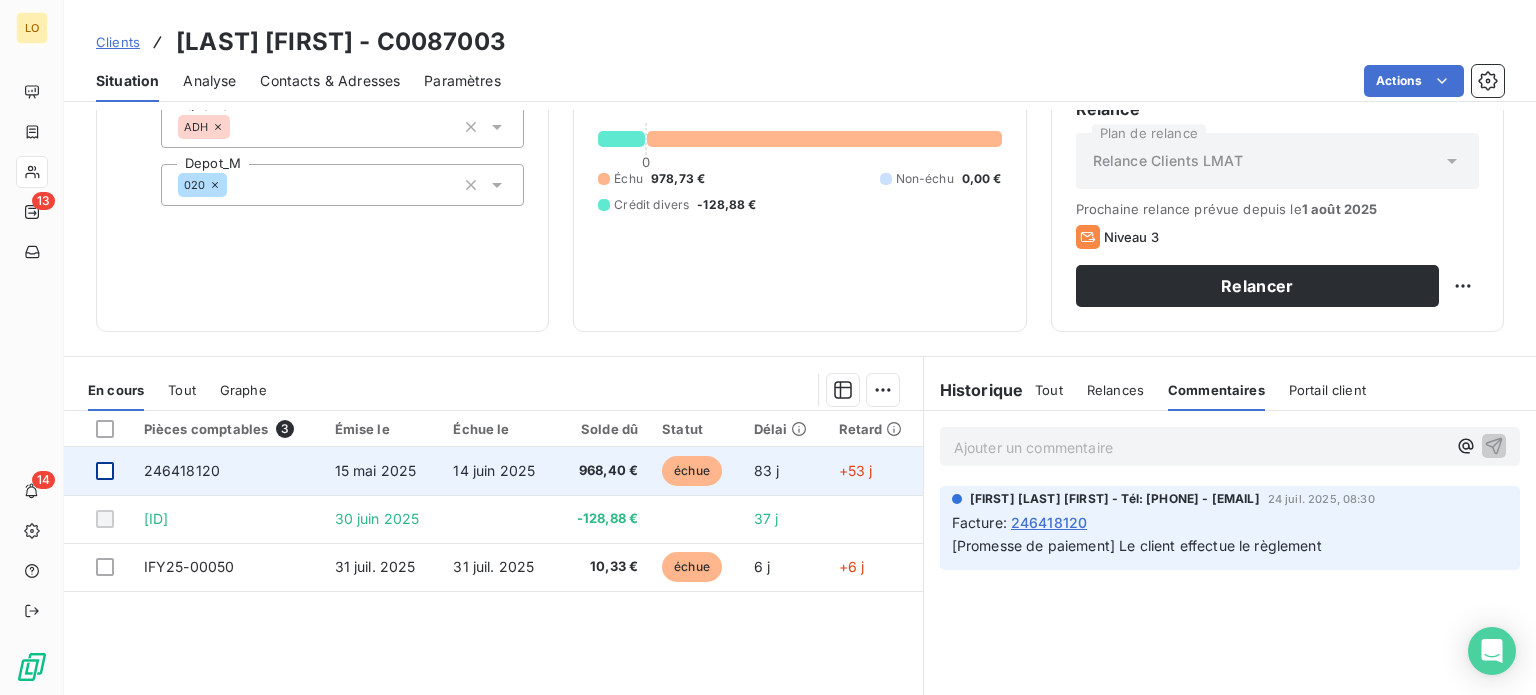 click at bounding box center (105, 471) 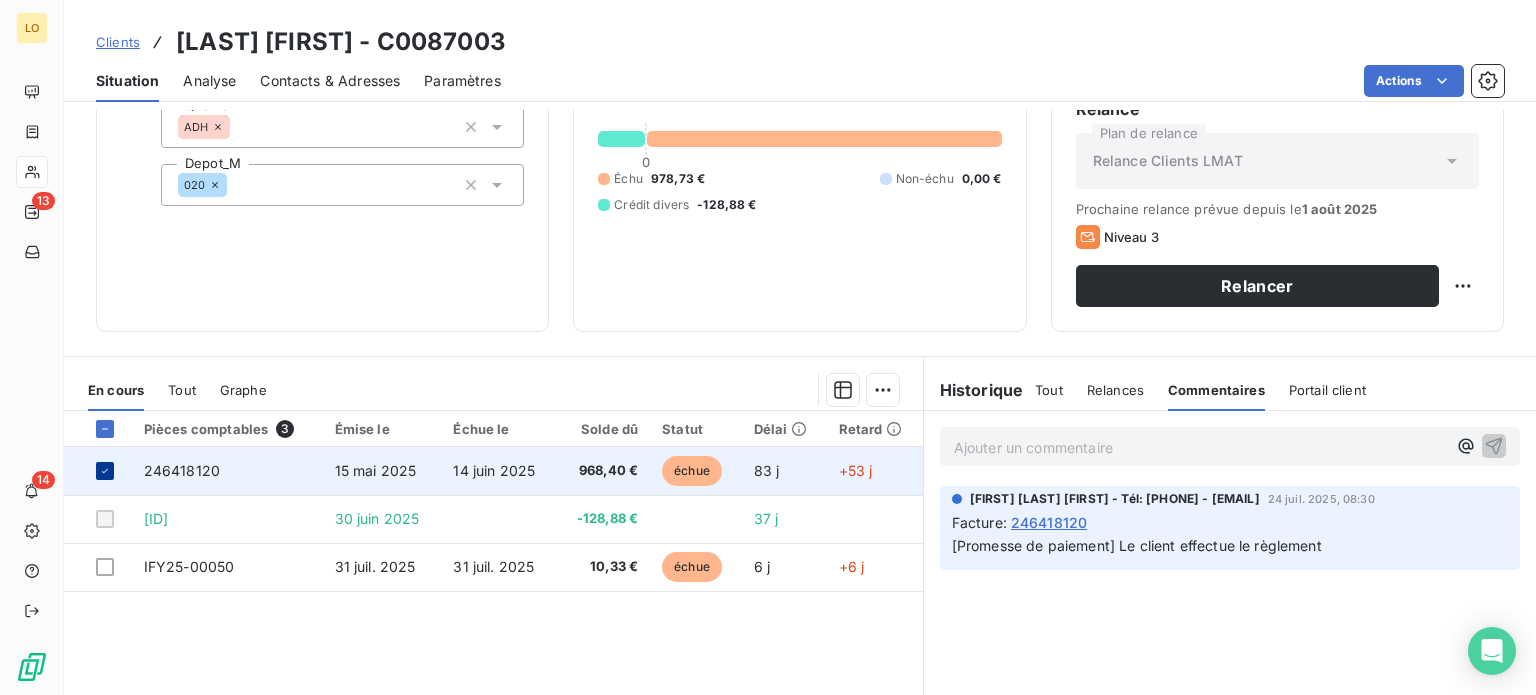click 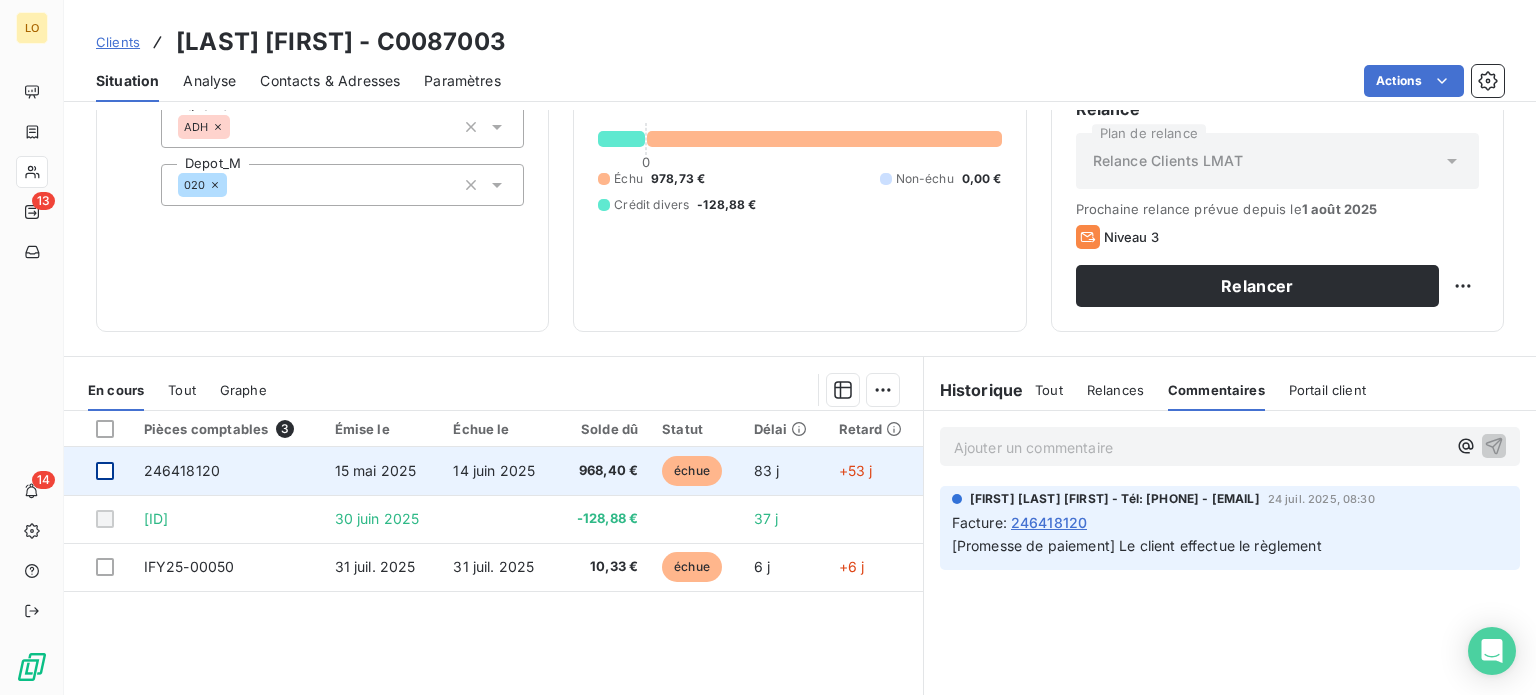 click at bounding box center (105, 471) 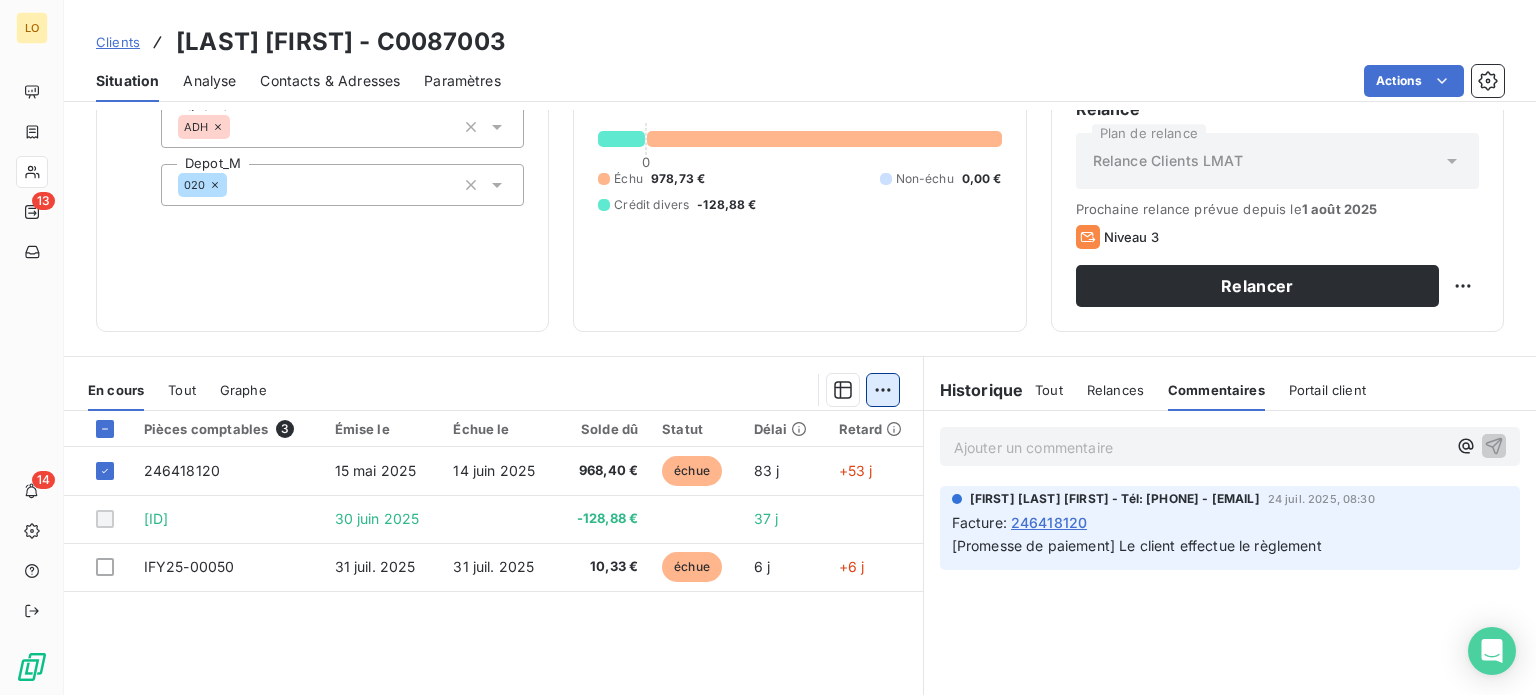click on "LO [NUMBER] Clients [LAST] [FIRST] - [ID] Situation Analyse Contacts & Adresses Paramètres Actions Informations client Propriétés Client Depot_F [NUMBER] Qualite ADH Depot_M [NUMBER] Encours client [AMOUNT] [NUMBER] Échu [AMOUNT] Non-échu [AMOUNT] Crédit divers [AMOUNT] Limite d’encours Ajouter une limite d’encours autorisé Gestion du risque Surveiller ce client en intégrant votre outil de gestion des risques client. Relance Plan de relance Relance Clients [BRAND] Prochaine relance prévue depuis le [DATE] Niveau [NUMBER] Relancer En cours Tout Graphe Pièces comptables [NUMBER] Émise le Échue le Solde dû Statut Délai Retard [NUMBER] [DATE] [DATE] [AMOUNT] échue [DAYS] j +[DAYS] j [ID] [DATE] [AMOUNT] [DAYS] j [ID] [DATE] [DATE] [AMOUNT] échue [DAYS] j +[DAYS] j Lignes par page [NUMBER] Précédent [NUMBER] Suivant Historique Tout Relances Commentaires Portail client Tout Relances Commentaires Portail client Ajouter un commentaire [DATE], [TIME] Facture" at bounding box center (768, 347) 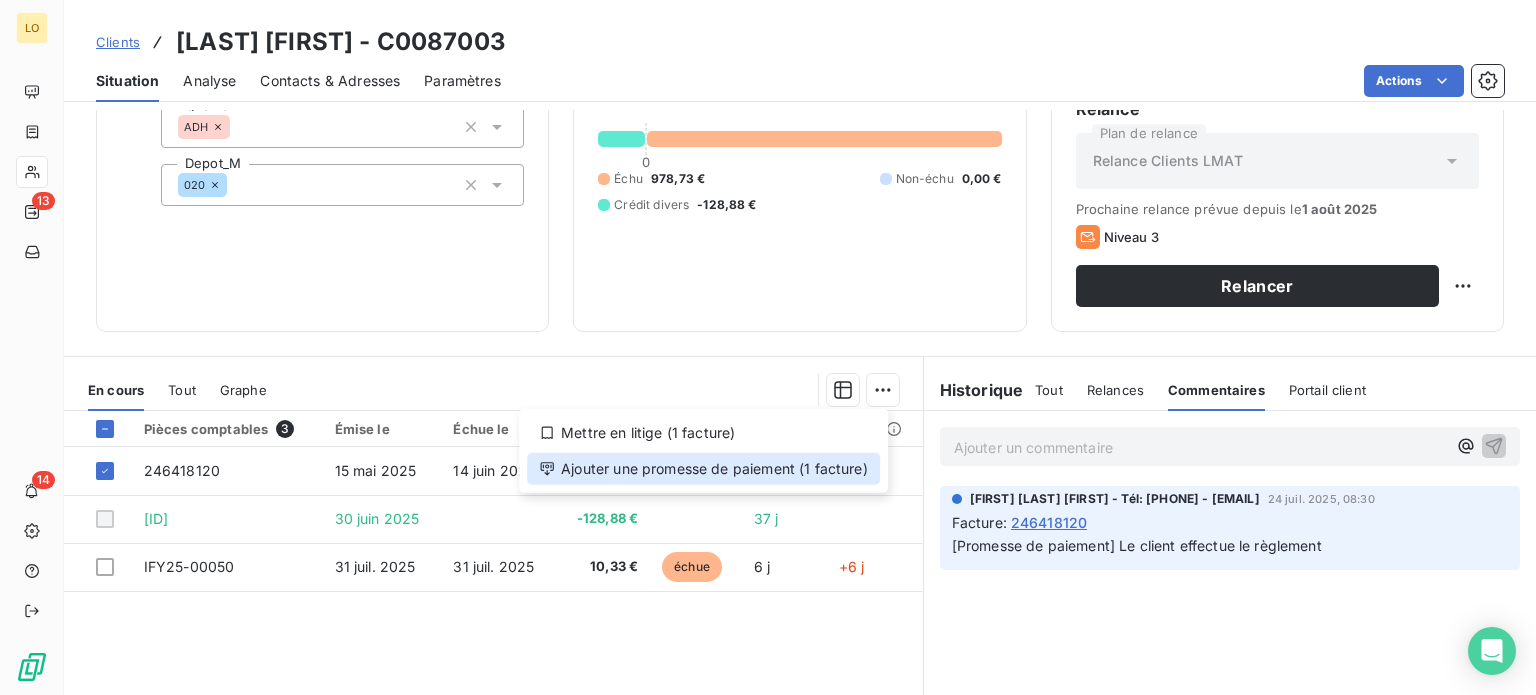 click on "Ajouter une promesse de paiement (1 facture)" at bounding box center [703, 469] 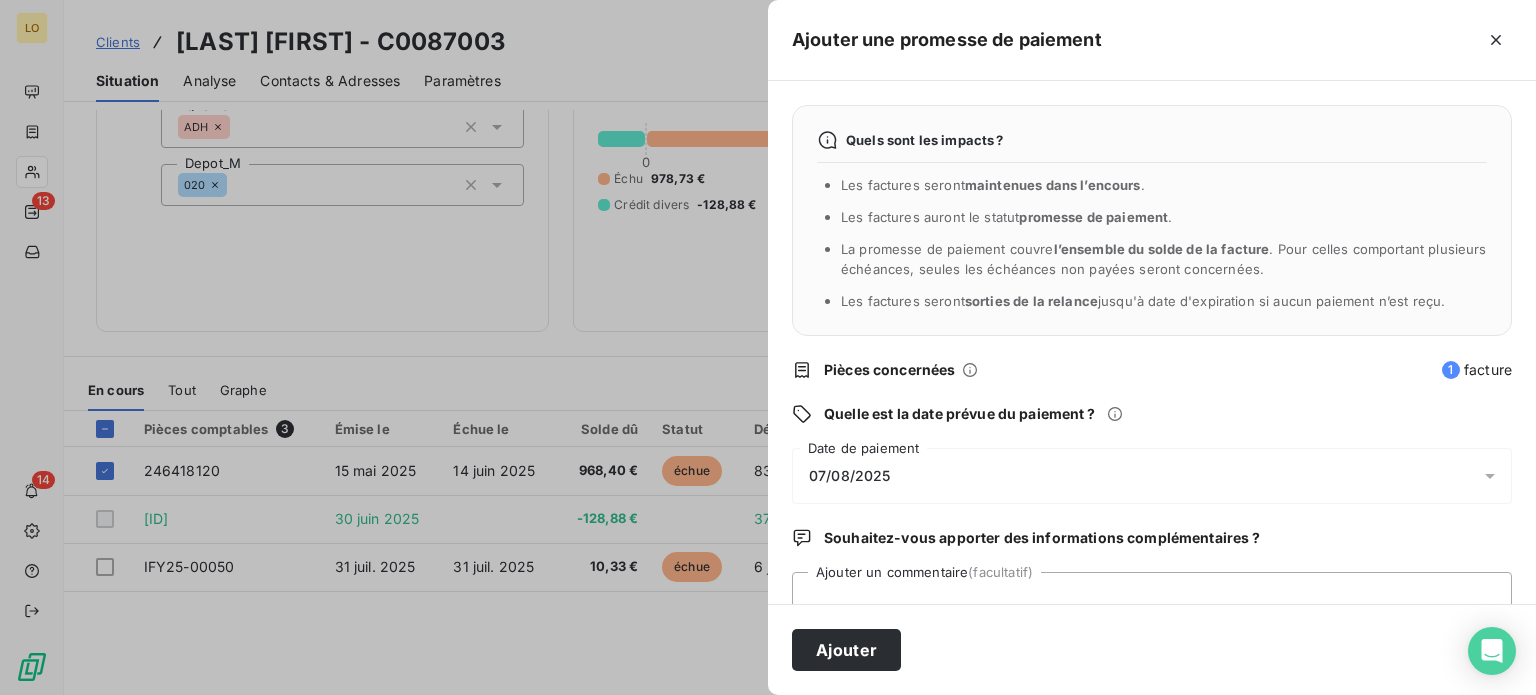 click on "07/08/2025" at bounding box center [1152, 476] 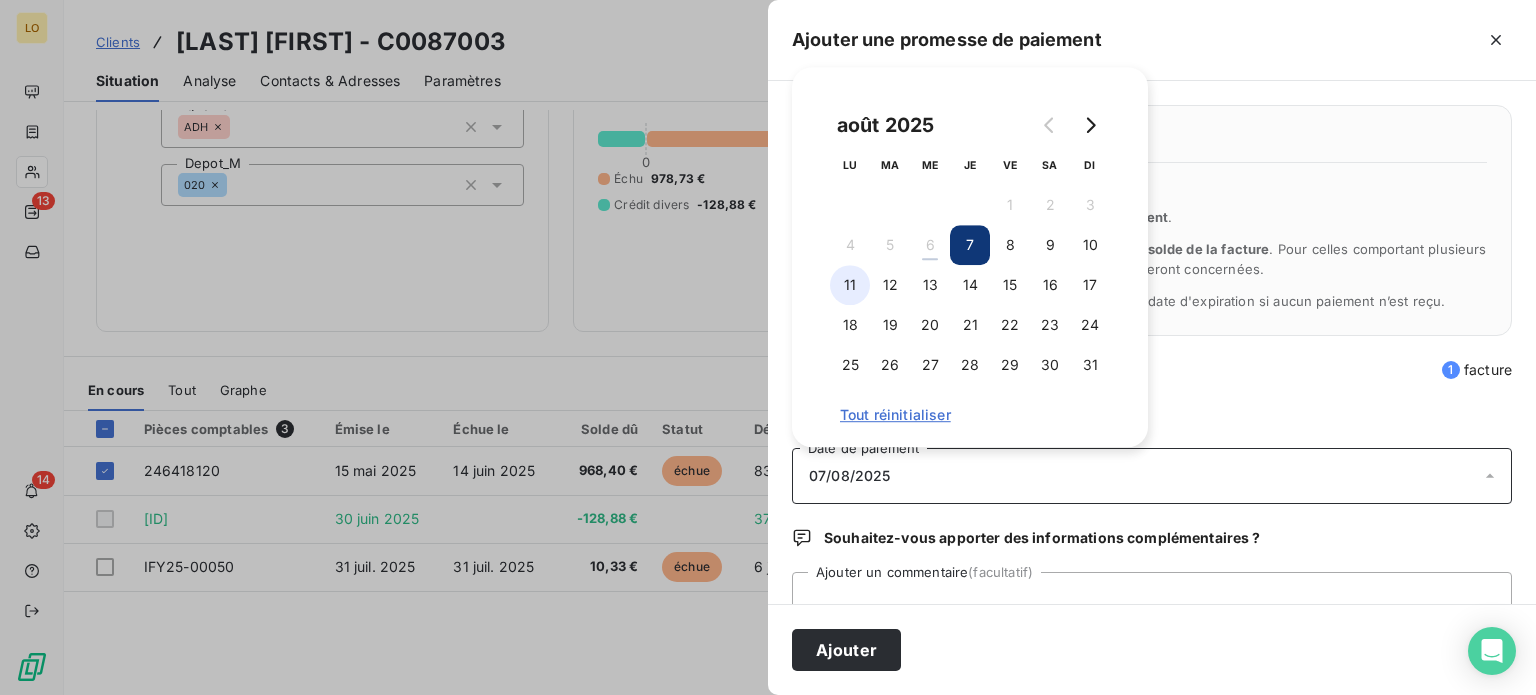 click on "11" at bounding box center [850, 285] 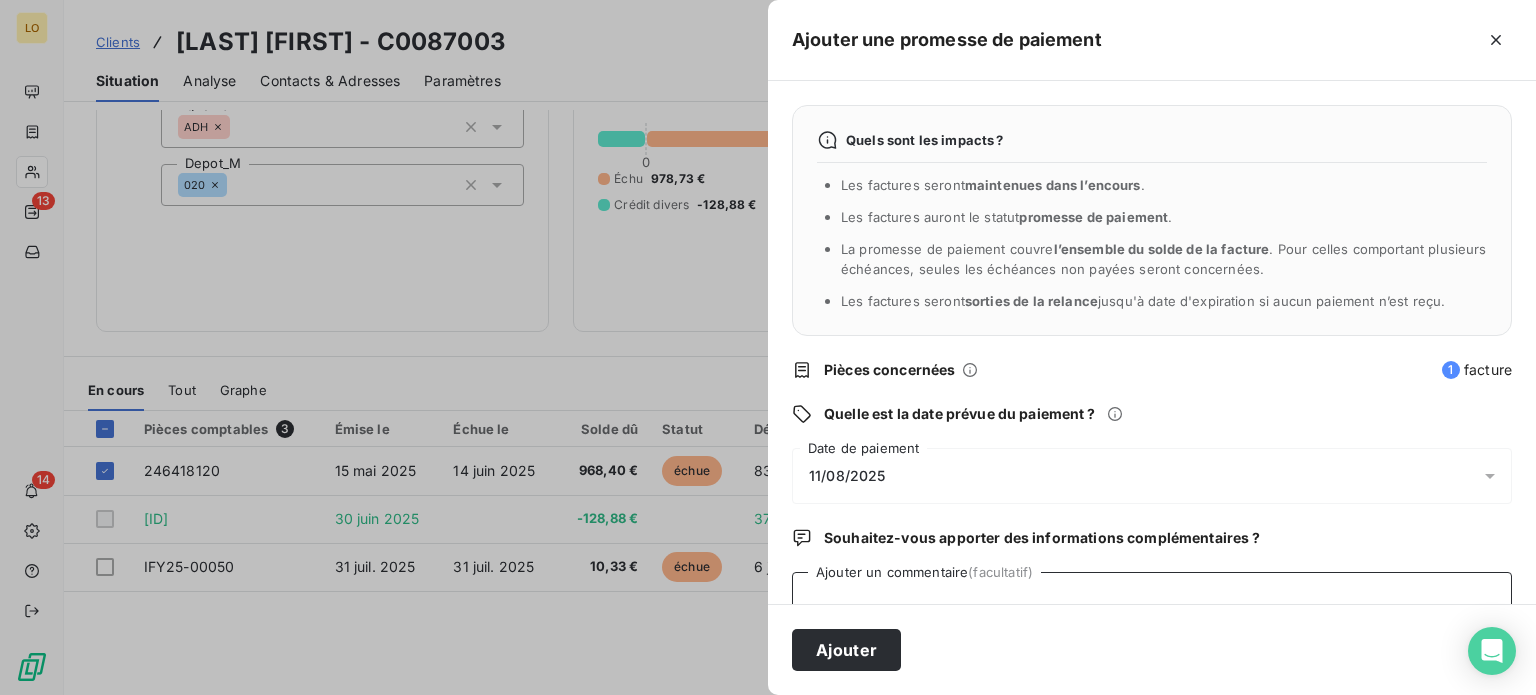 click on "Ajouter un commentaire  (facultatif)" at bounding box center (1152, 610) 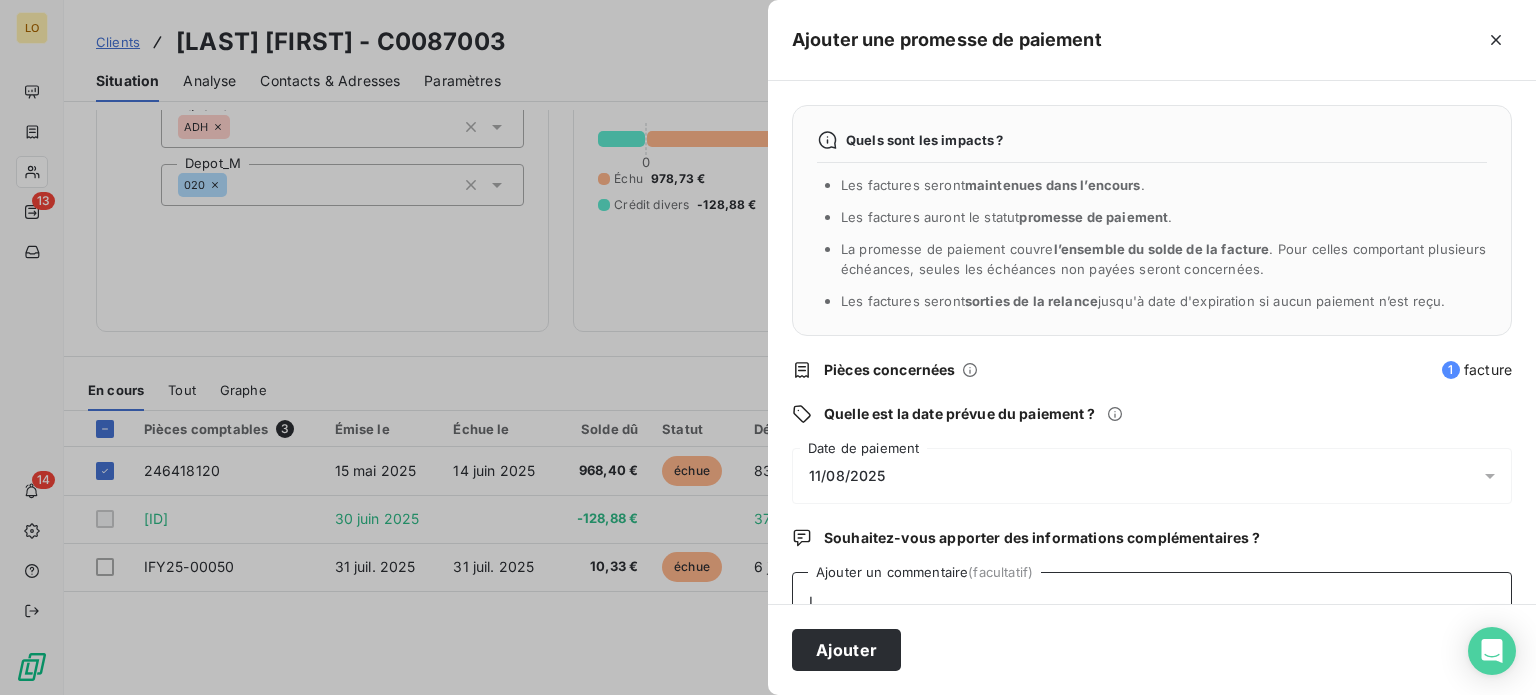 scroll, scrollTop: 5, scrollLeft: 0, axis: vertical 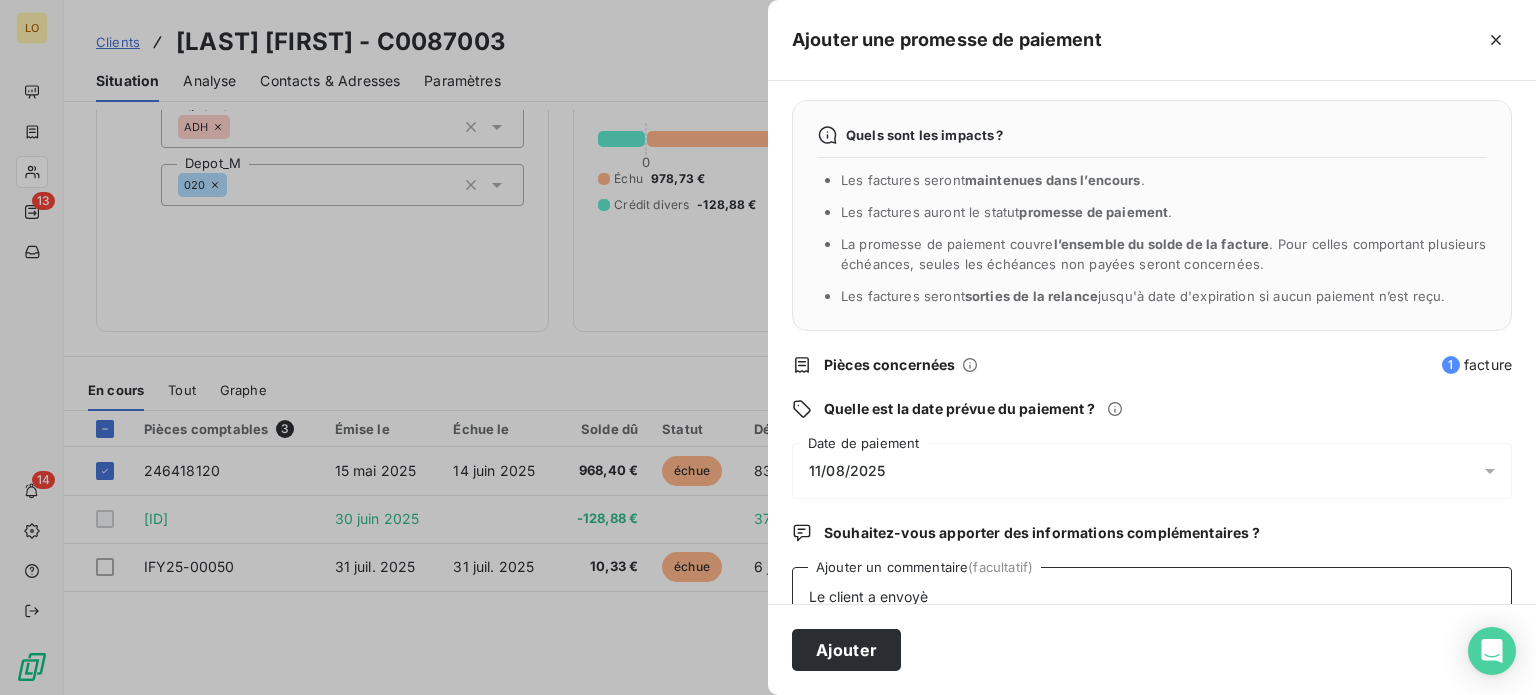 click on "Le client a envoyè" at bounding box center [1152, 605] 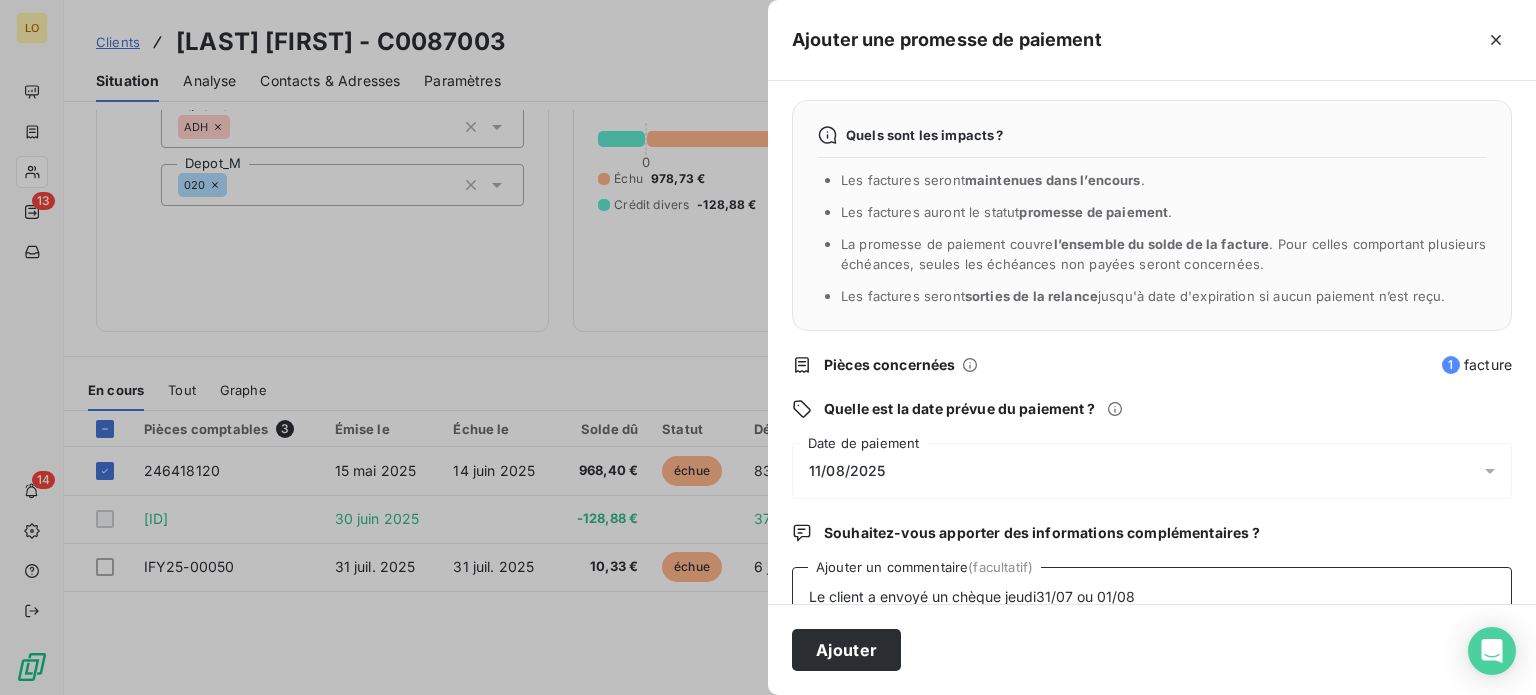 scroll, scrollTop: 65, scrollLeft: 0, axis: vertical 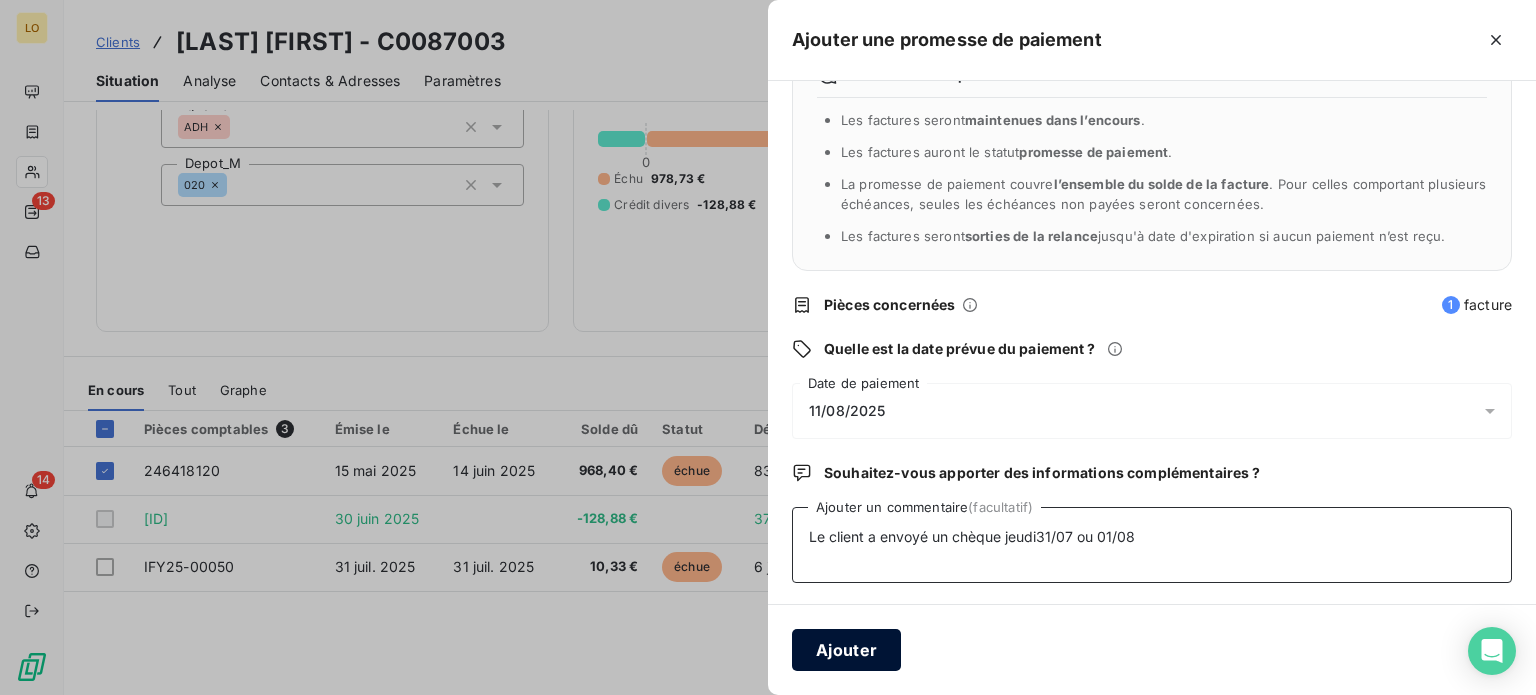 type on "Le client a envoyé un chèque jeudi31/07 ou 01/08" 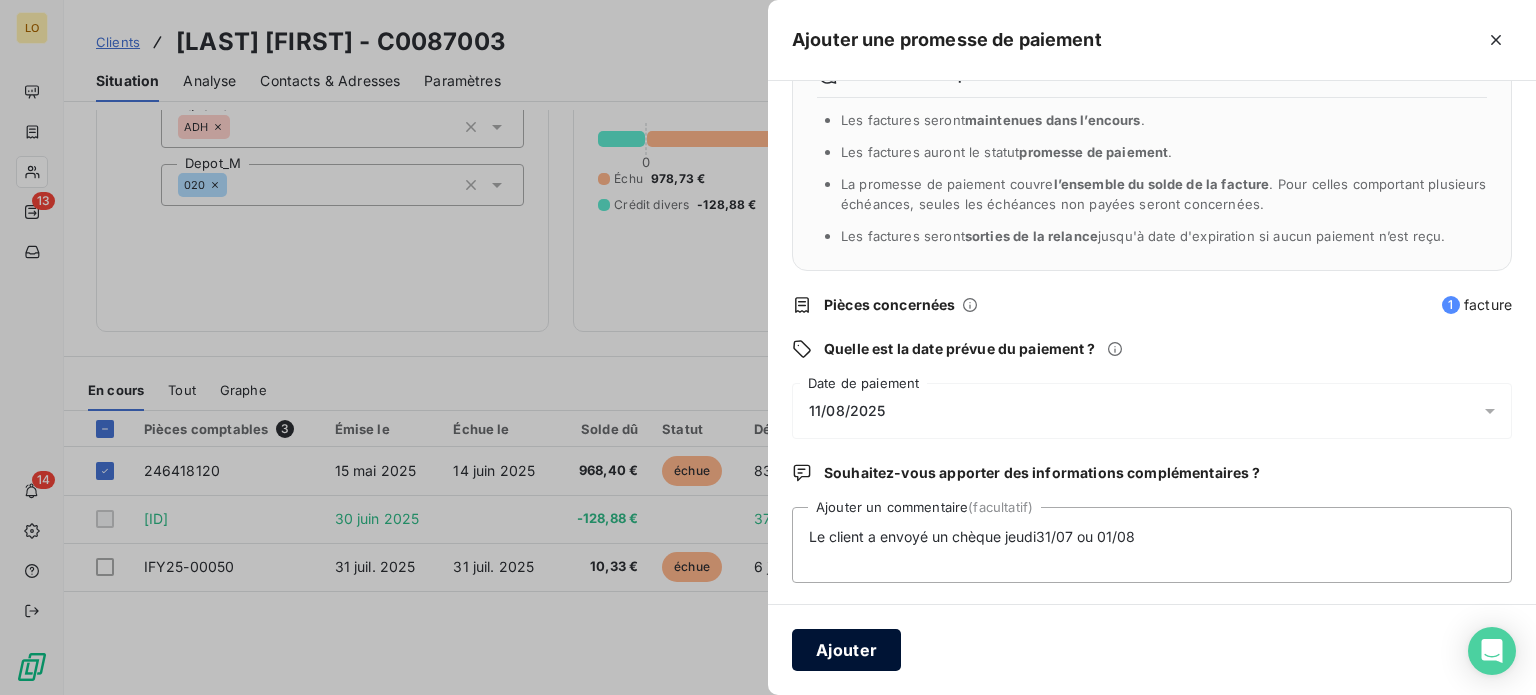 click on "Ajouter" at bounding box center [846, 650] 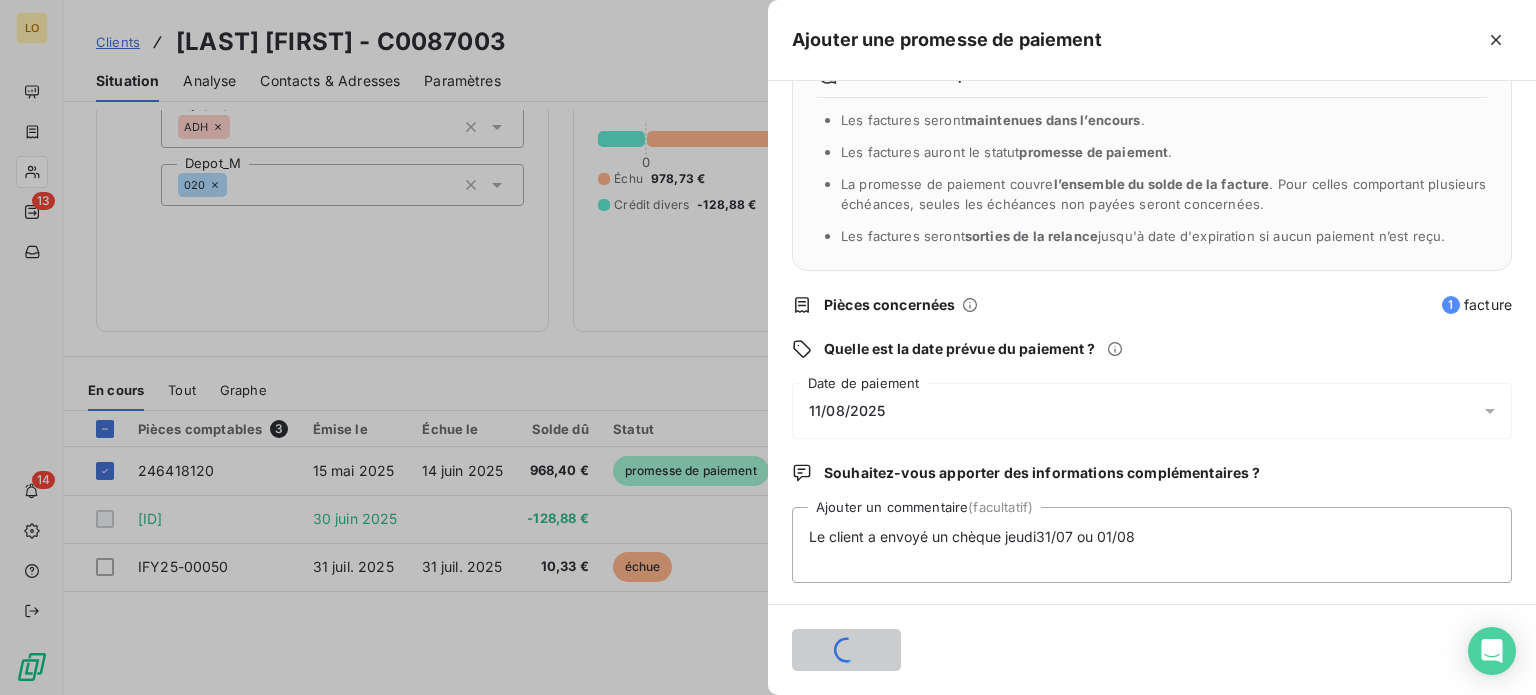 type 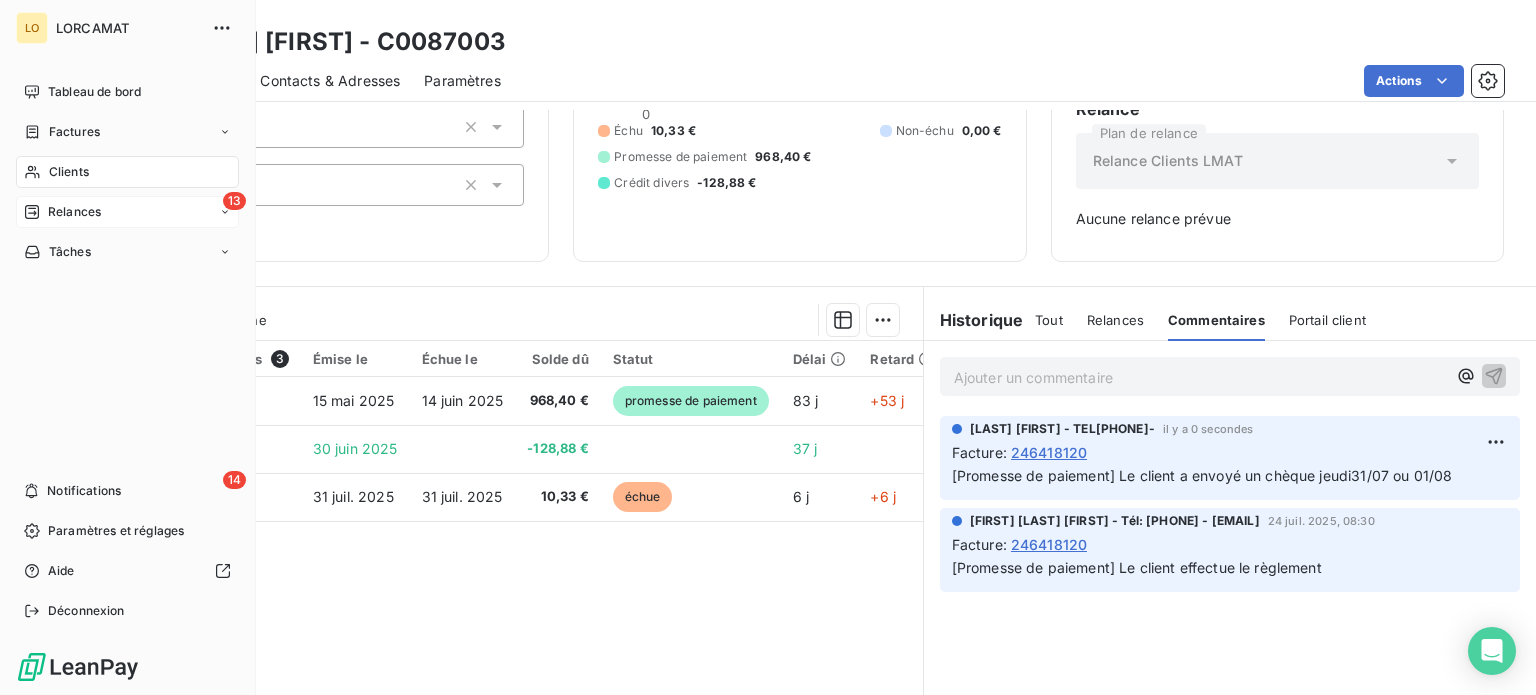 click on "Relances" at bounding box center (74, 212) 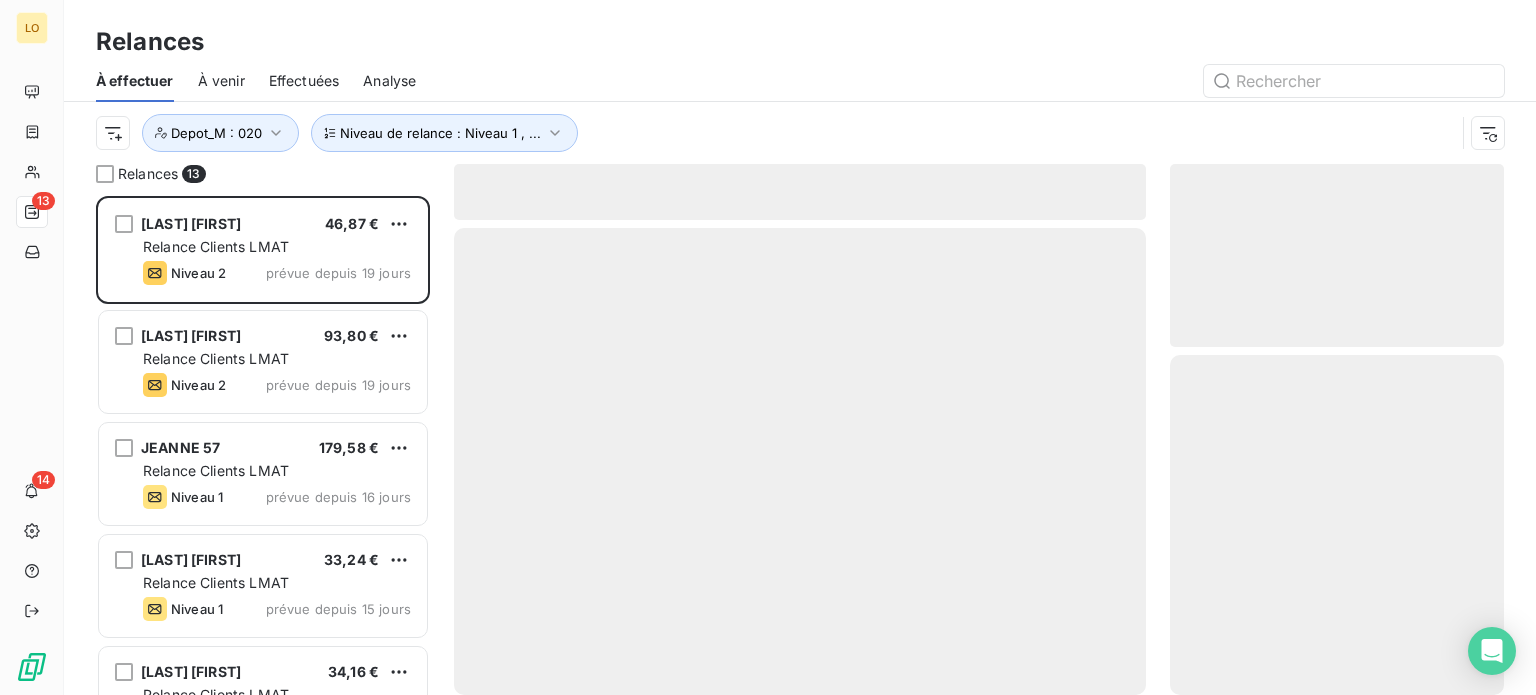 scroll, scrollTop: 16, scrollLeft: 16, axis: both 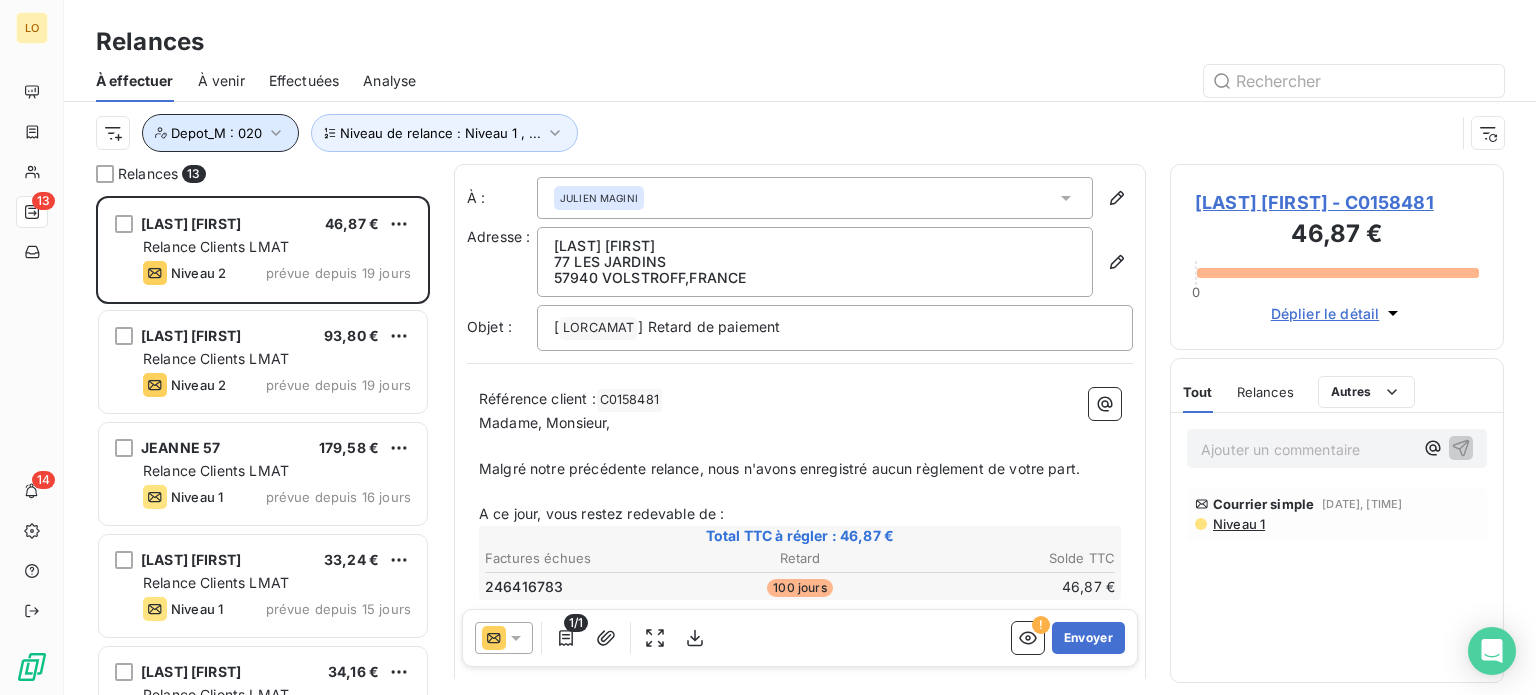 click 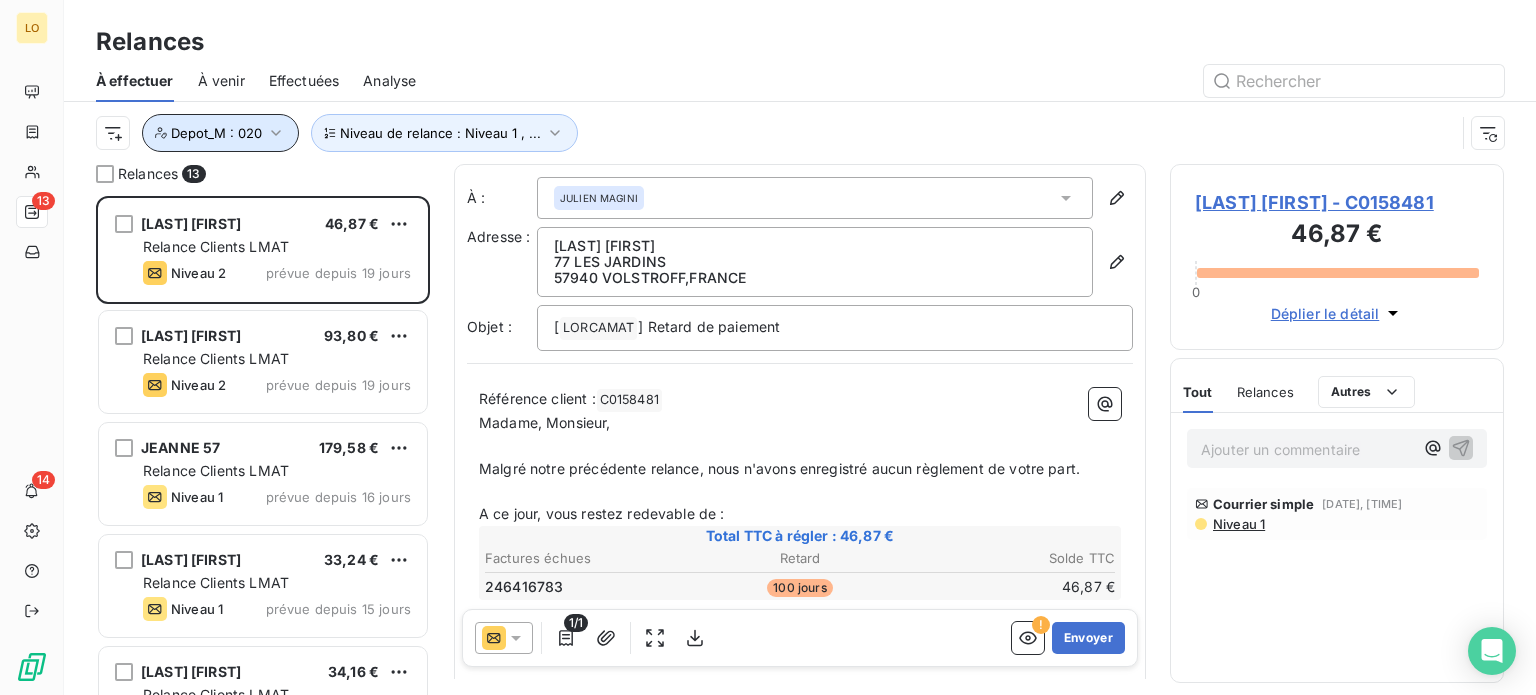 click on "Effectuées" at bounding box center (304, 81) 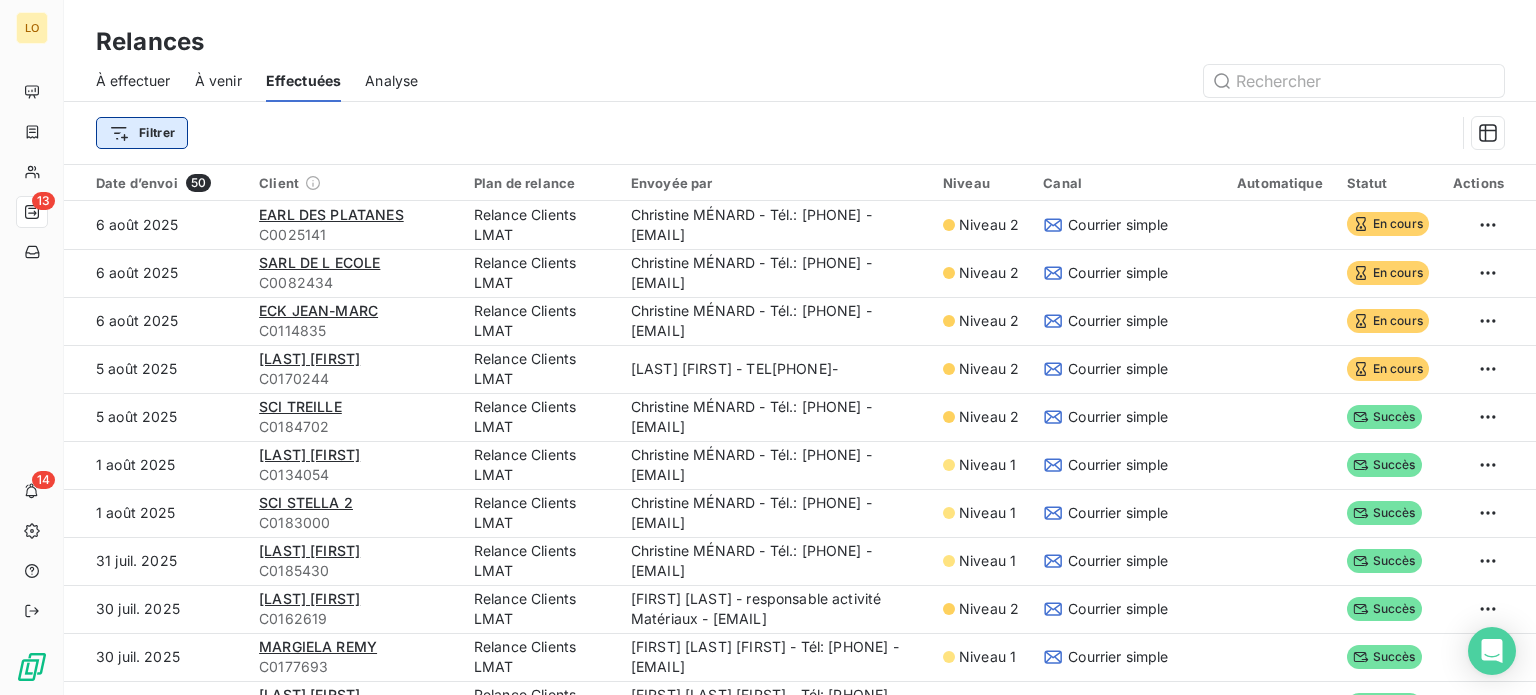 click on "[DATE] [COMPANY_NAME] [ID] Relance Clients [BRAND] [NAME] - Tél.:[PHONE] - [EMAIL] Niveau [NUMBER] Courrier simple En cours [DATE] [COMPANY_NAME] [ID] Relance Clients [BRAND] [NAME] - Tél.:[PHONE] - [EMAIL] Niveau [NUMBER] Courrier simple En cours [DATE] [LAST] [FIRST] [ID] Relance Clients [BRAND] [NAME] - Tél.:[PHONE] - [EMAIL] Niveau [NUMBER] Courrier simple En cours [DATE] [LAST] [FIRST] [ID] Relance Clients [BRAND] [NAME] - Tél.:[PHONE] - [EMAIL] Niveau [NUMBER] Courrier simple Succès [DATE] [LAST] [FIRST] [ID] Relance Clients [BRAND]" at bounding box center [768, 347] 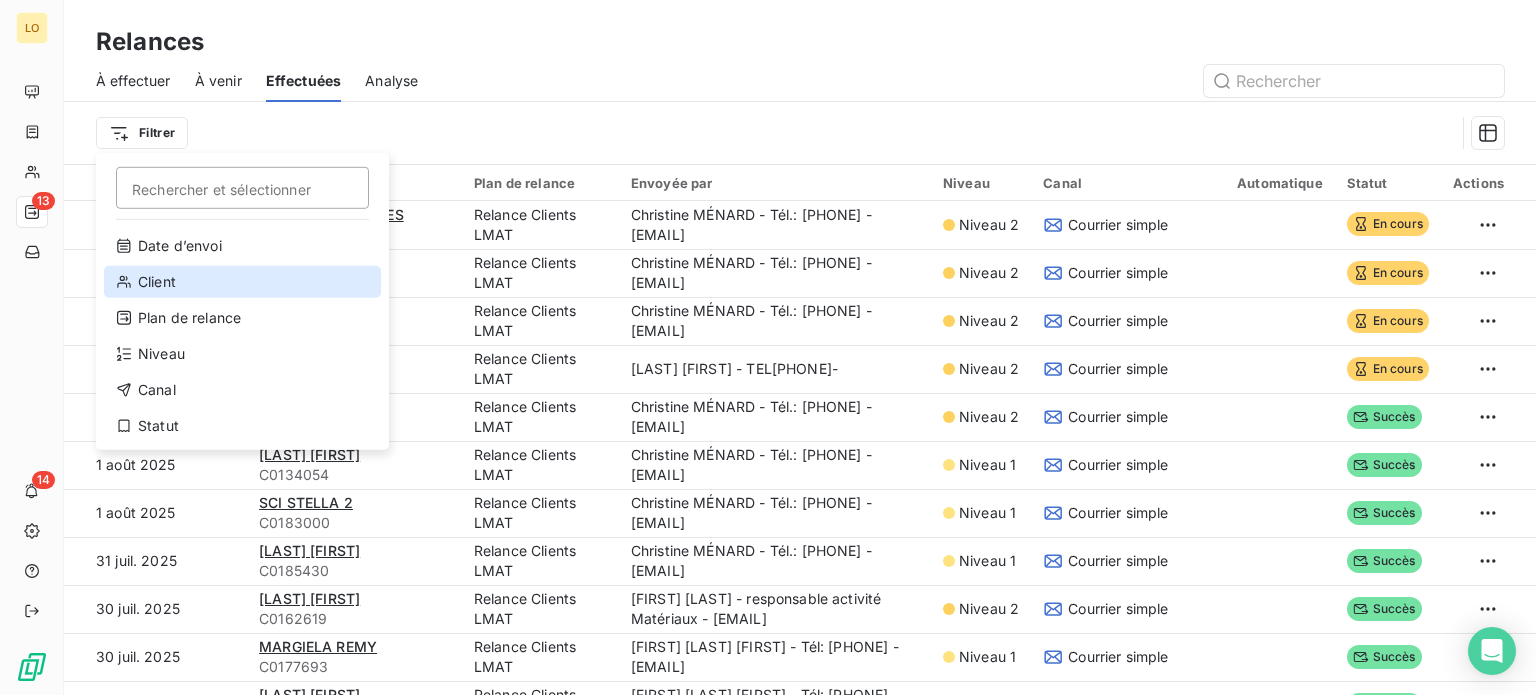click on "Client" at bounding box center [242, 282] 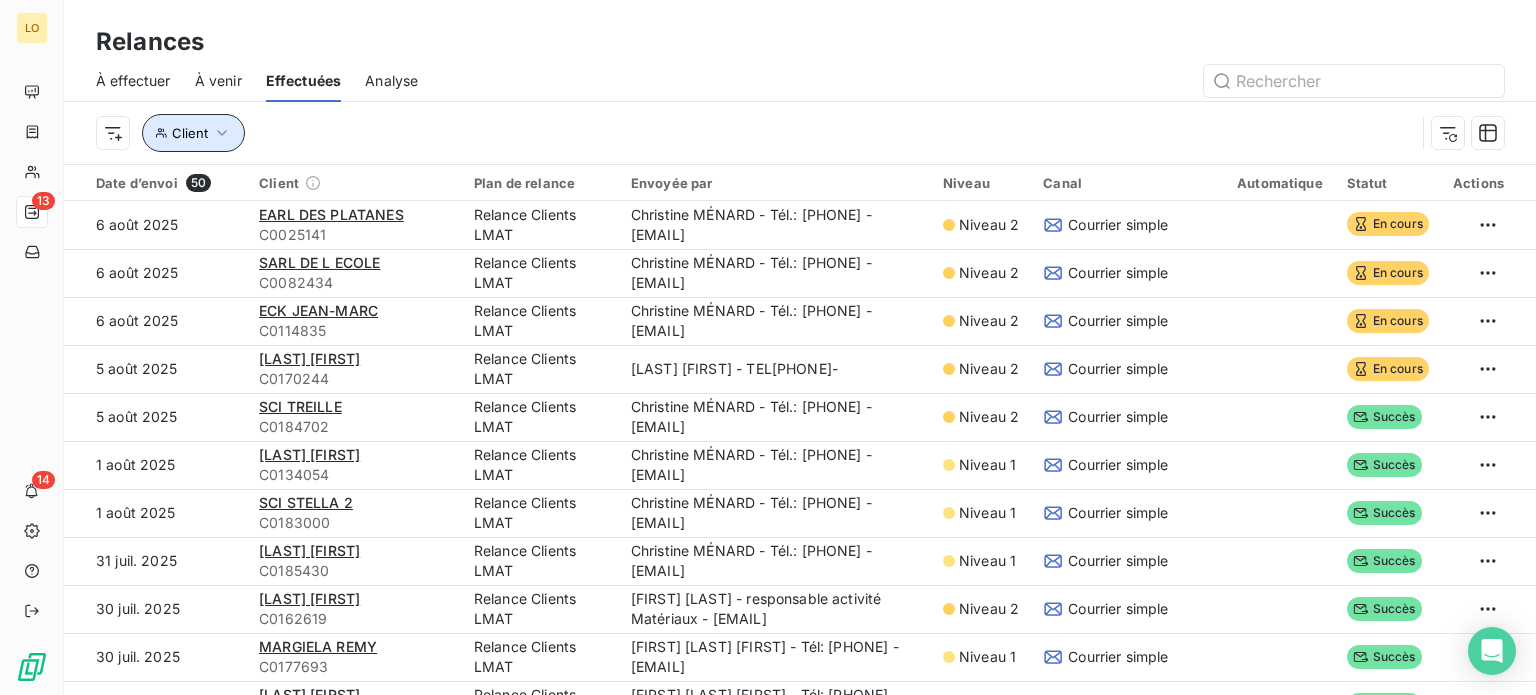 click 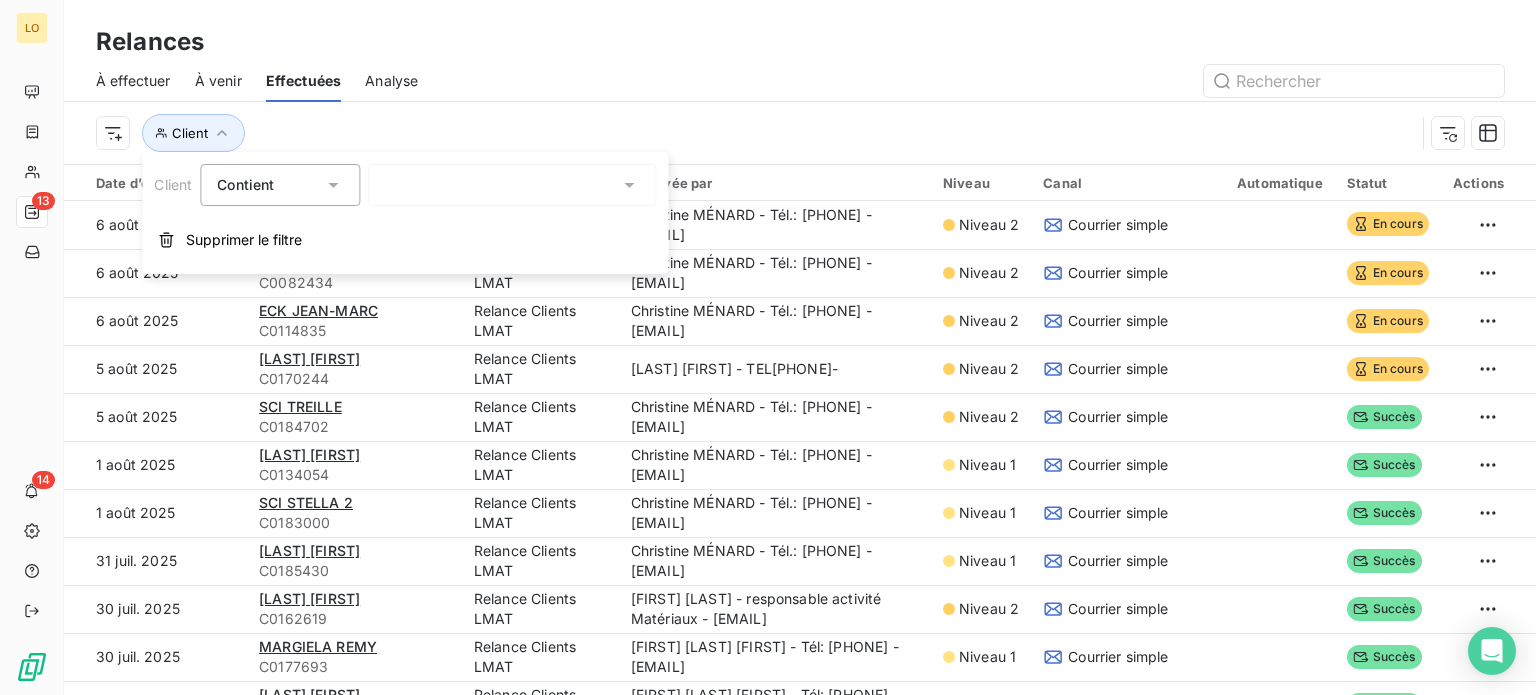 click 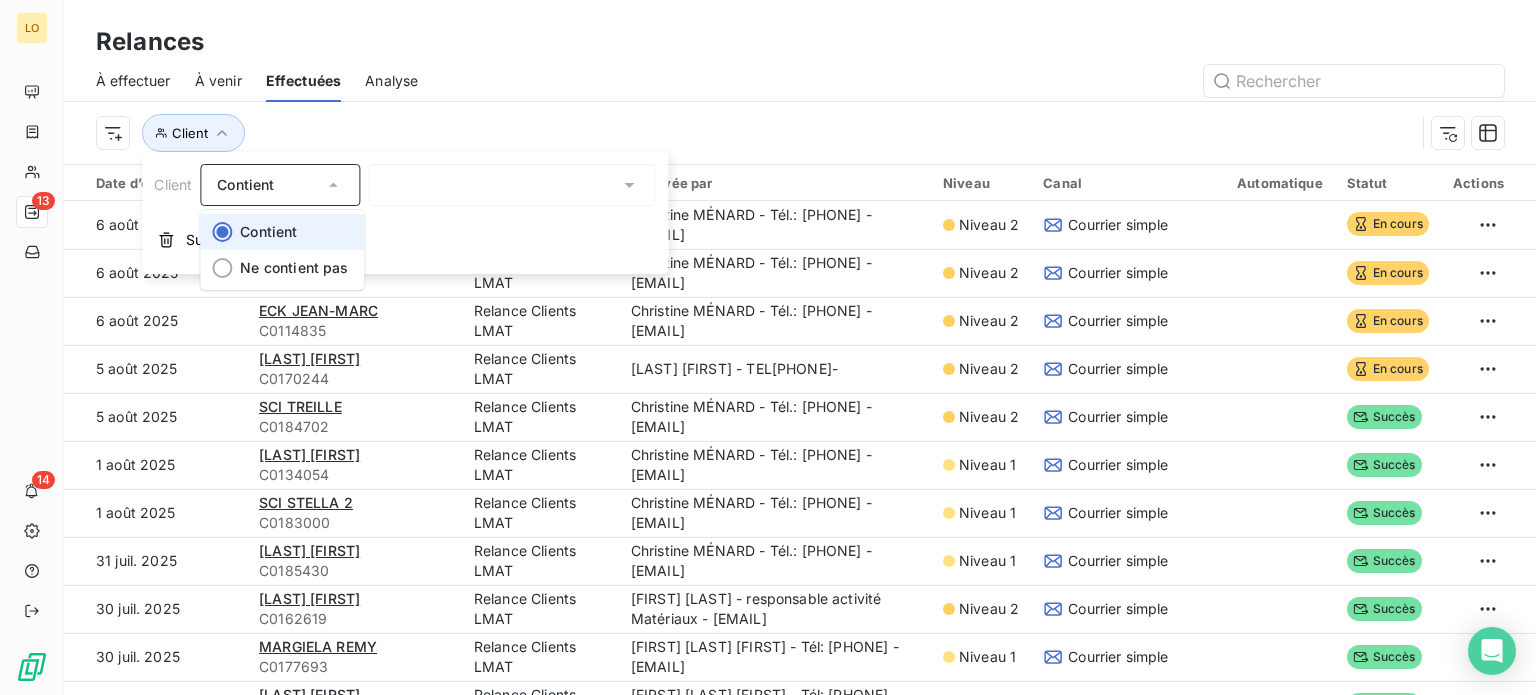 click on "Contient" at bounding box center (282, 232) 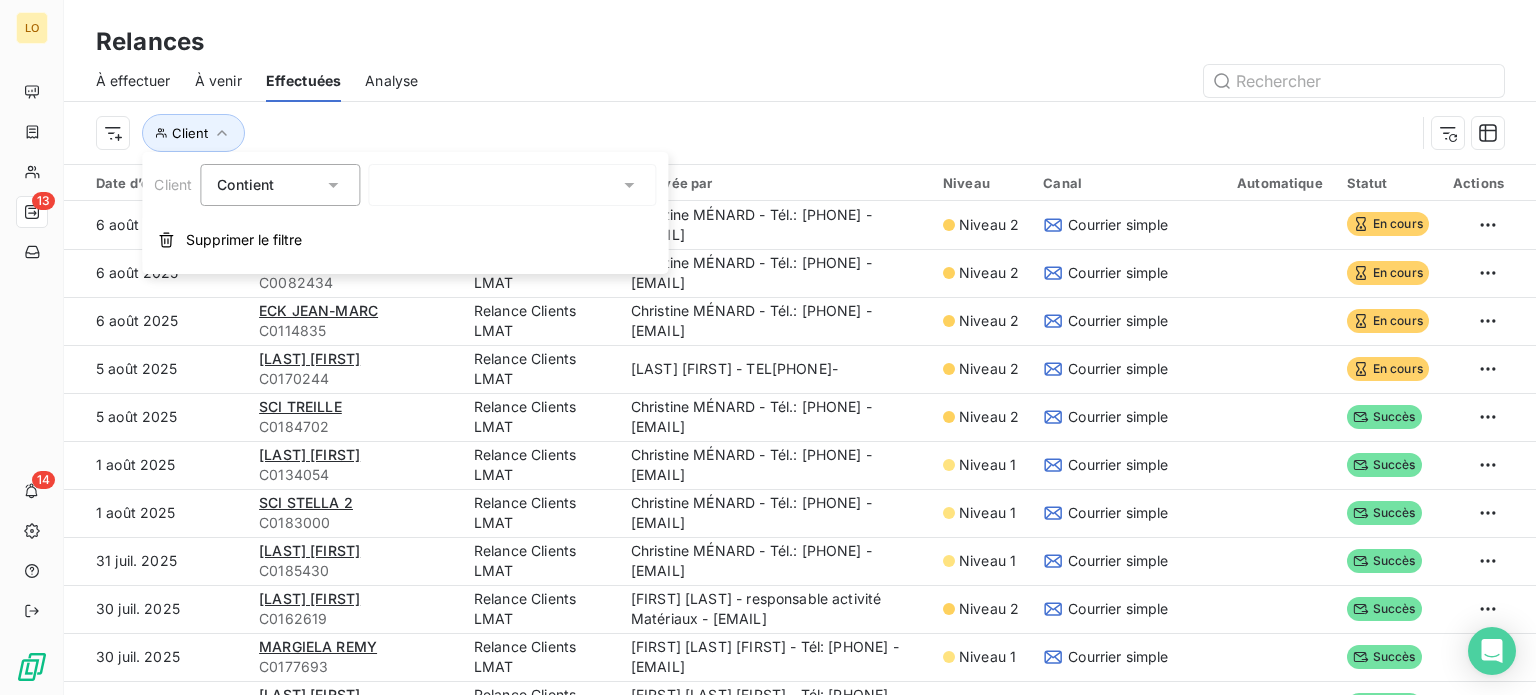click 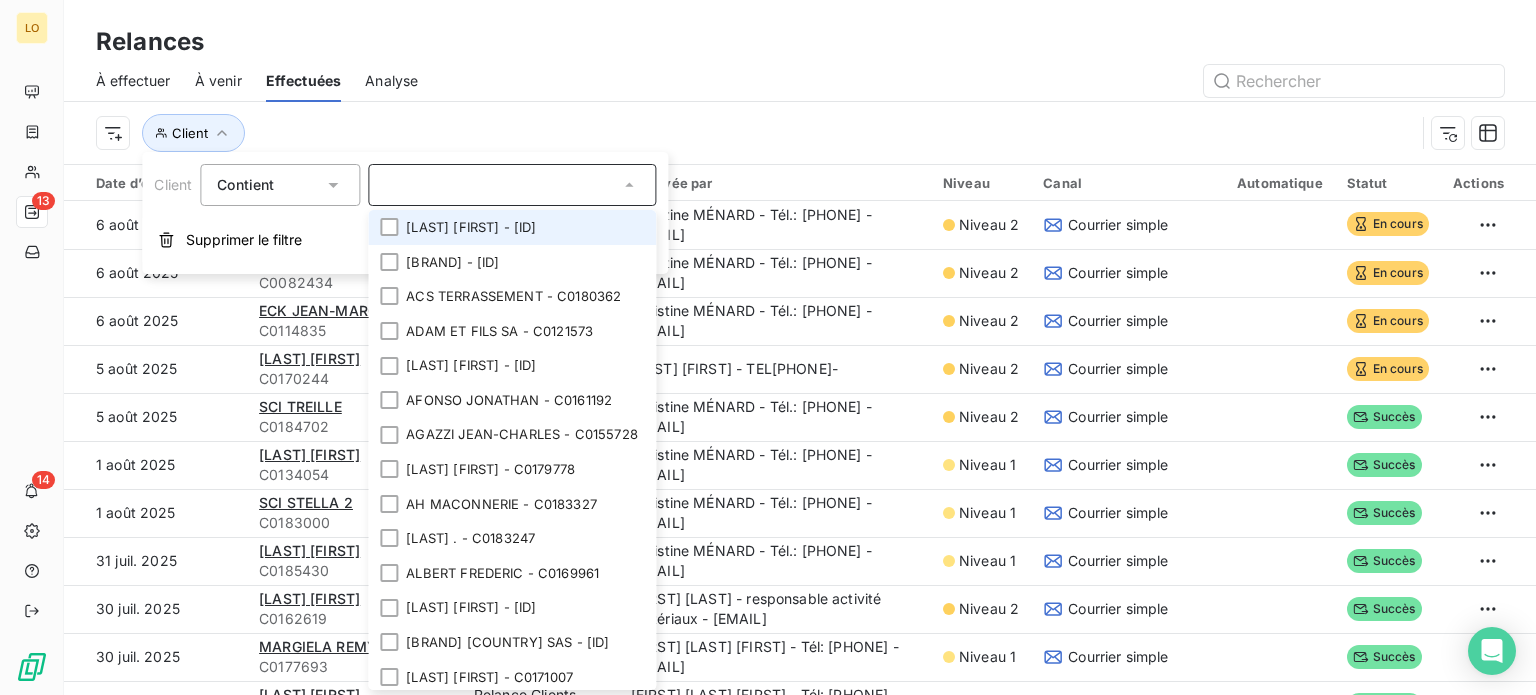 click at bounding box center (512, 185) 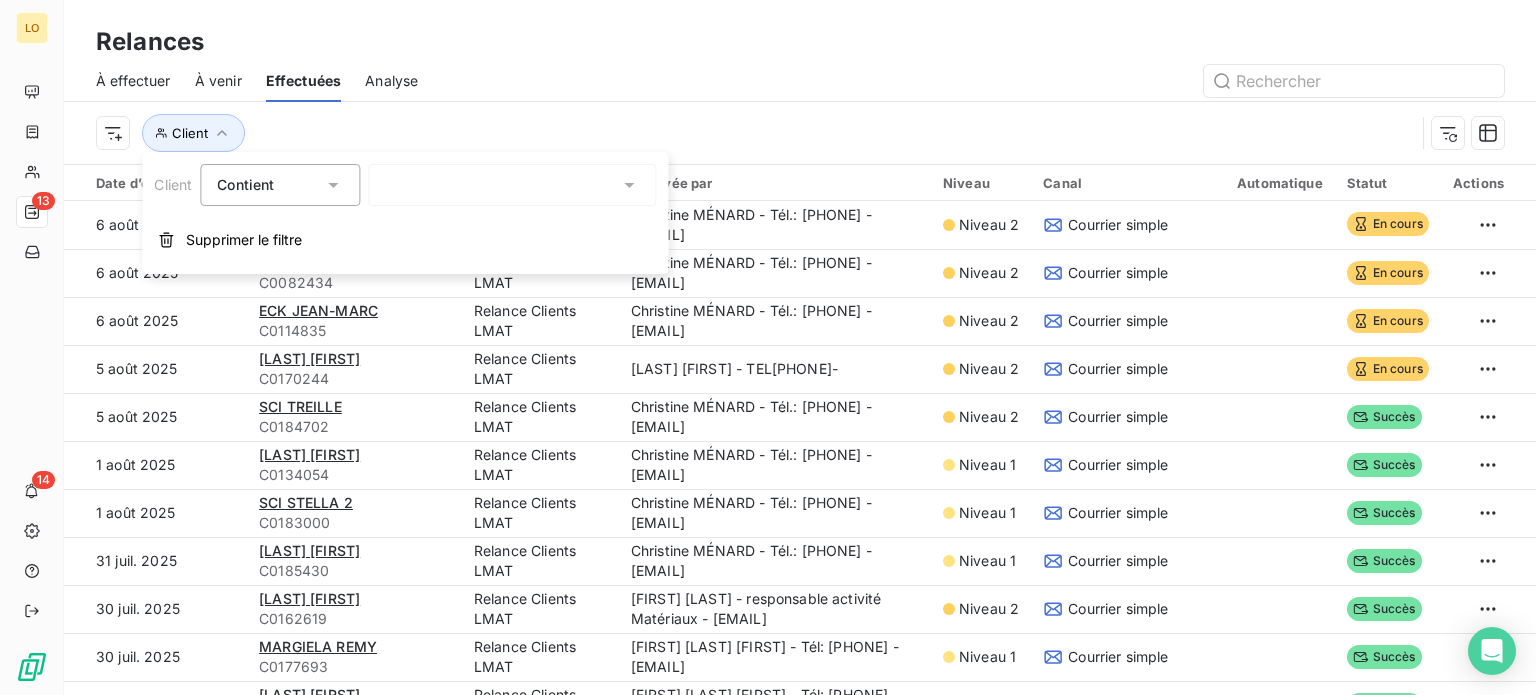 click on "Relances" at bounding box center (800, 42) 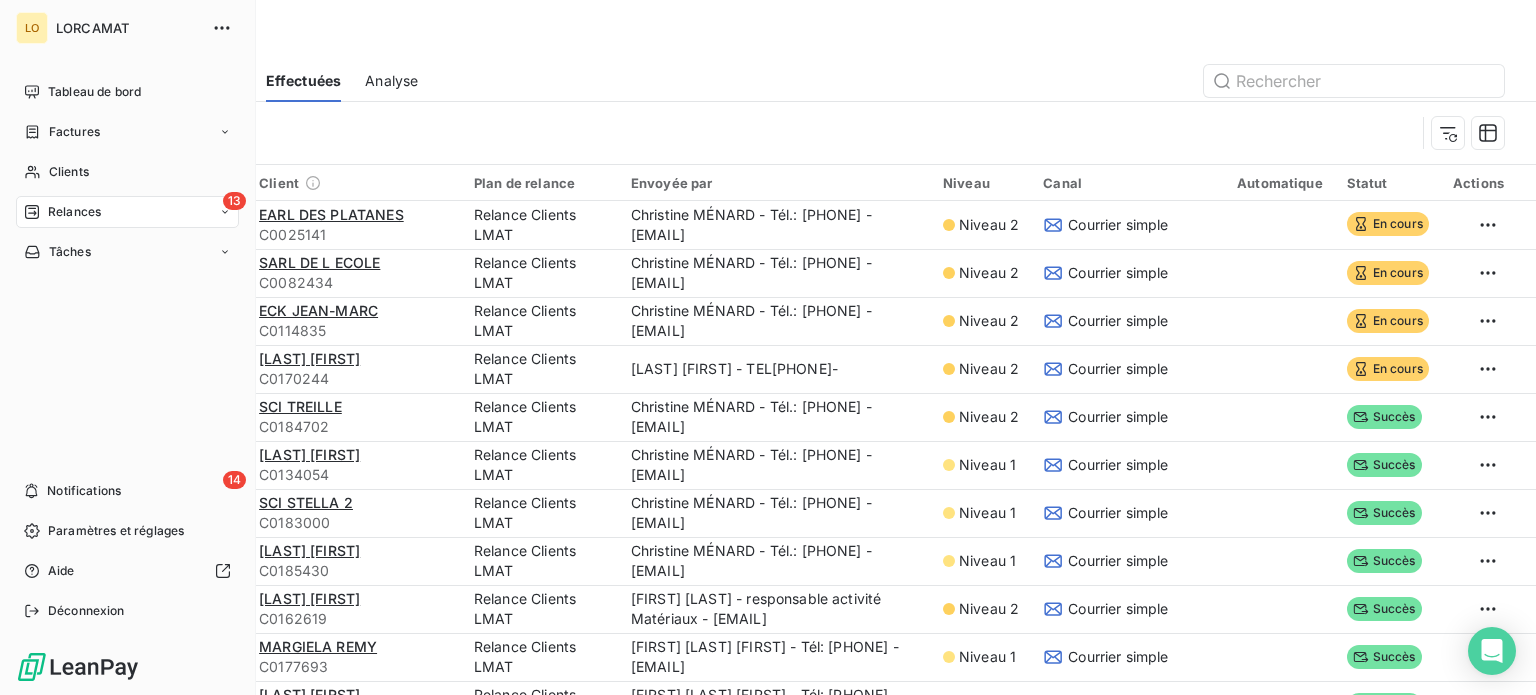 click 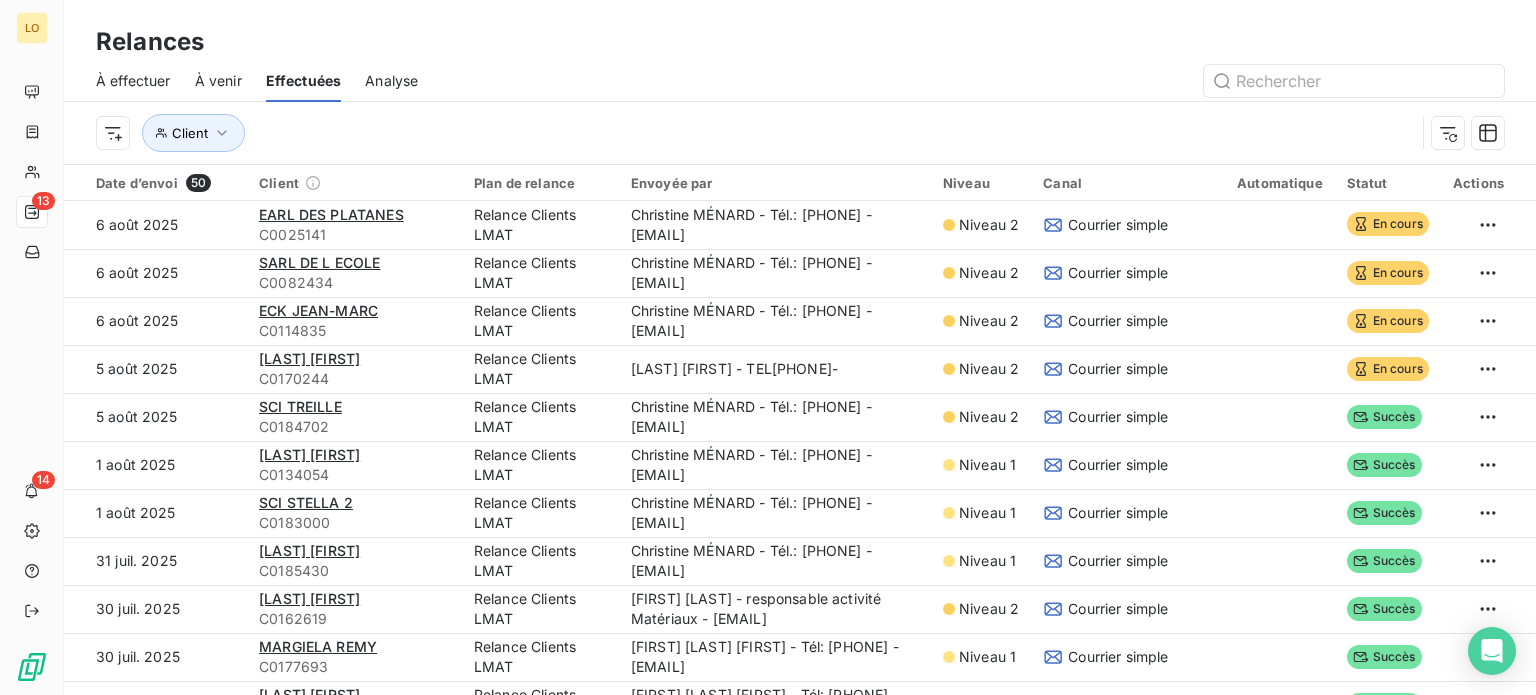 click on "À effectuer À venir Effectuées Analyse" at bounding box center (800, 81) 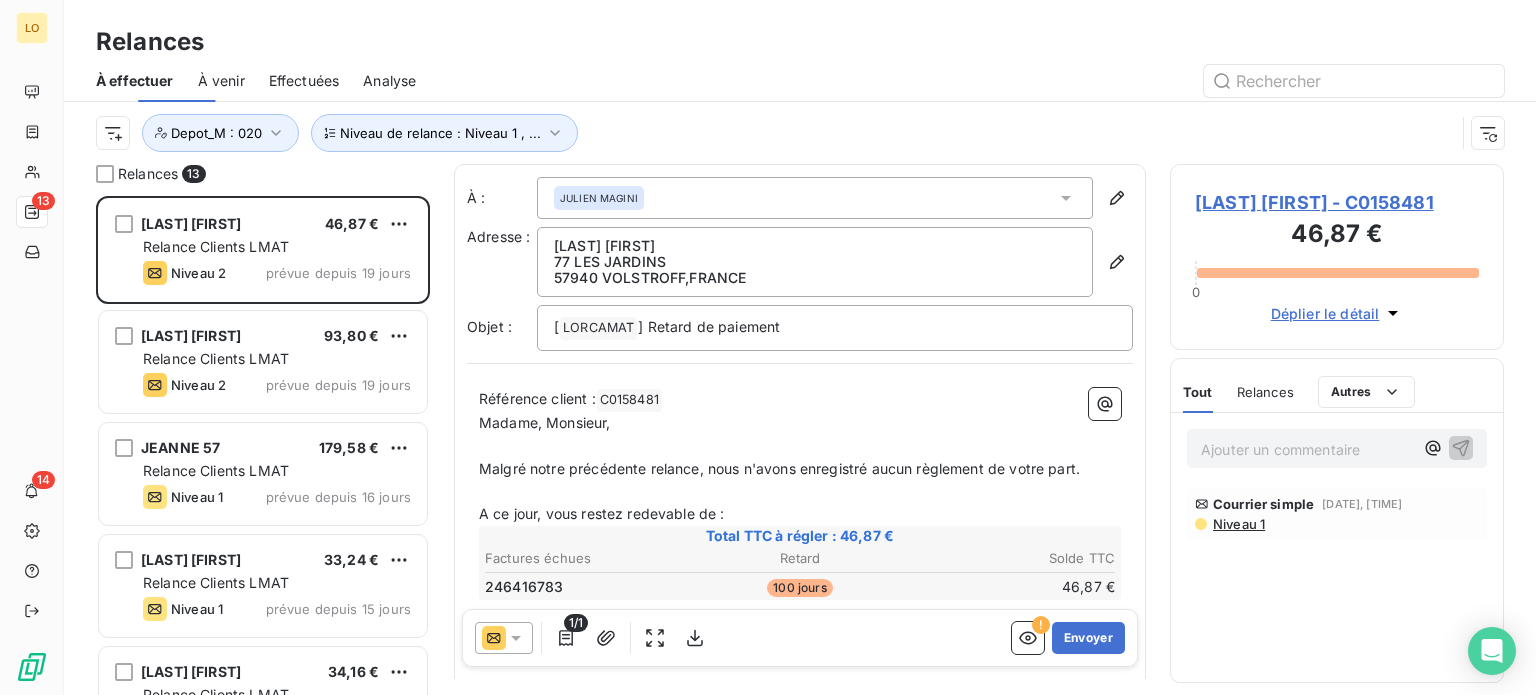 scroll, scrollTop: 16, scrollLeft: 16, axis: both 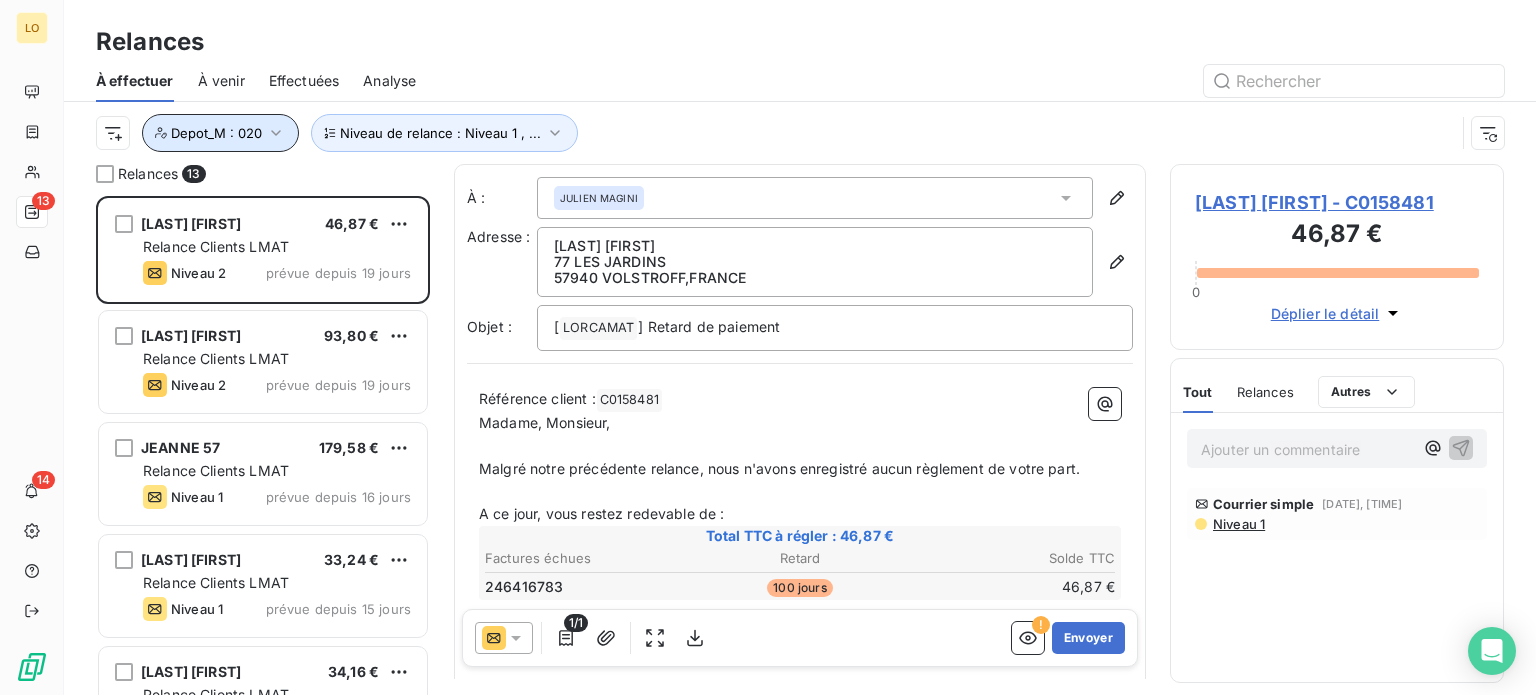 click 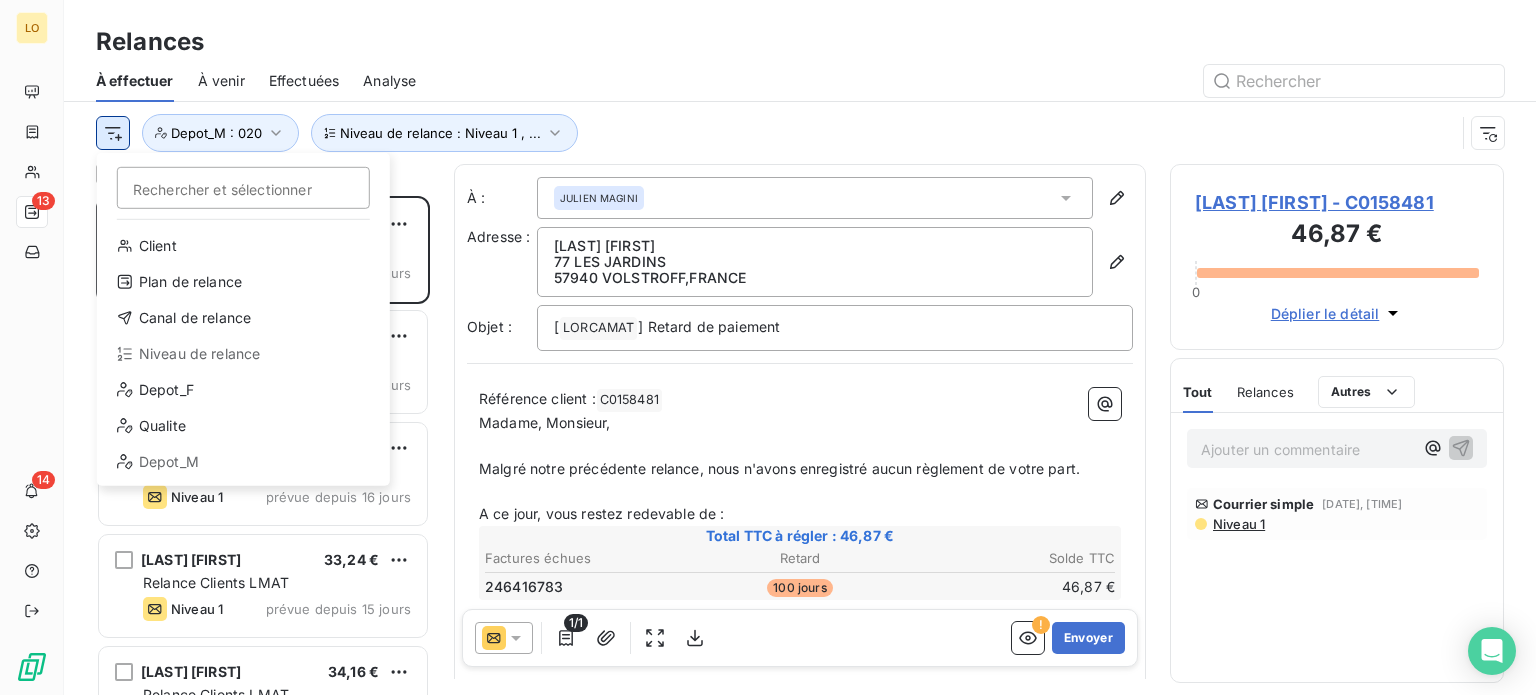 click on "LO [NUMBER] Clients [LAST] [FIRST] - [ID] Situation Analyse Contacts & Adresses Paramètres Actions Informations client Propriétés Client Depot_F [NUMBER] Qualite ADH Depot_M [NUMBER] Encours client [AMOUNT] [NUMBER] Échu [AMOUNT] Non-échu [AMOUNT] Crédit divers [AMOUNT] Limite d’encours Ajouter une limite d’encours autorisé Gestion du risque Surveiller ce client en intégrant votre outil de gestion des risques client. Relance Plan de relance Relance Clients [BRAND] Prochaine relance prévue depuis le [DATE] Niveau [NUMBER] Relancer En cours Tout Graphe Pièces comptables [NUMBER] Émise le Échue le Solde dû Statut Délai Retard [NUMBER] [DATE] [DATE] [AMOUNT] échue [DAYS] j +[DAYS] j [ID] [DATE] [AMOUNT] [DAYS] j IFY[NUMBER]-[NUMBER] [DATE] [DATE] [AMOUNT] échue [DAYS] j +[DAYS] j Lignes par page [NUMBER] Précédent [NUMBER] Suivant Historique Tout Relances Commentaires Portail client Tout Relances Commentaires Portail client Ajouter un commentaire [DATE], [TIME] Facture" at bounding box center [768, 347] 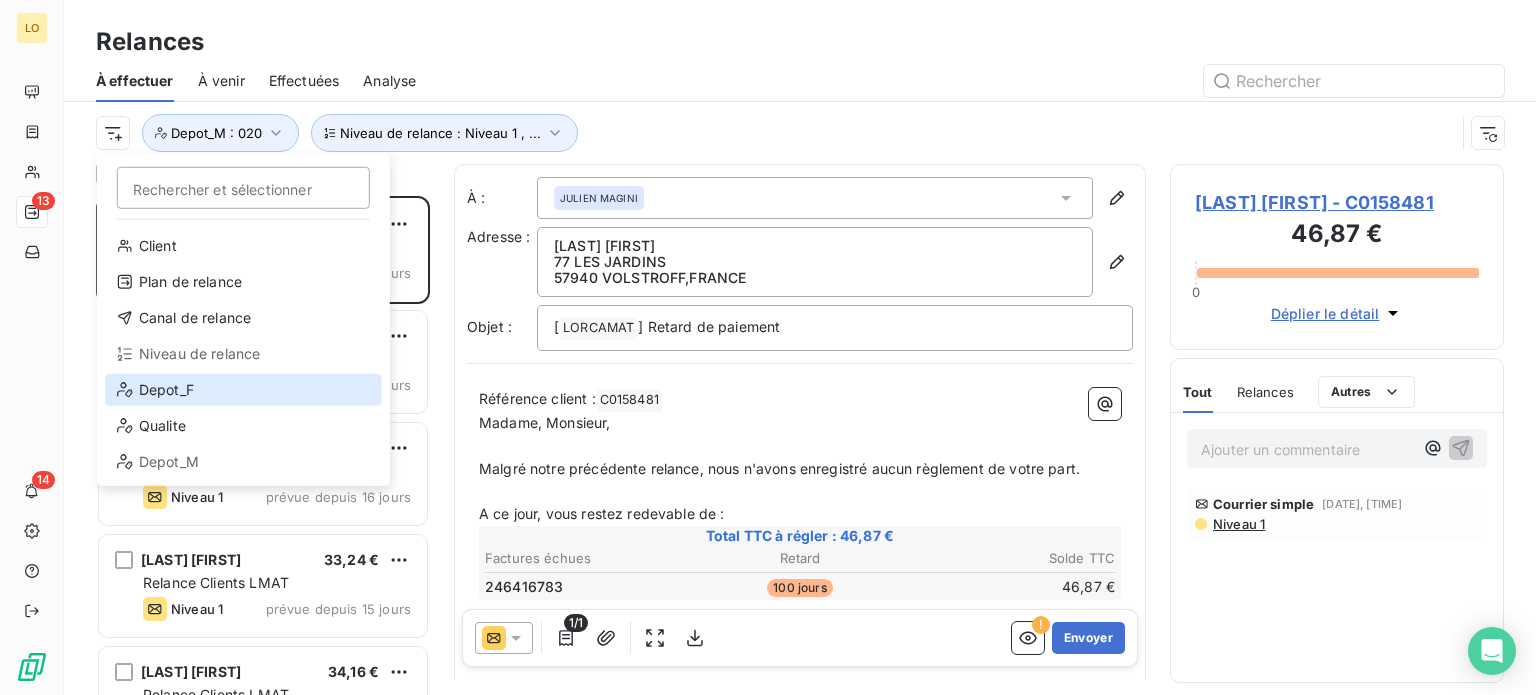 click on "Depot_F" at bounding box center [243, 390] 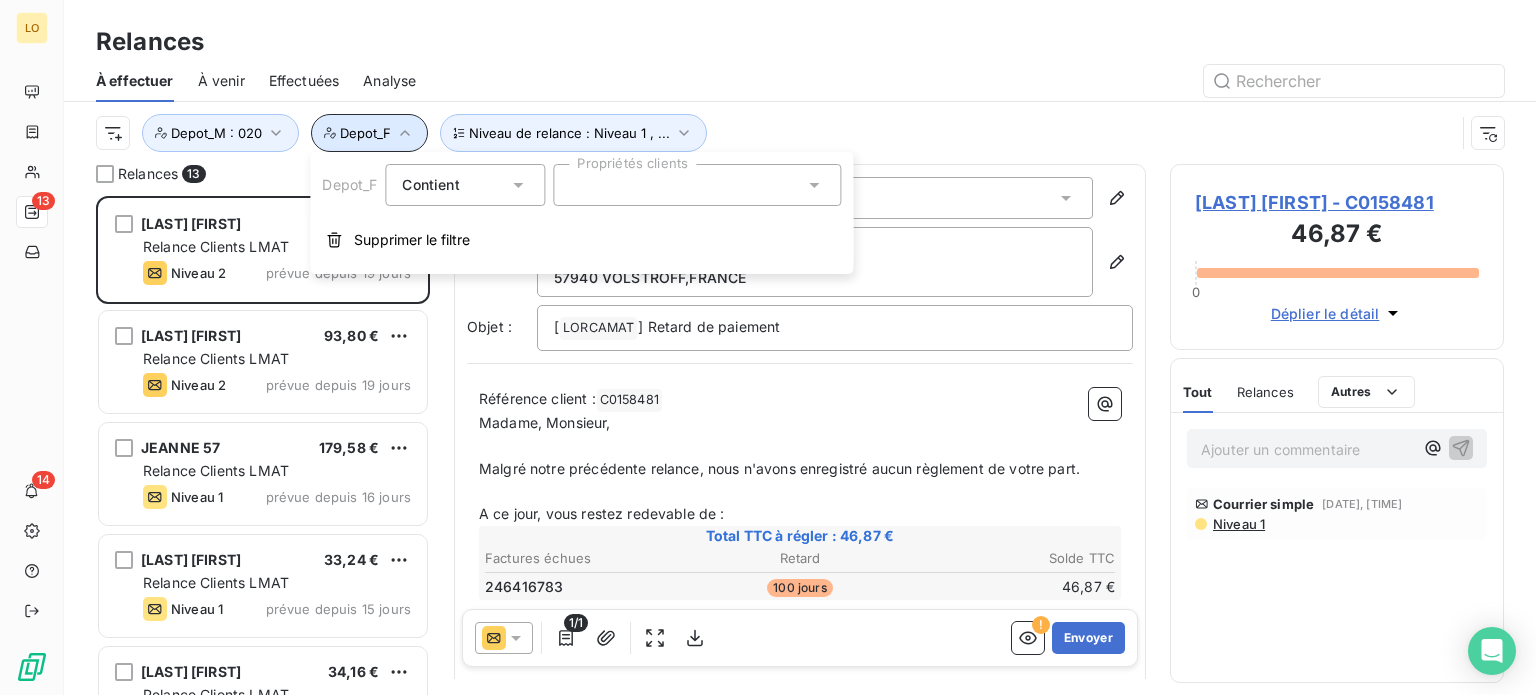 click 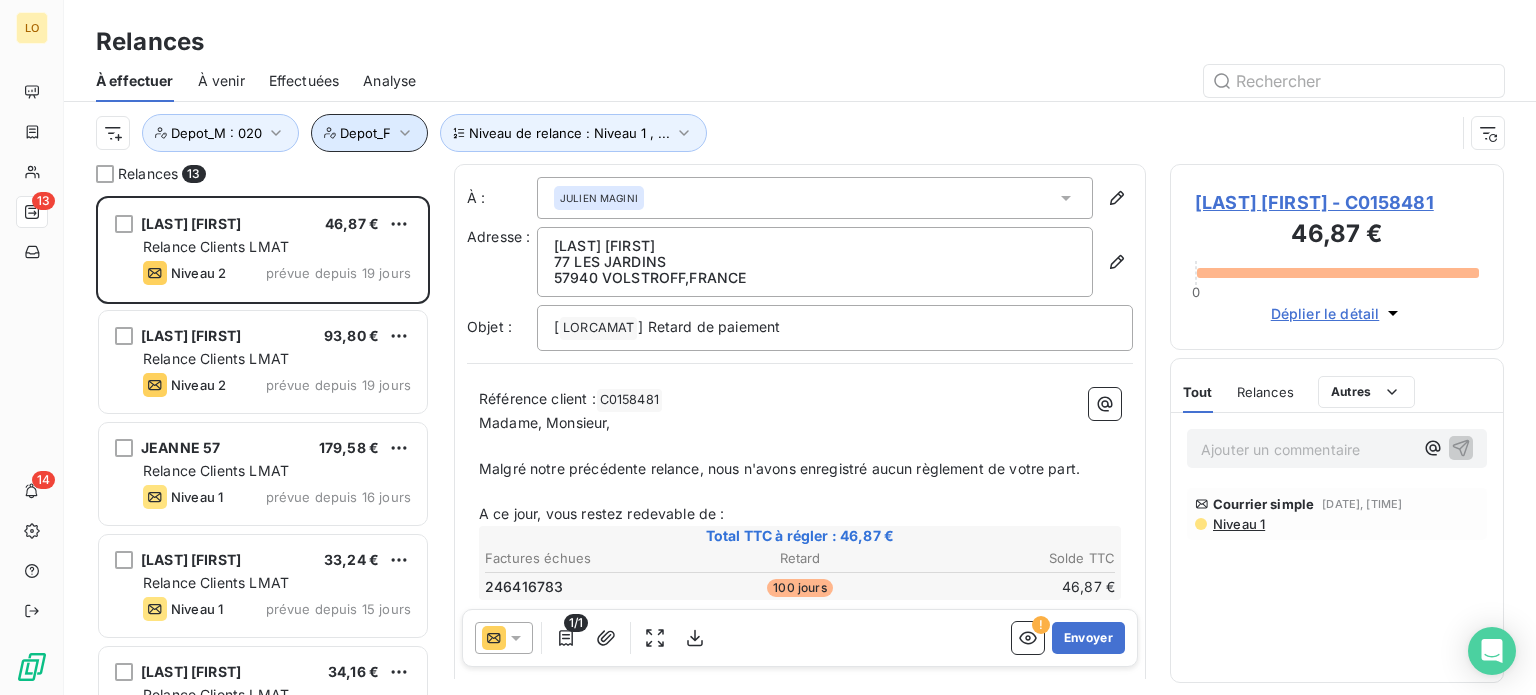 click 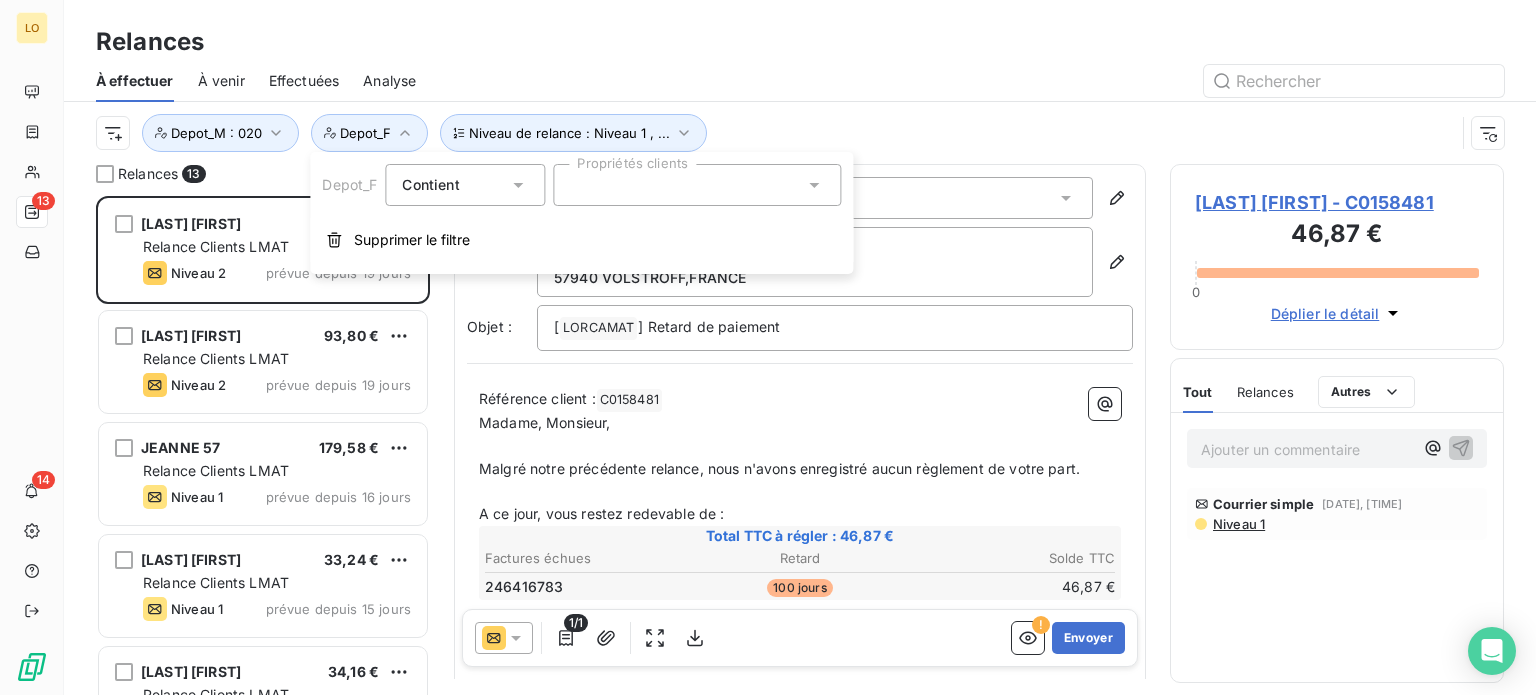 click 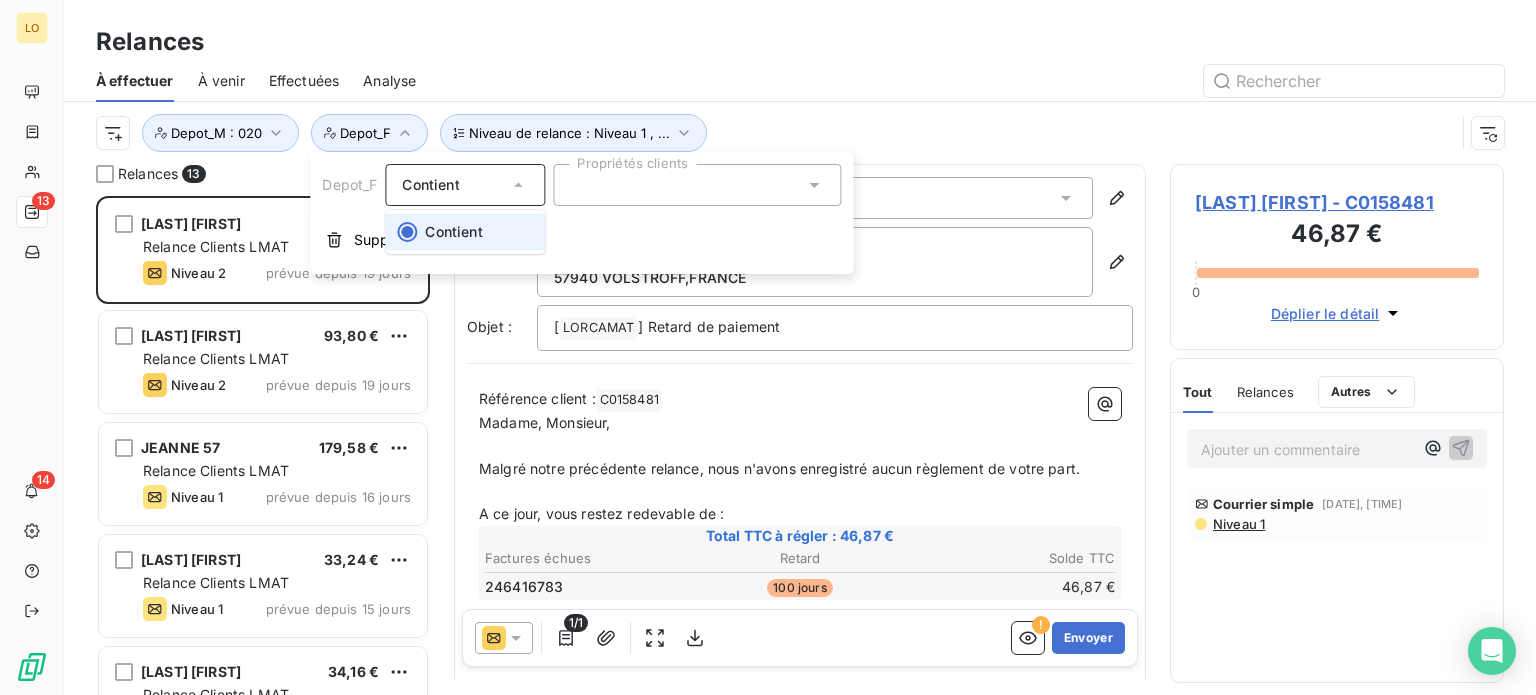click on "Contient" at bounding box center (465, 232) 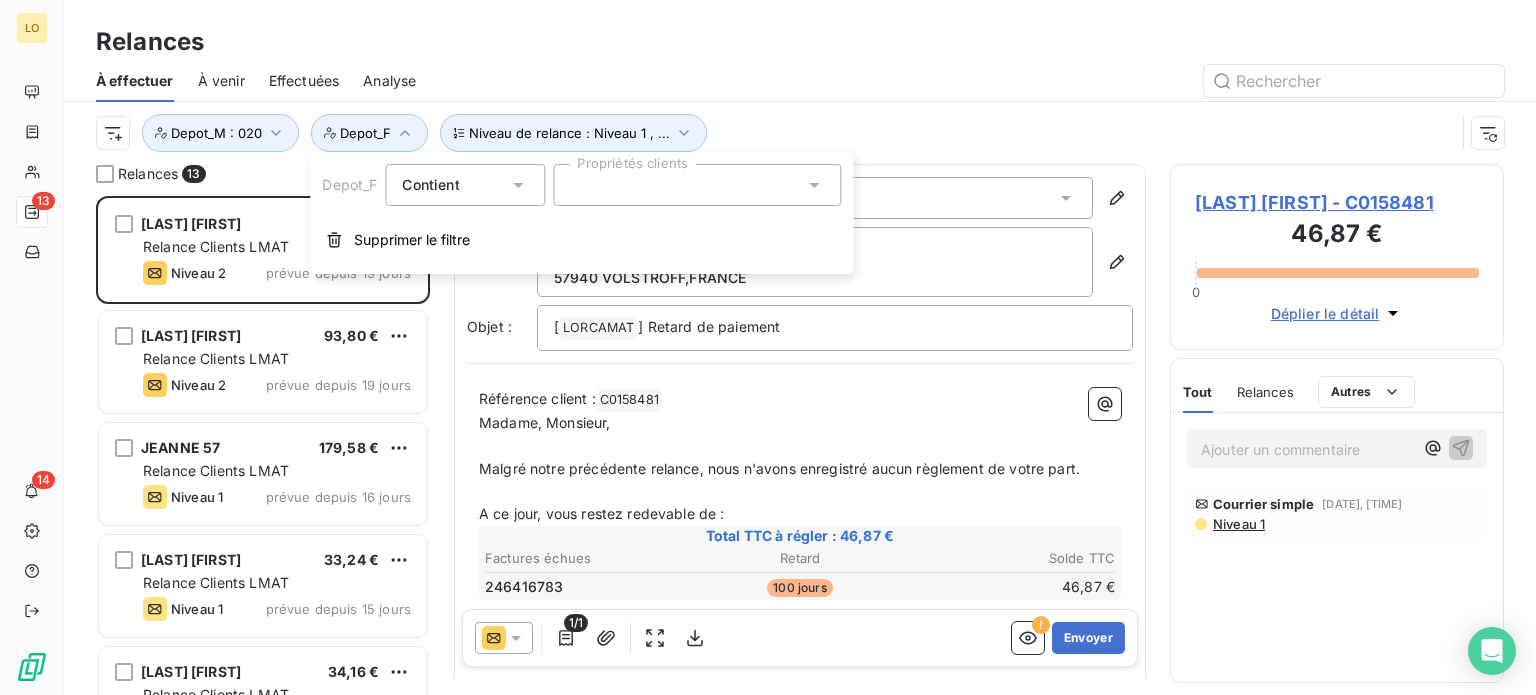 click 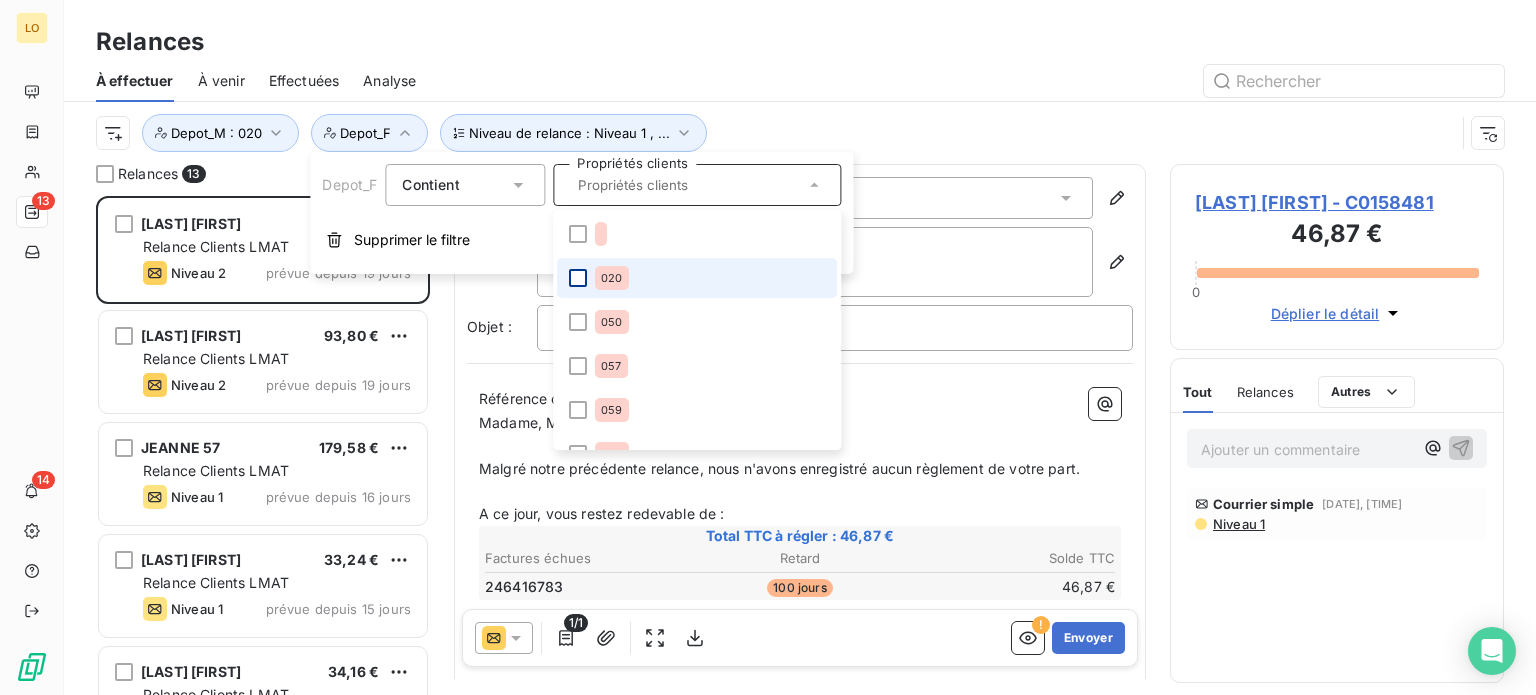 click at bounding box center [578, 278] 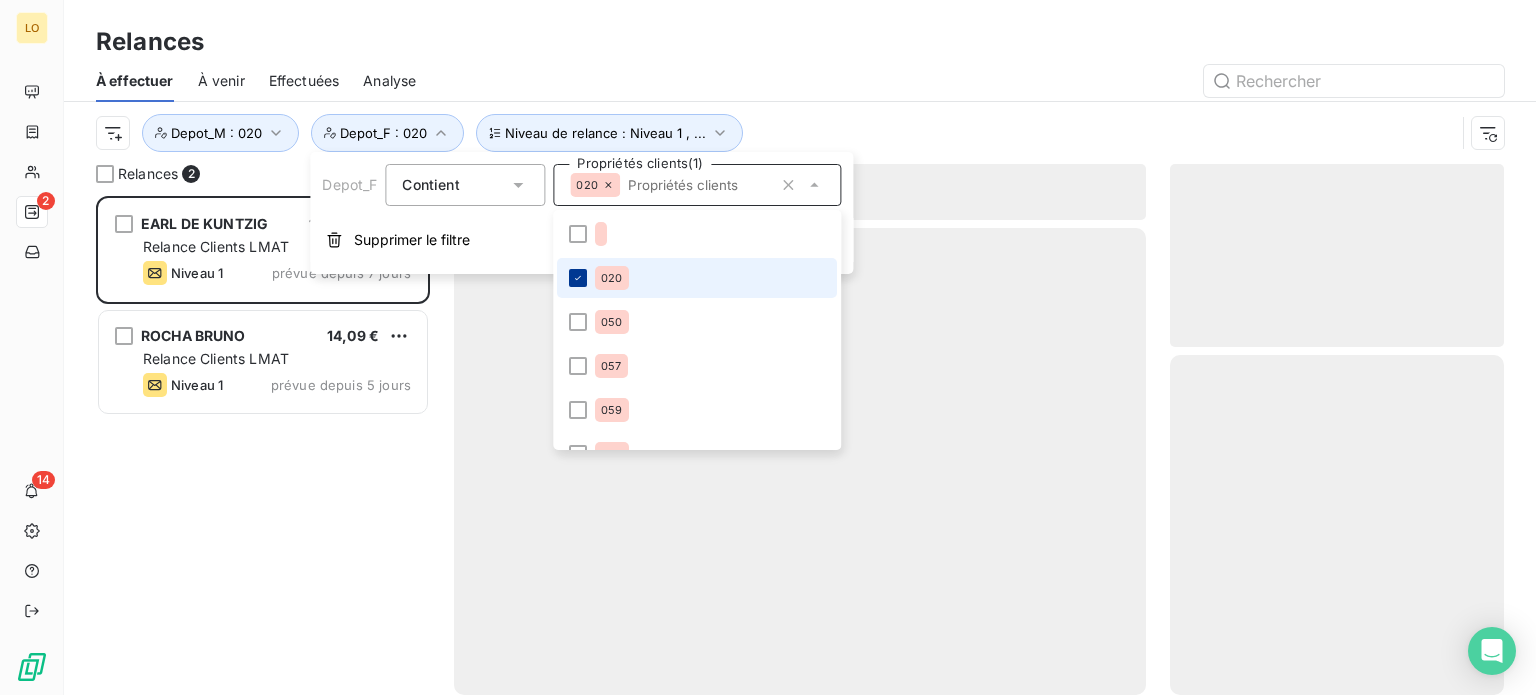 scroll, scrollTop: 16, scrollLeft: 16, axis: both 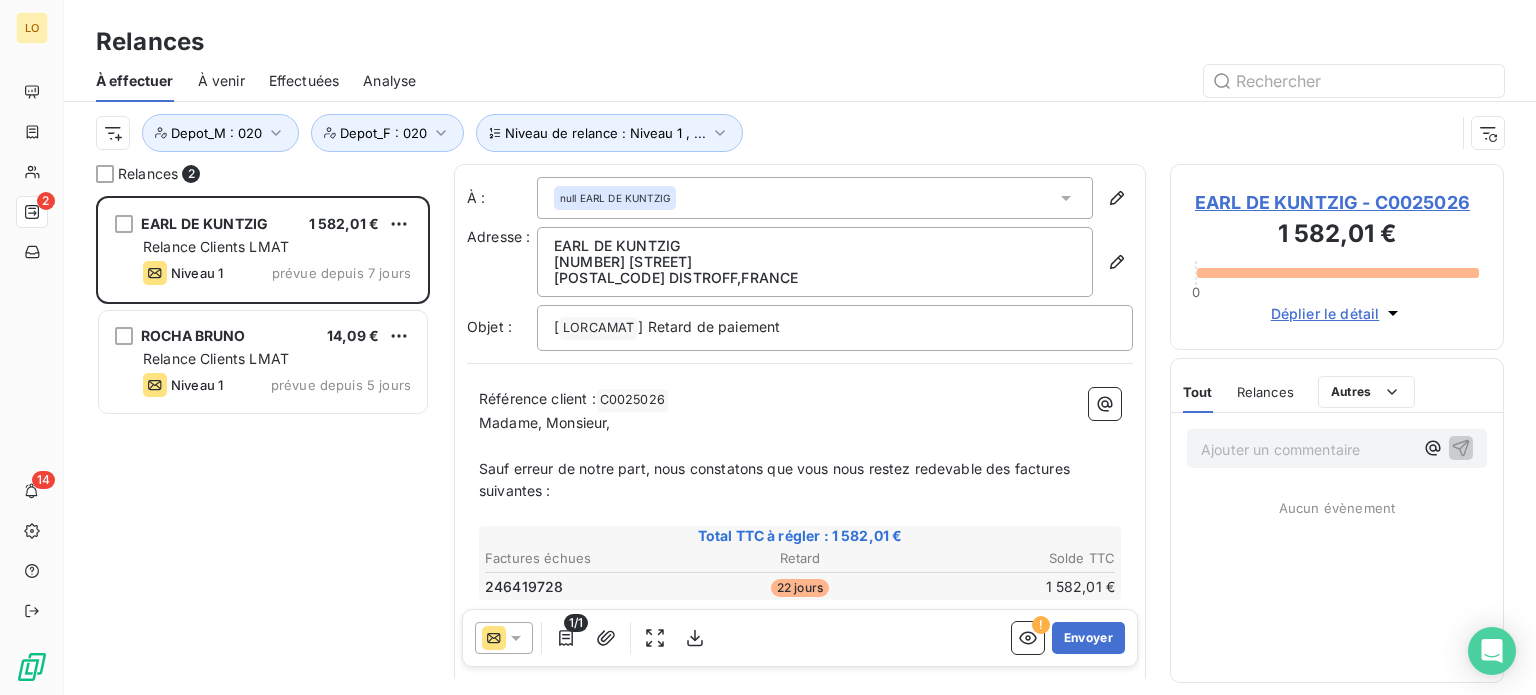 click on "EARL DE KUNTZIG 1 582,01 € Relance Clients LMAT Niveau 1 prévue depuis 7 jours ROCHA BRUNO 14,09 € Relance Clients LMAT Niveau 1 prévue depuis 5 jours" at bounding box center [263, 445] 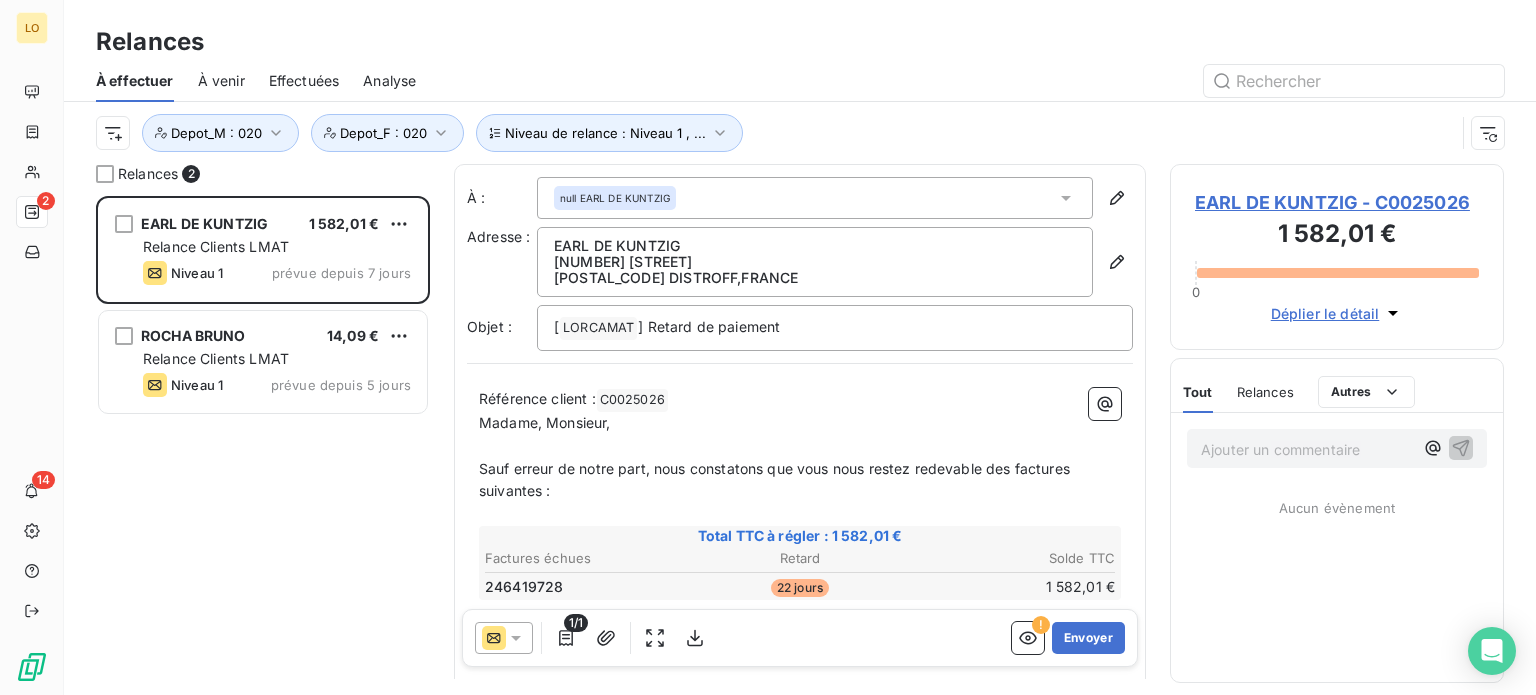 click on "1 582,01 €" at bounding box center (1337, 236) 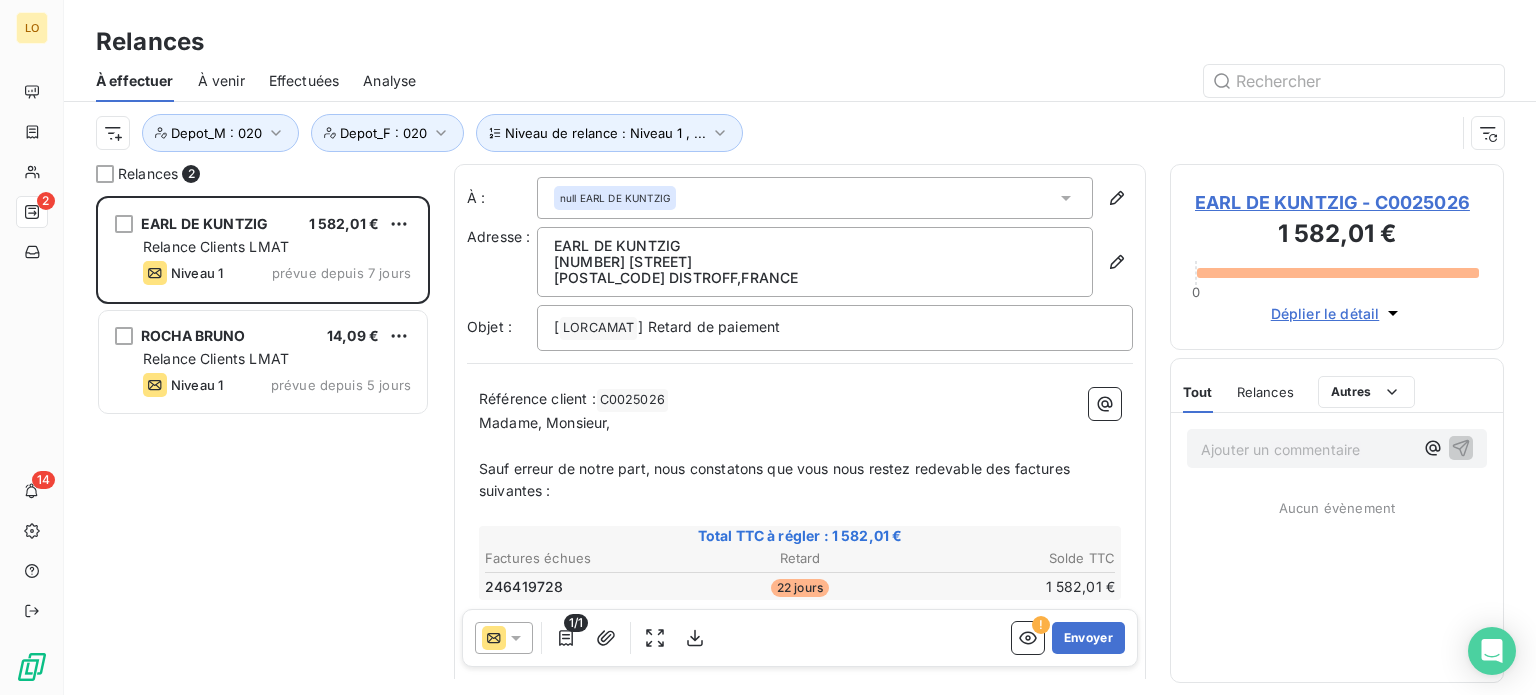 click on "1 582,01 €" at bounding box center (1337, 236) 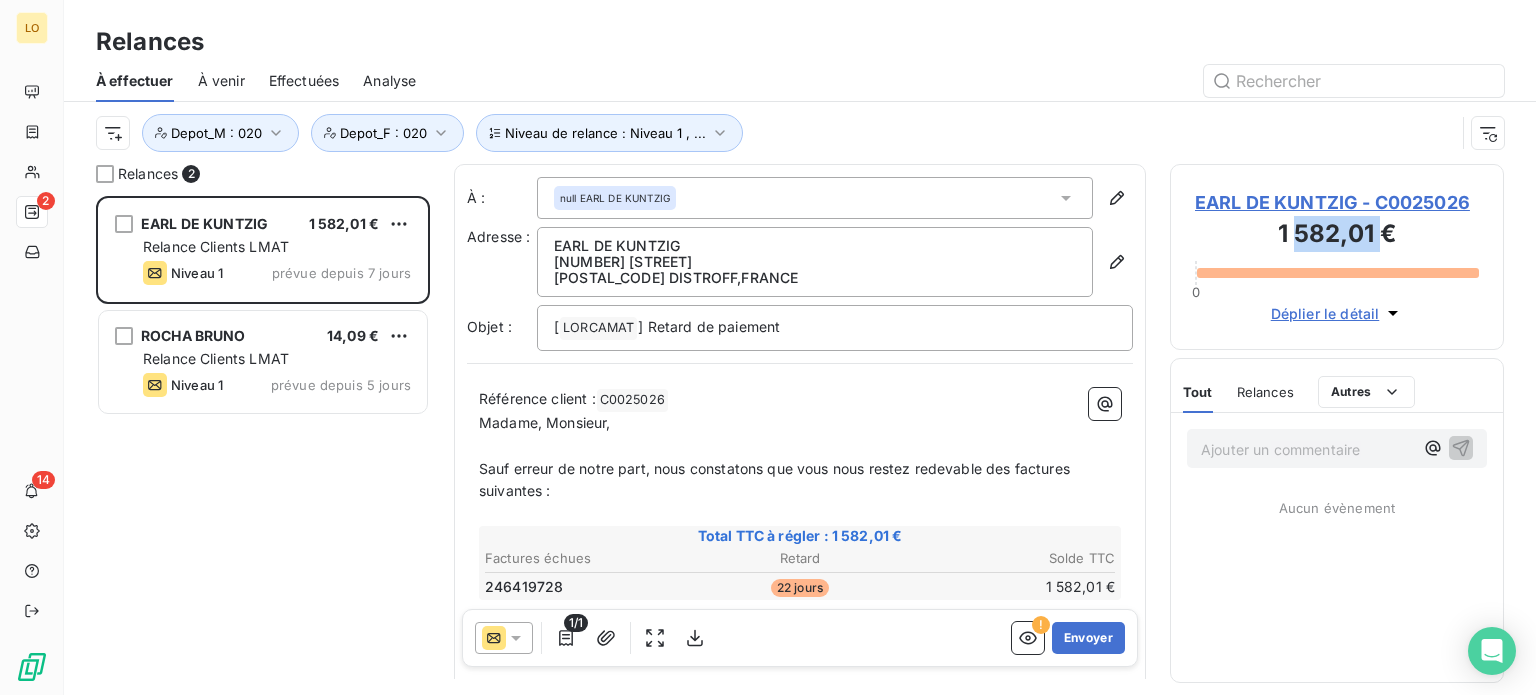 click on "1 582,01 €" at bounding box center [1337, 236] 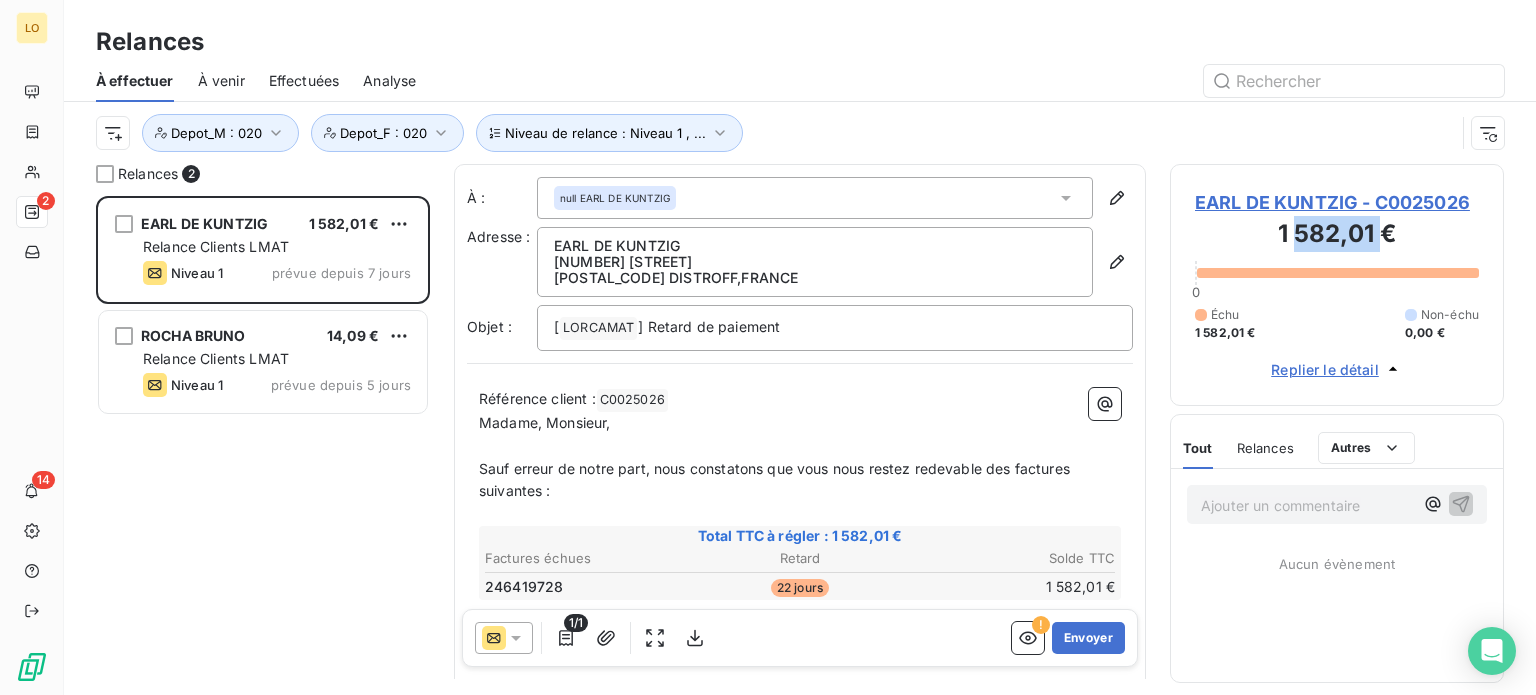 click on "Échu 1 582,01 € Non-échu 0,00 €" at bounding box center [1337, 324] 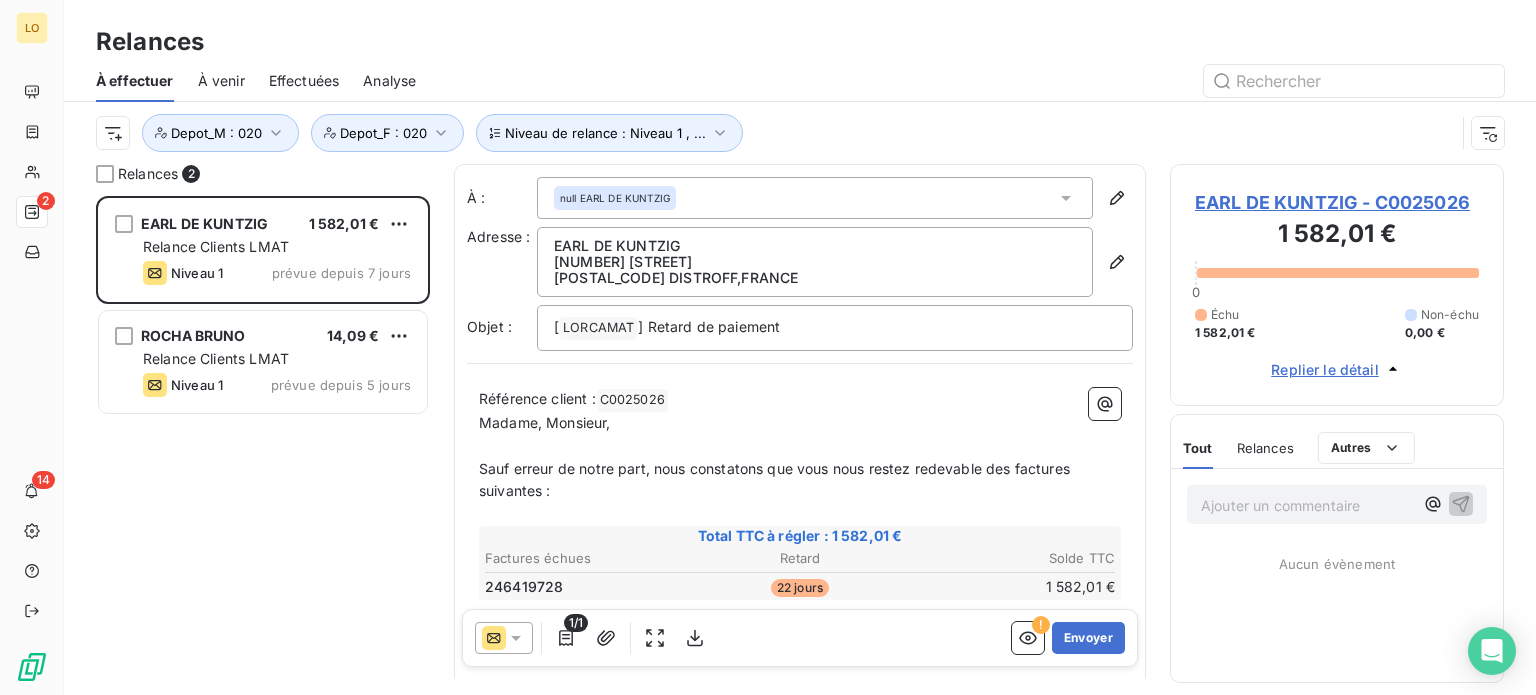 click on "Échu 1 582,01 € Non-échu 0,00 €" at bounding box center [1337, 324] 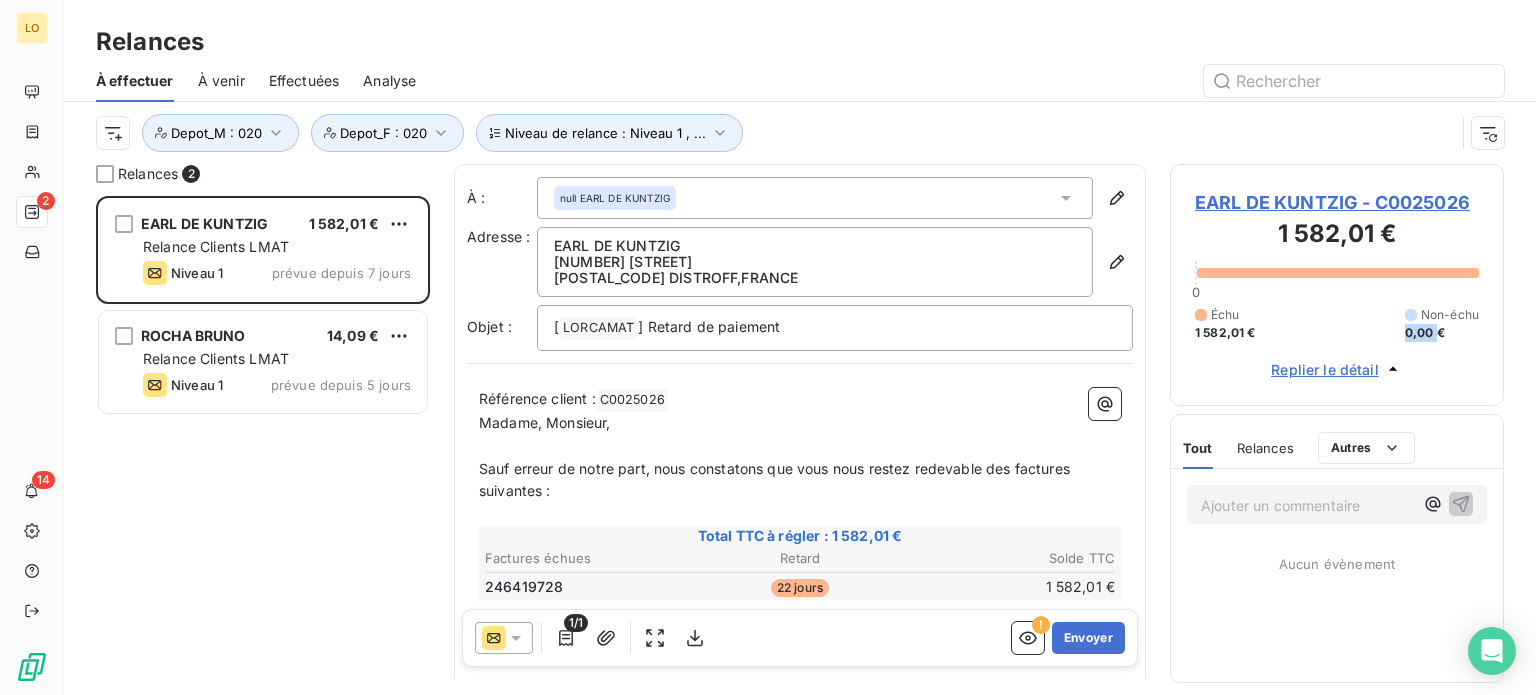 click on "Échu 1 582,01 € Non-échu 0,00 €" at bounding box center (1337, 324) 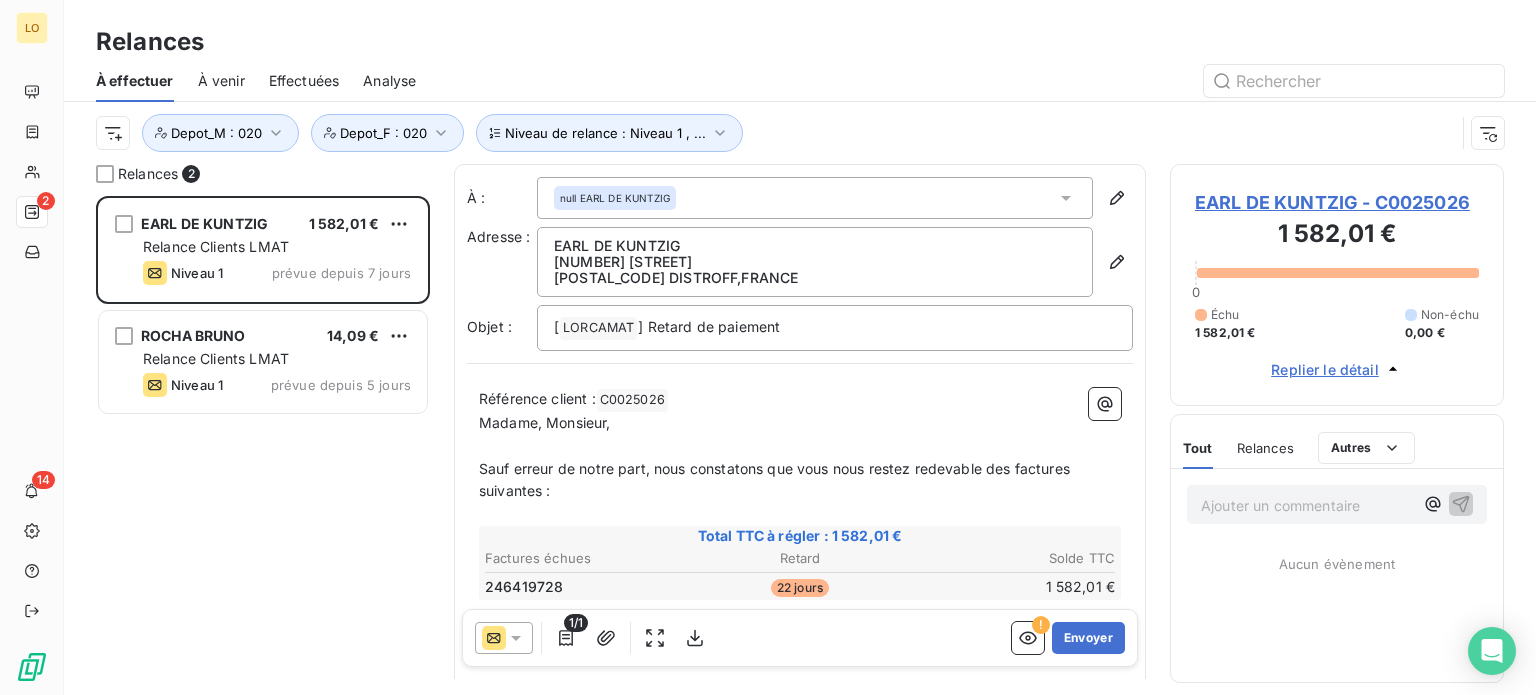 click on "1 582,01 €" at bounding box center (1337, 236) 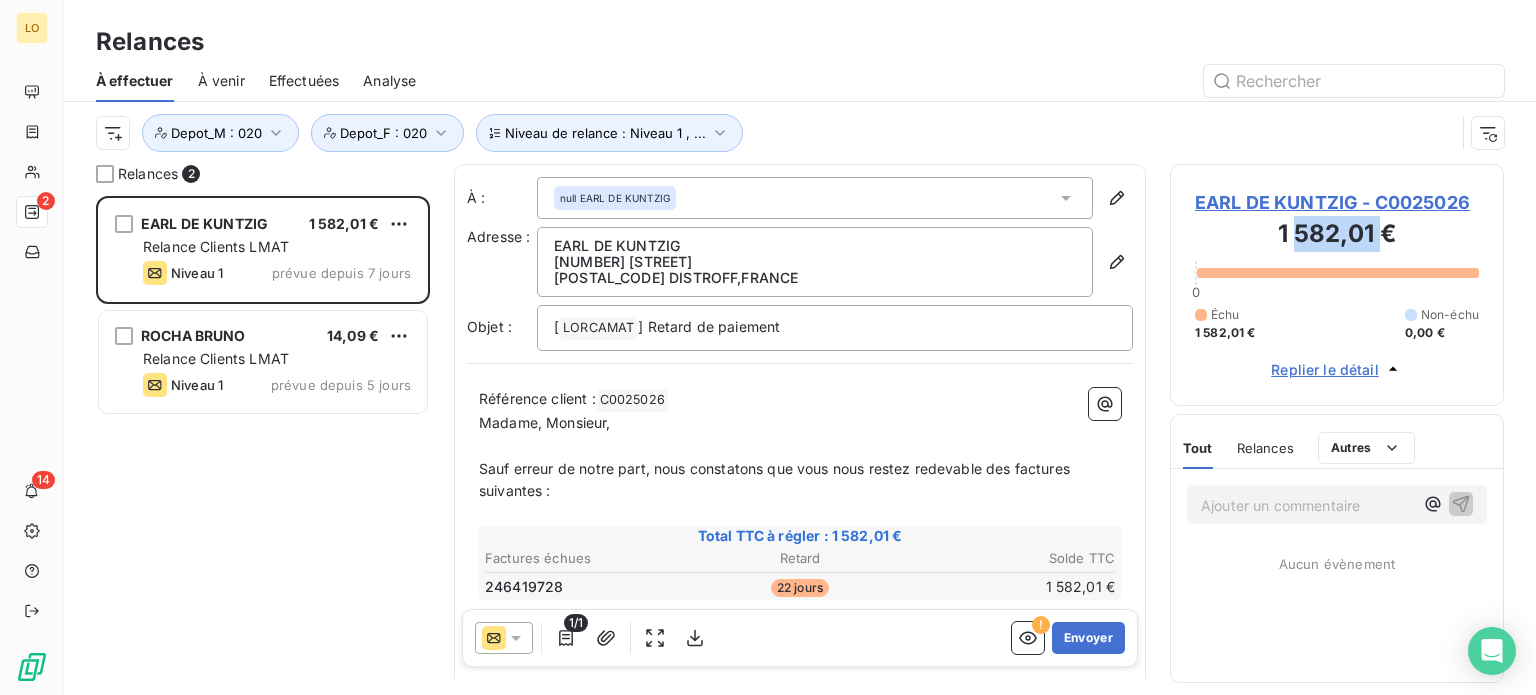 click on "1 582,01 €" at bounding box center [1337, 236] 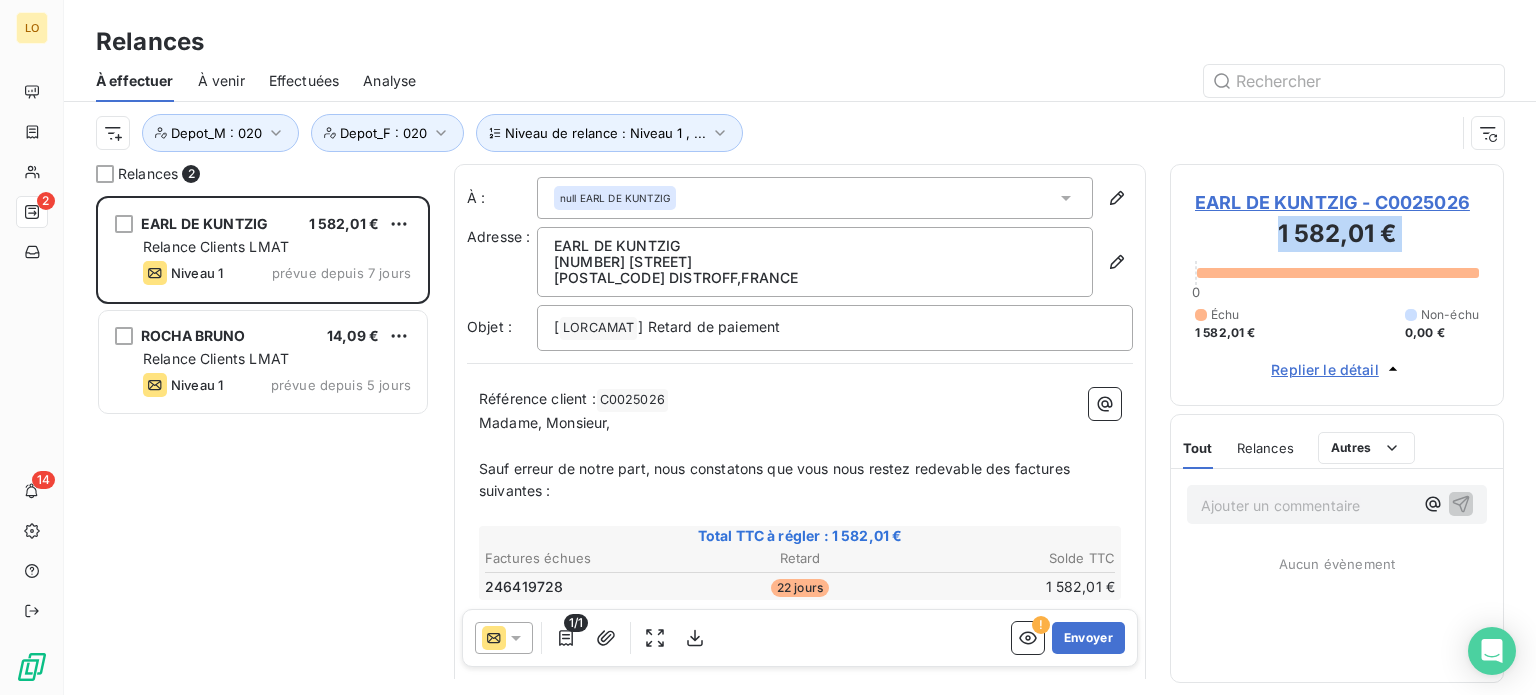 click on "1 582,01 €" at bounding box center (1337, 236) 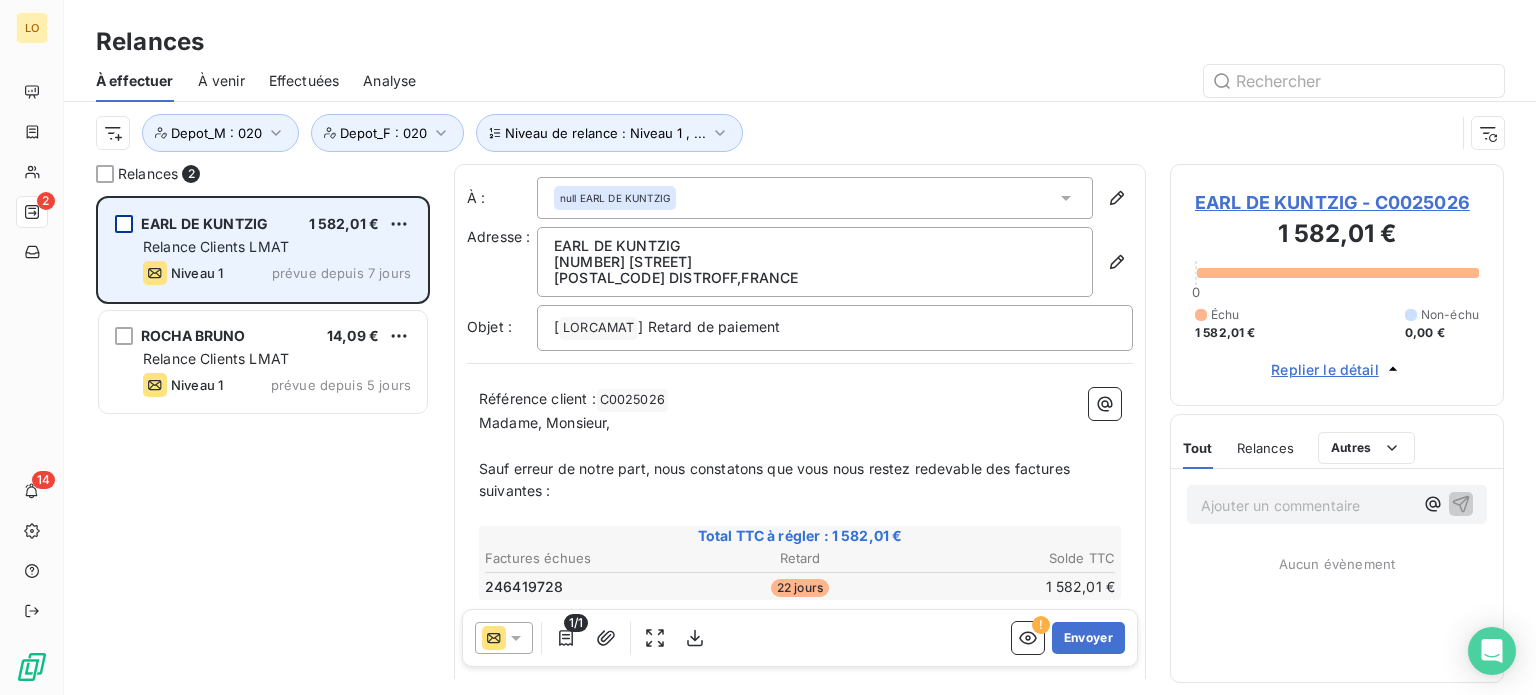 click at bounding box center (124, 224) 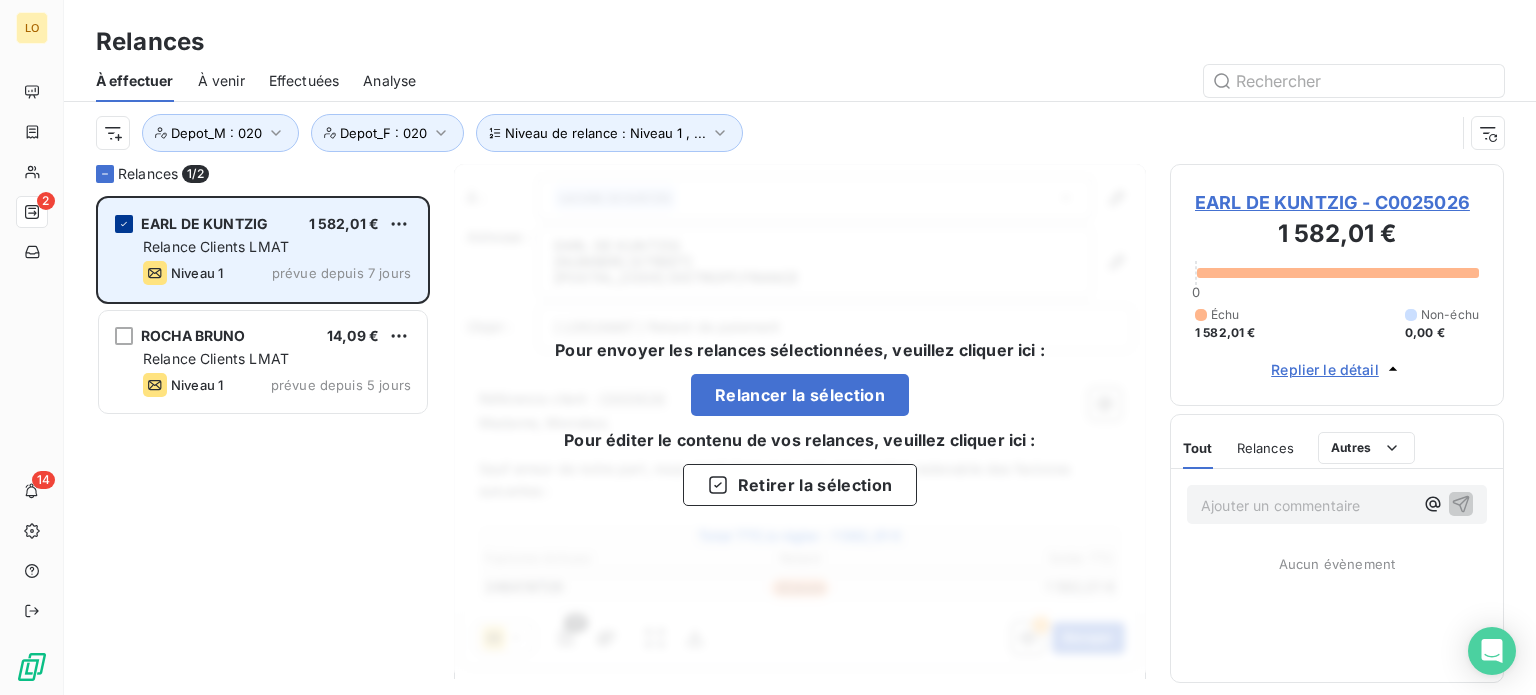 click 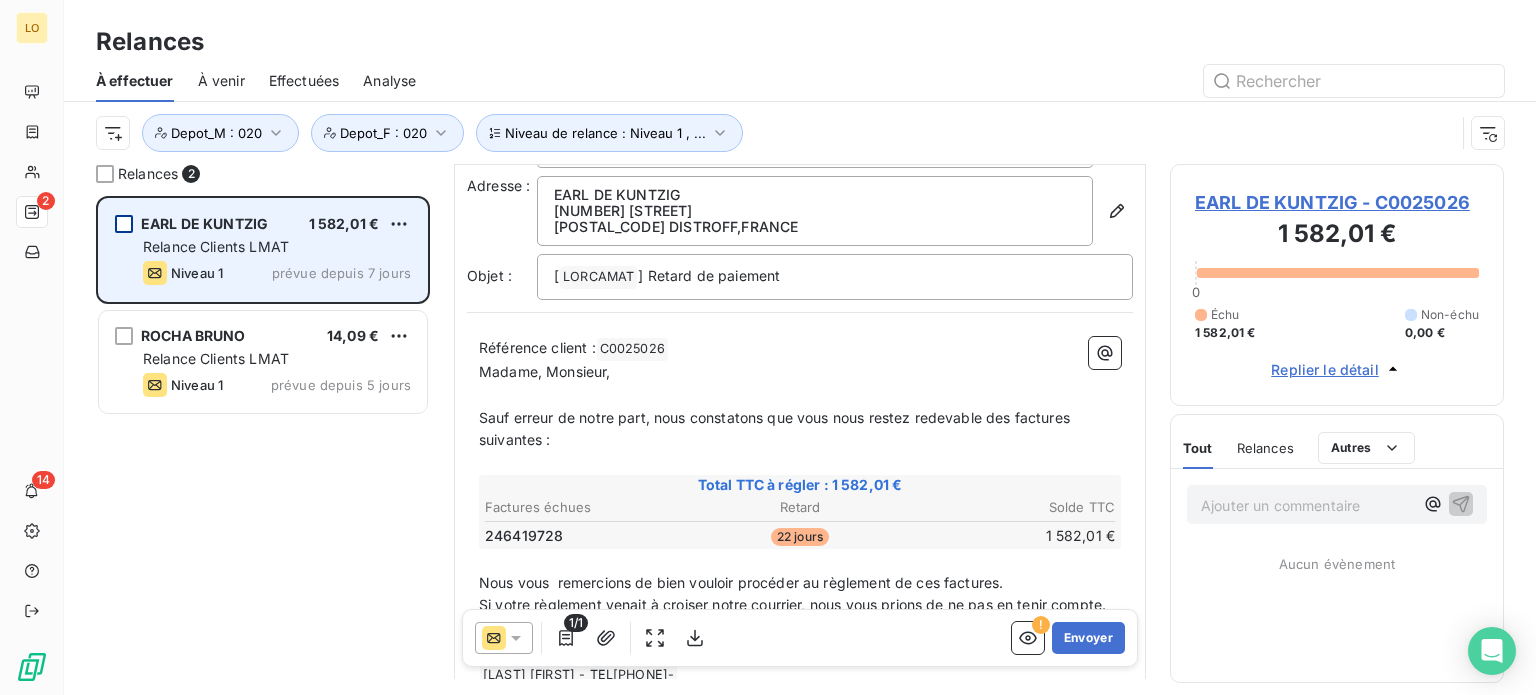 scroll, scrollTop: 100, scrollLeft: 0, axis: vertical 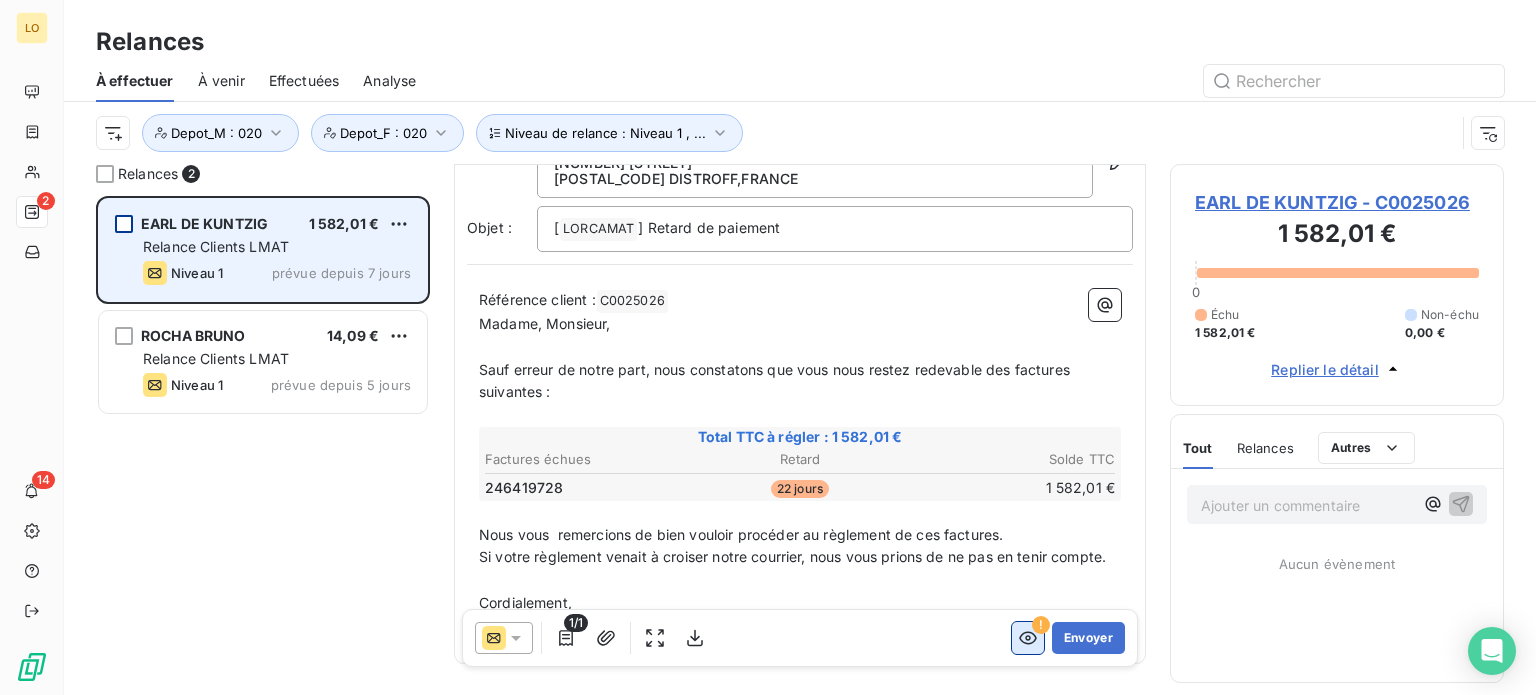 click 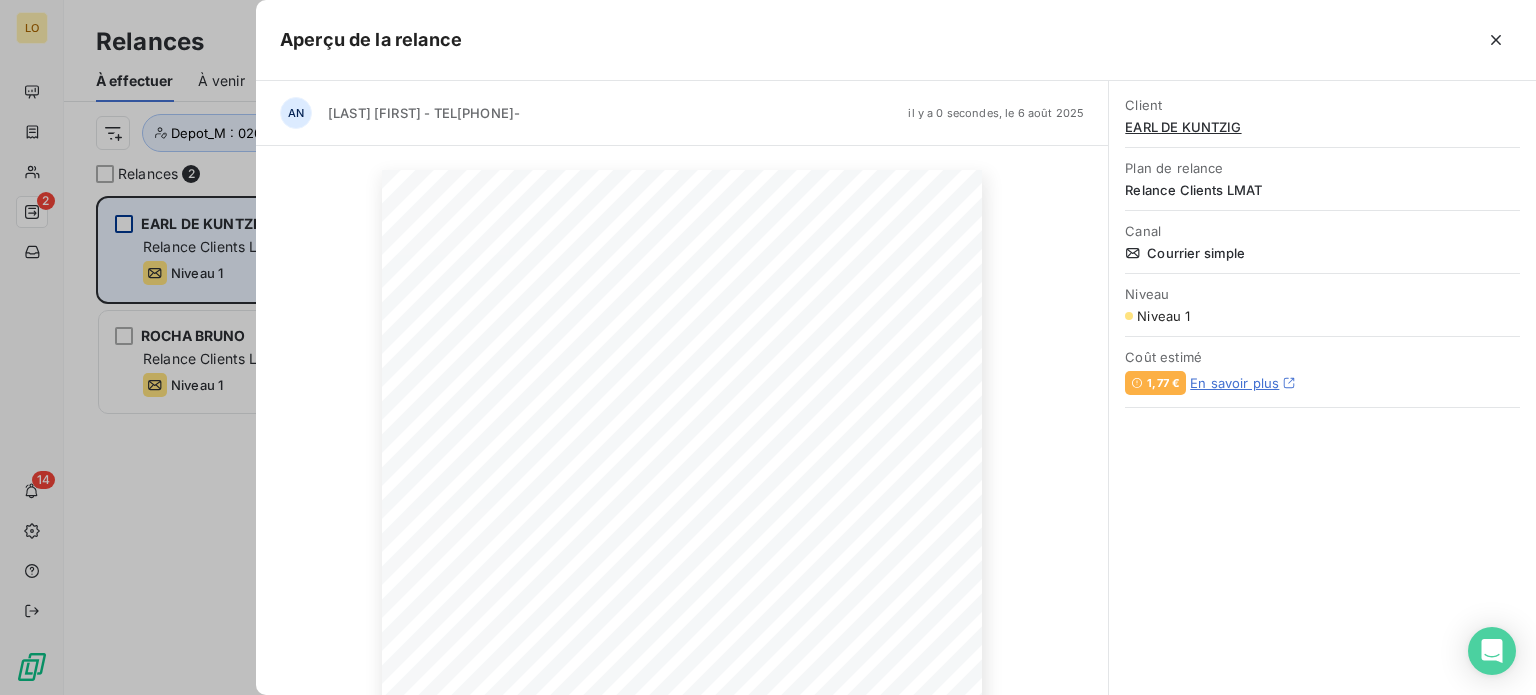 click on "Client EARL DE KUNTZIG Plan de relance Relance Clients LMAT Canal Courrier simple Niveau Niveau 1 Coût estimé 1,77 € En savoir plus" at bounding box center [1322, 388] 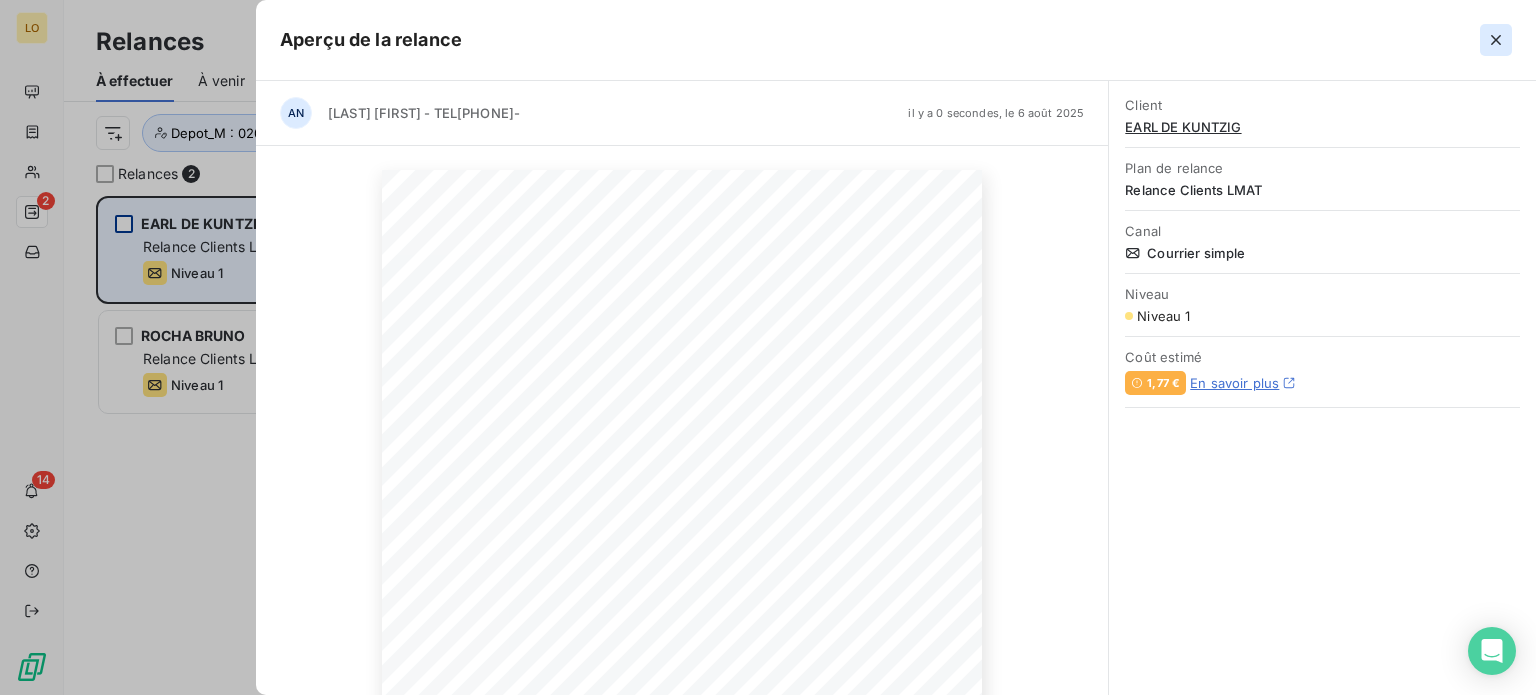 click 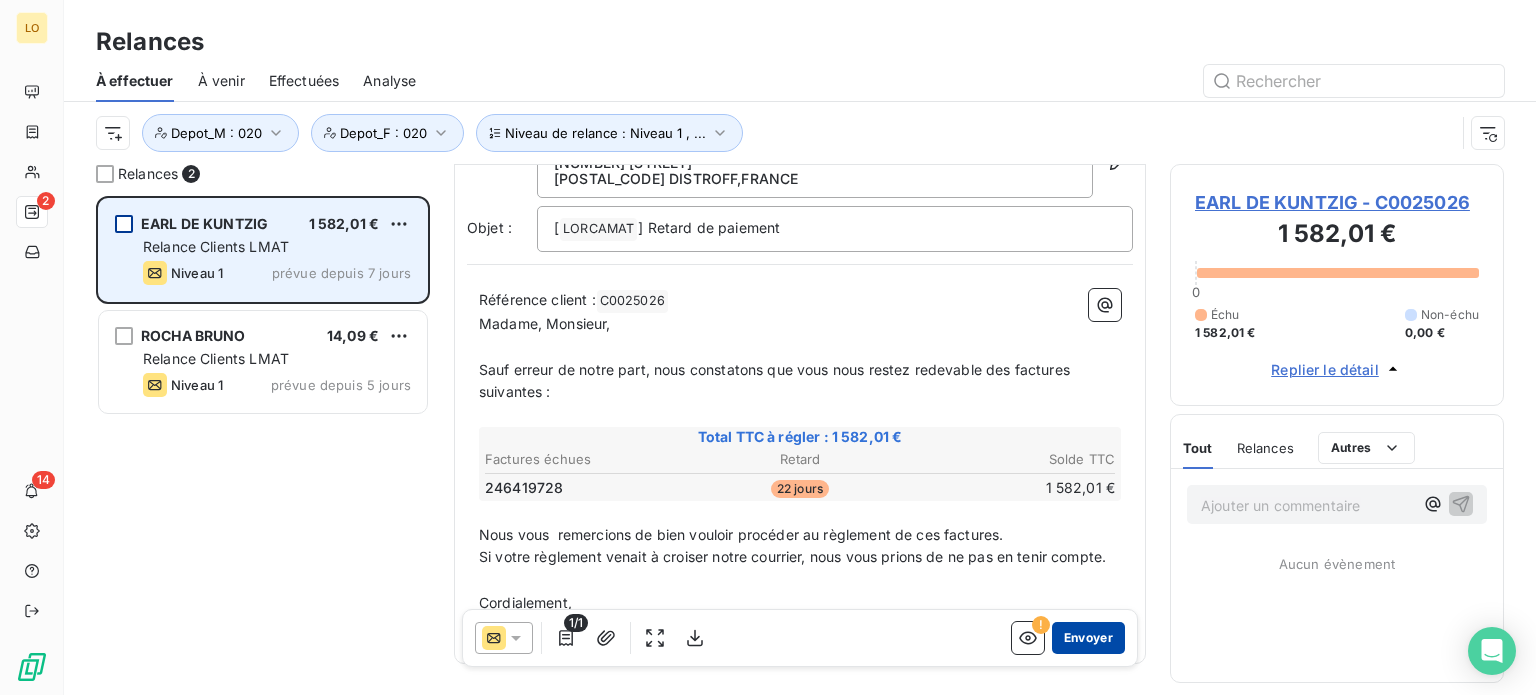 click on "Envoyer" at bounding box center (1088, 638) 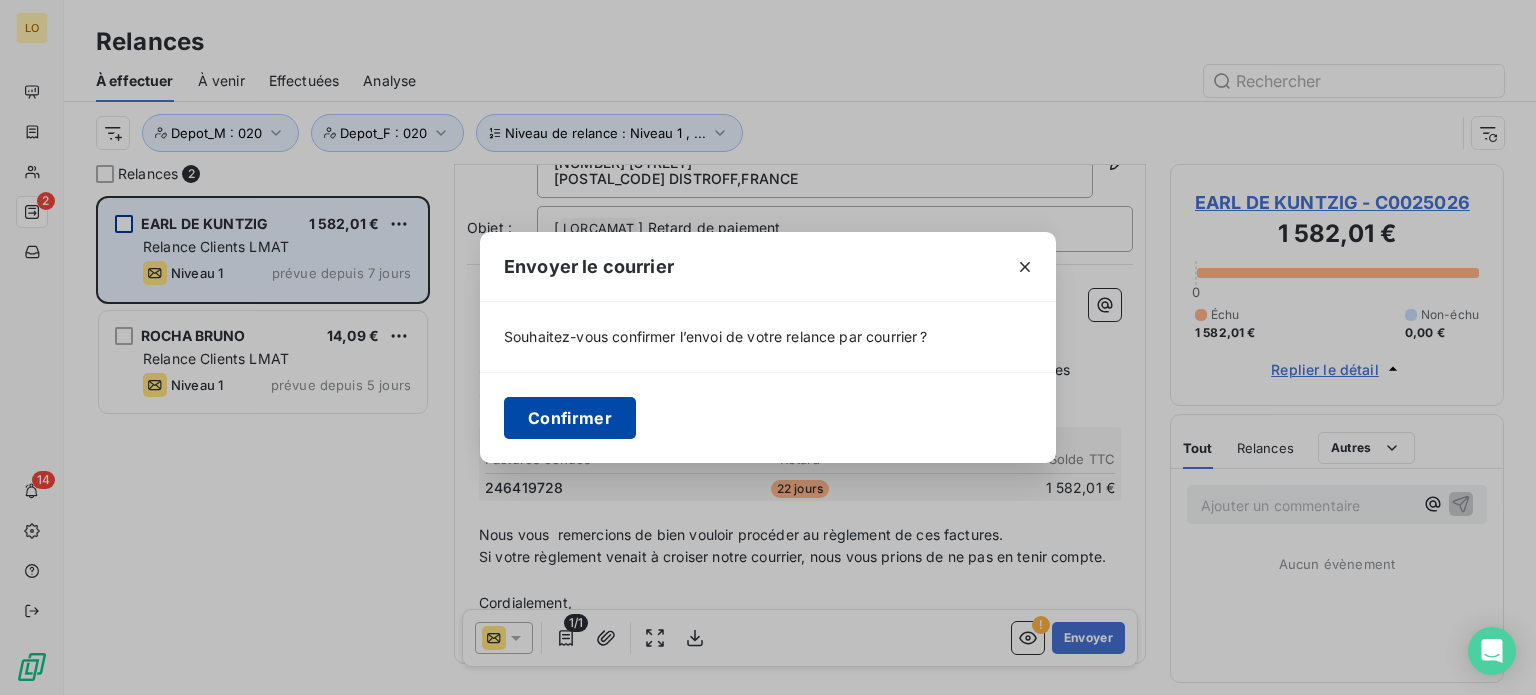 click on "Confirmer" at bounding box center (570, 418) 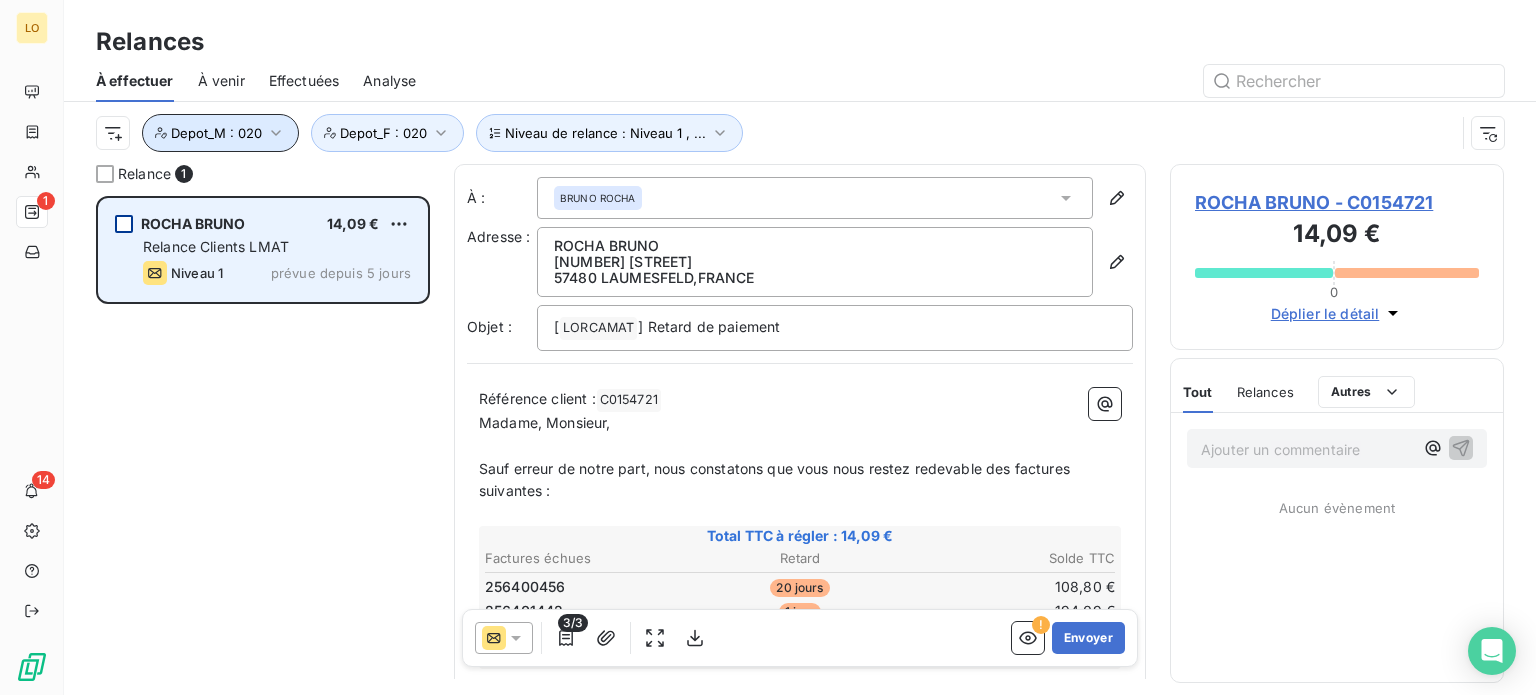 click 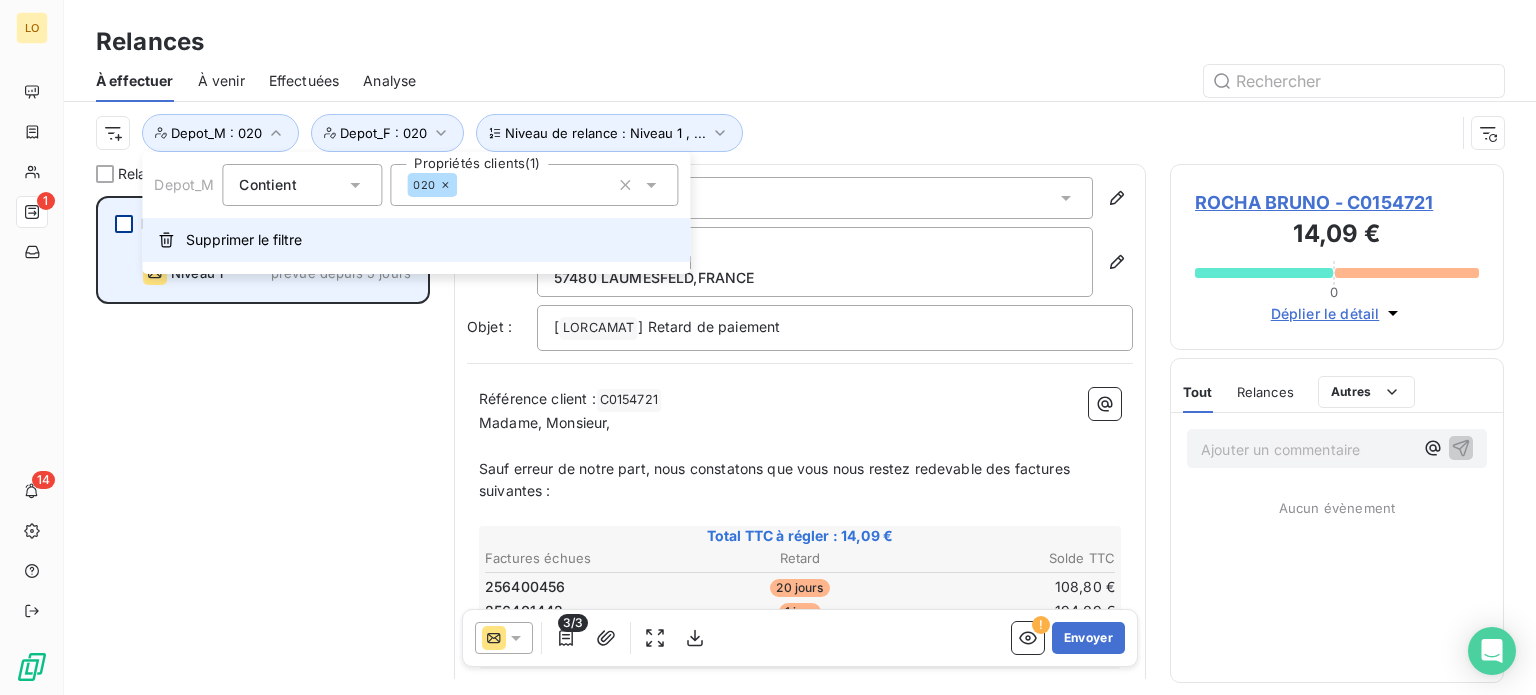 click on "Supprimer le filtre" at bounding box center [244, 240] 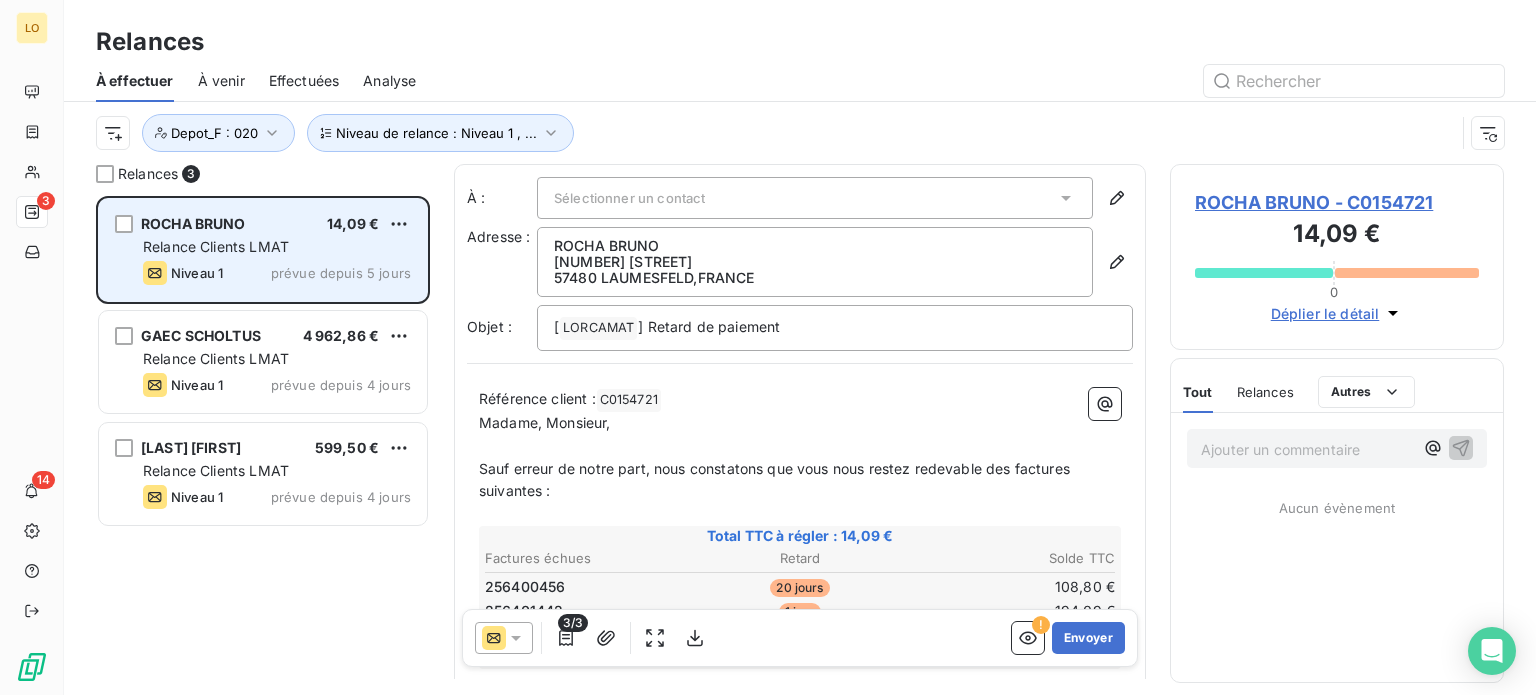 scroll, scrollTop: 16, scrollLeft: 16, axis: both 